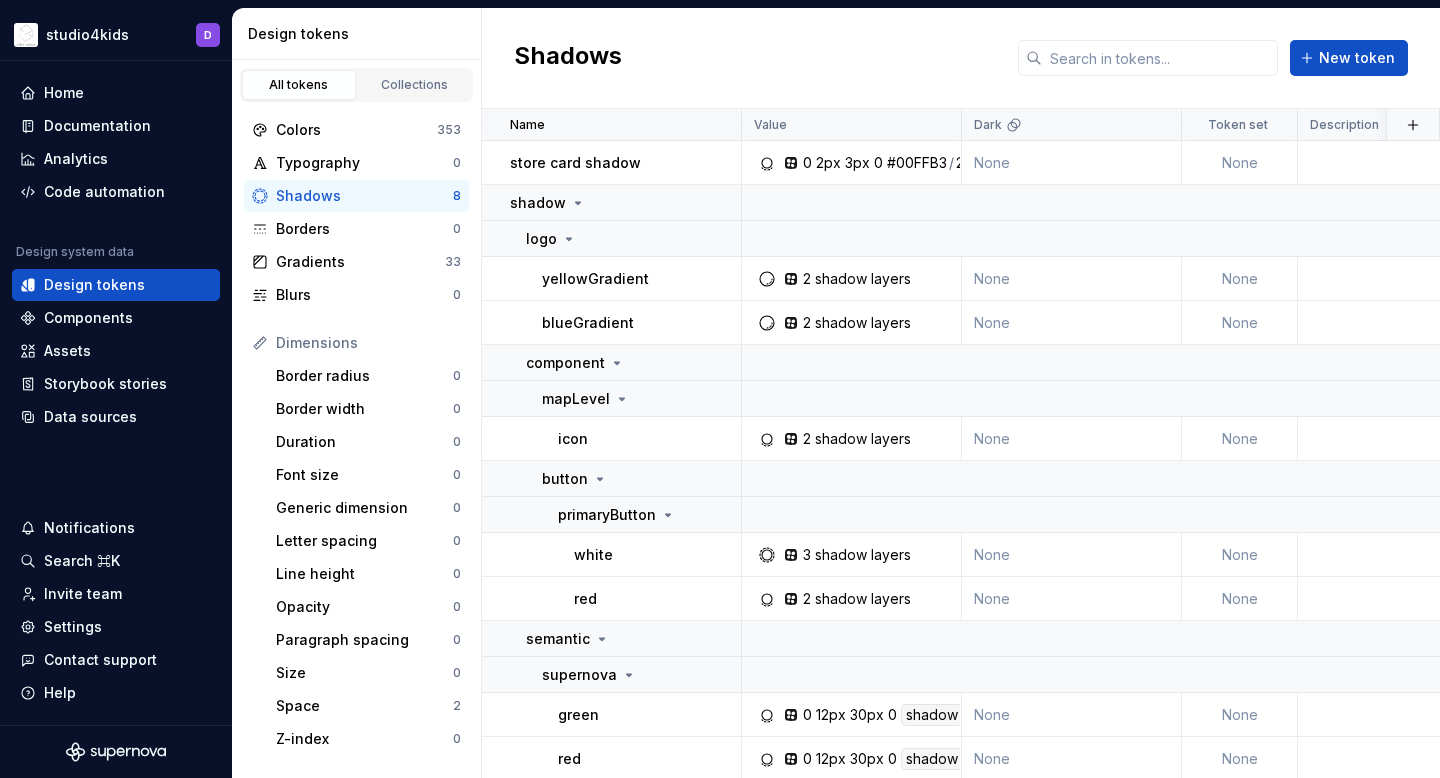 scroll, scrollTop: 0, scrollLeft: 0, axis: both 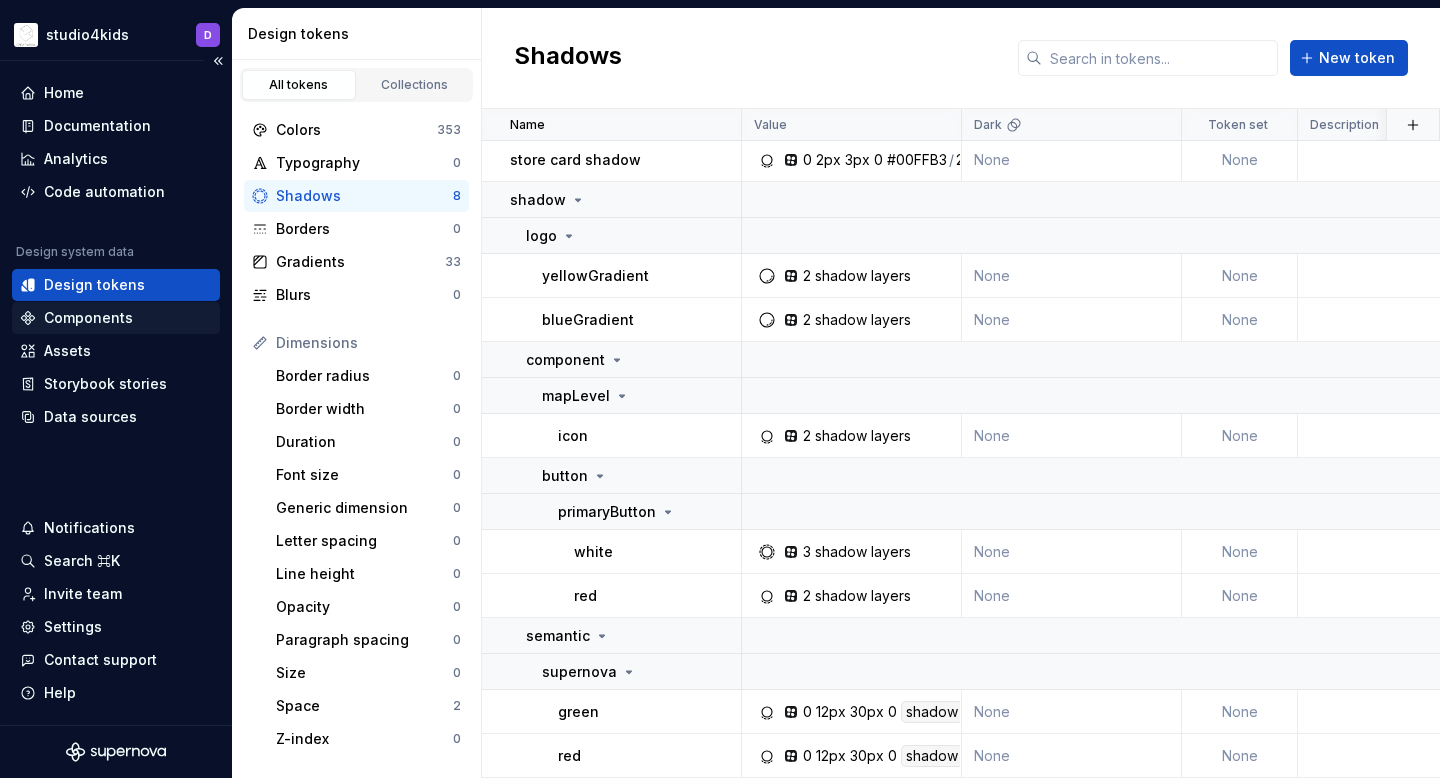 click on "Components" at bounding box center [88, 318] 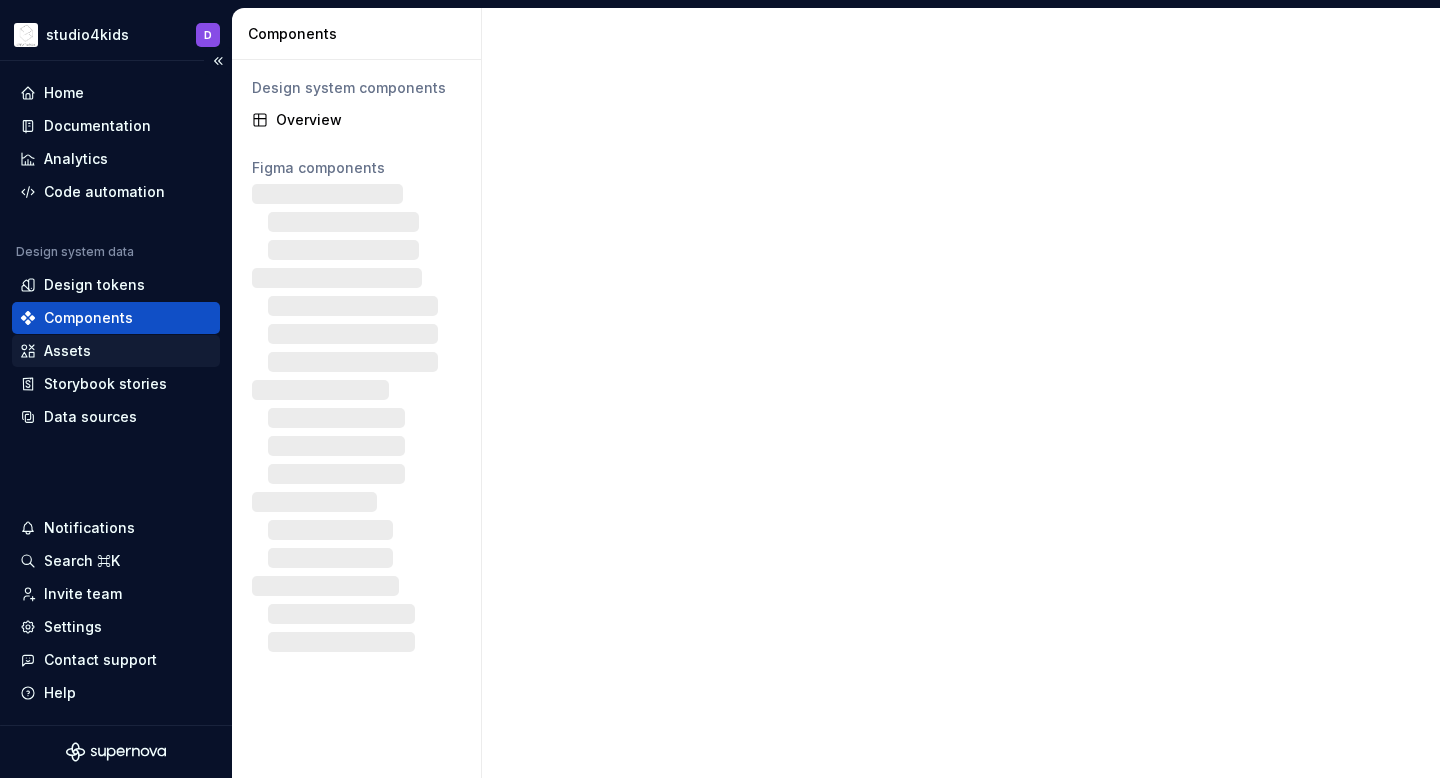 click on "Assets" at bounding box center (116, 351) 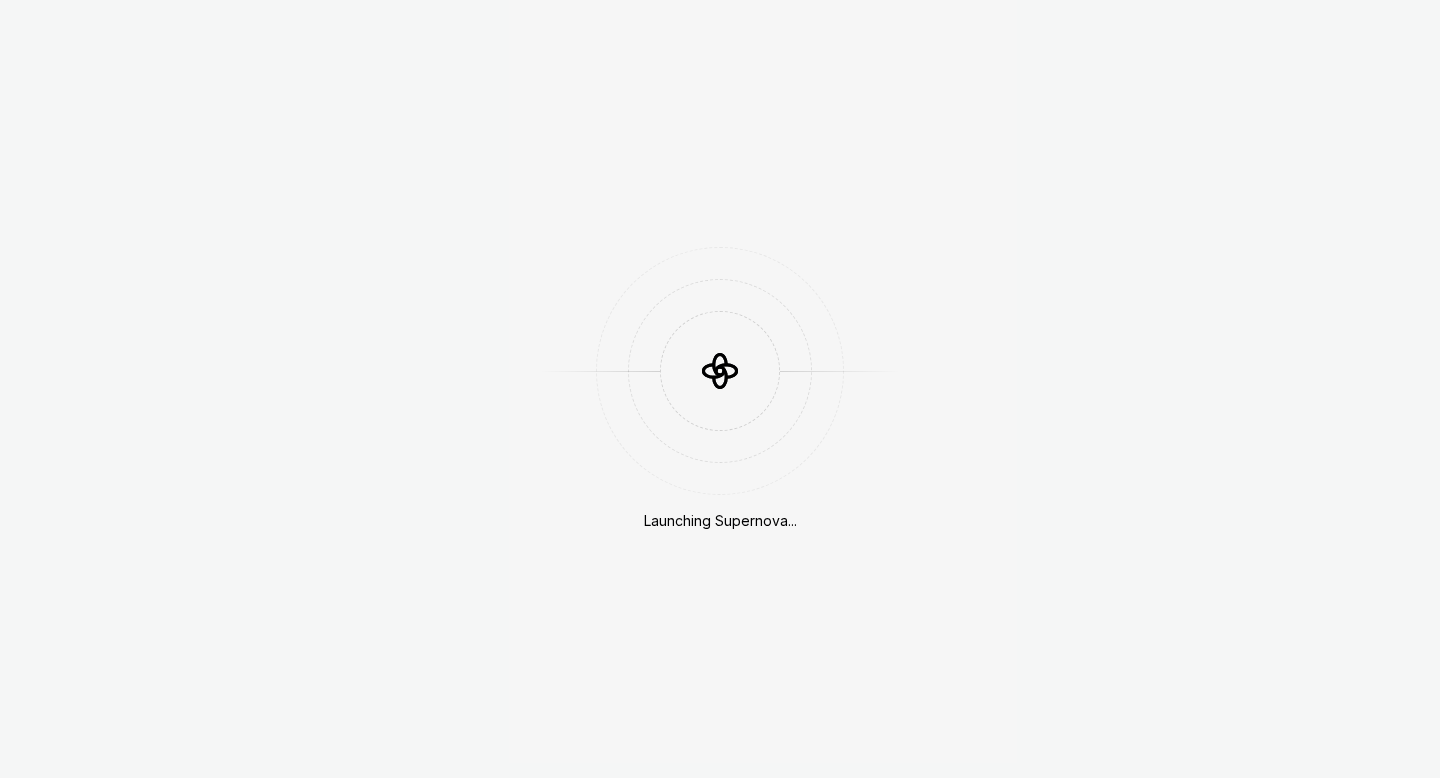 scroll, scrollTop: 0, scrollLeft: 0, axis: both 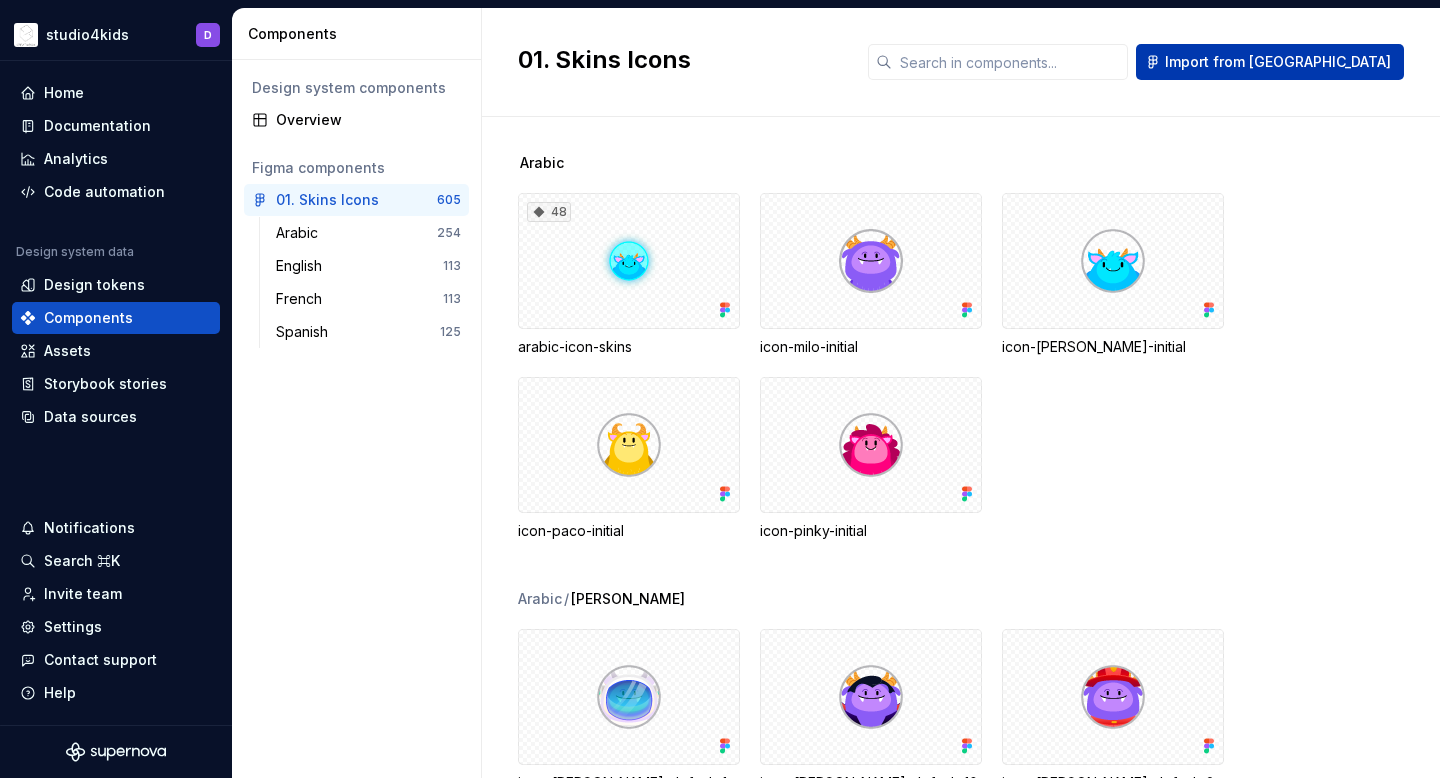 click on "Import from [GEOGRAPHIC_DATA]" at bounding box center (1270, 62) 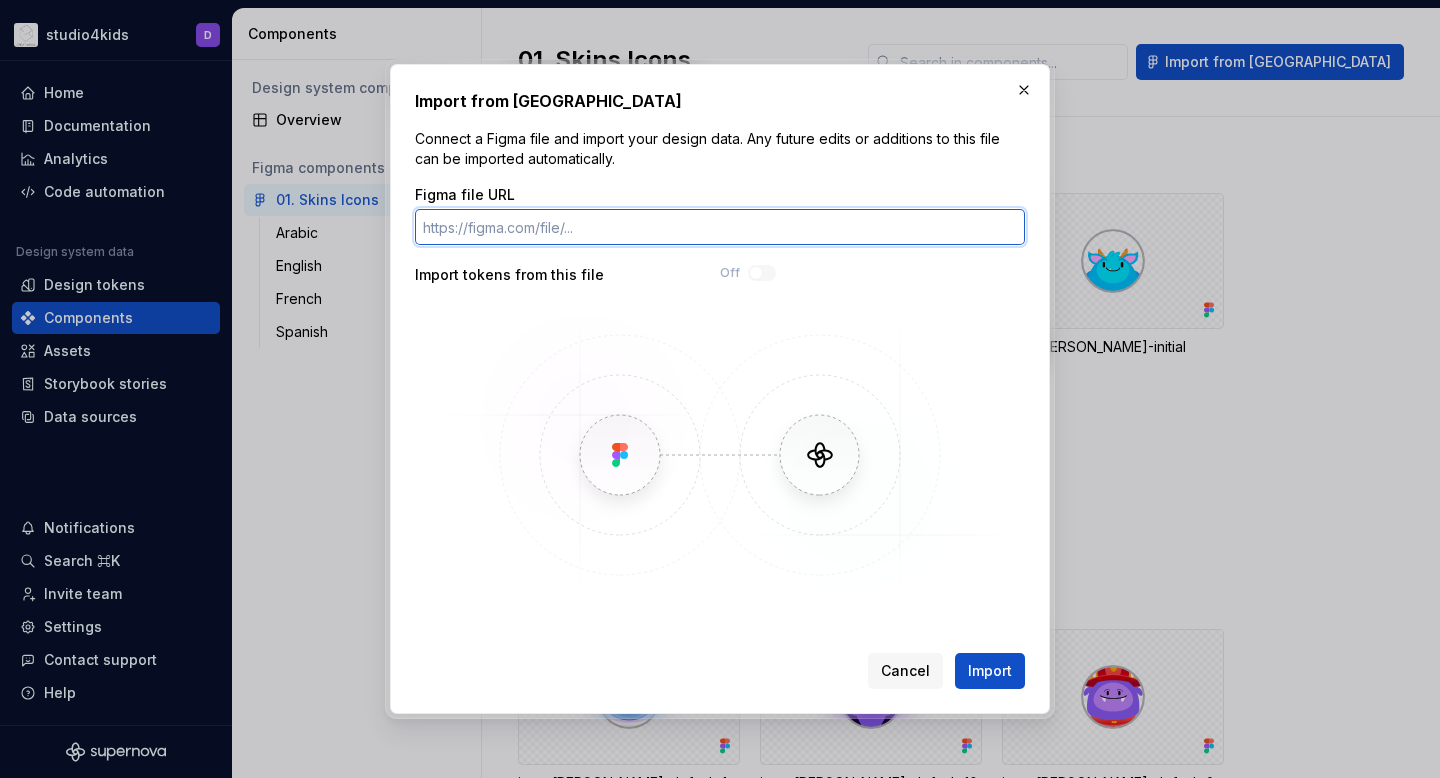 paste on "[URL][DOMAIN_NAME]" 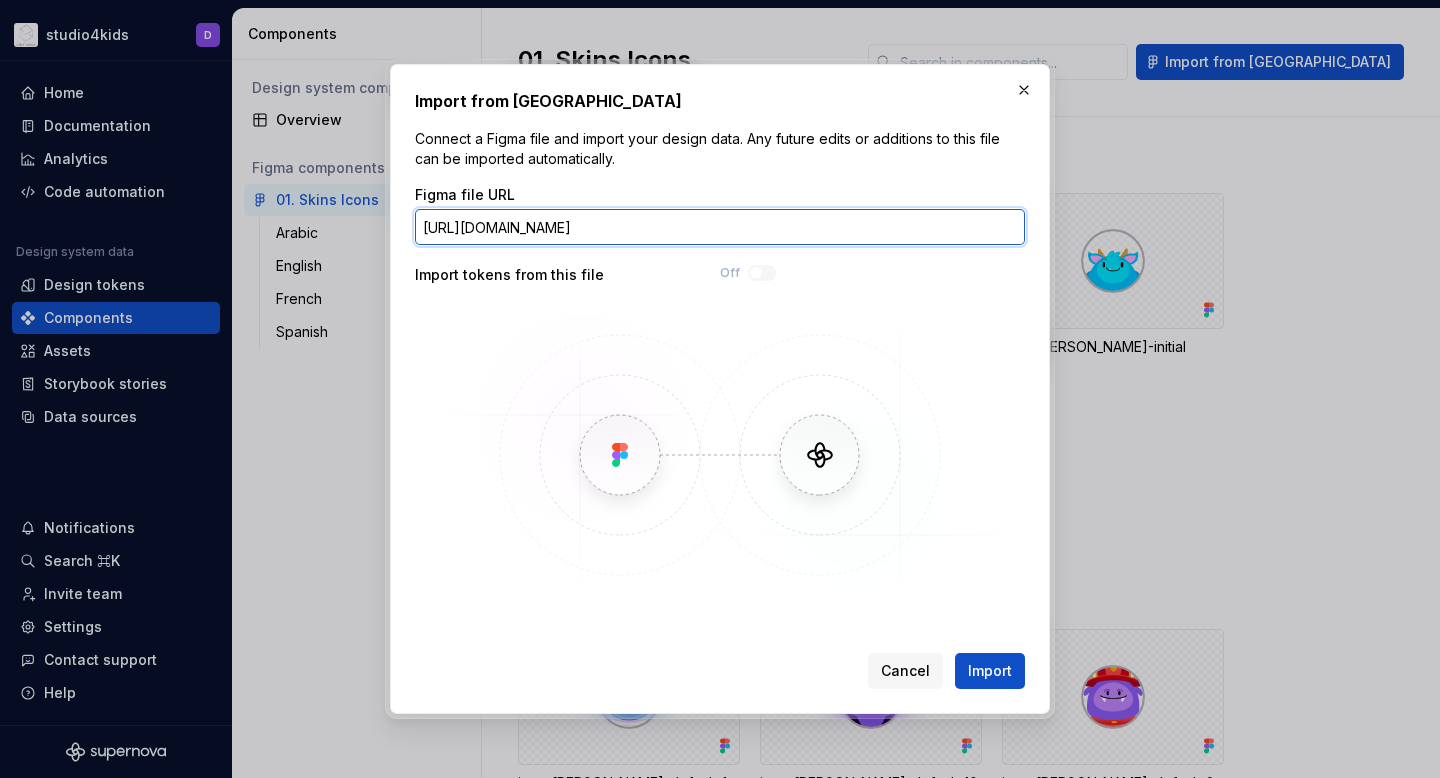 scroll, scrollTop: 0, scrollLeft: 303, axis: horizontal 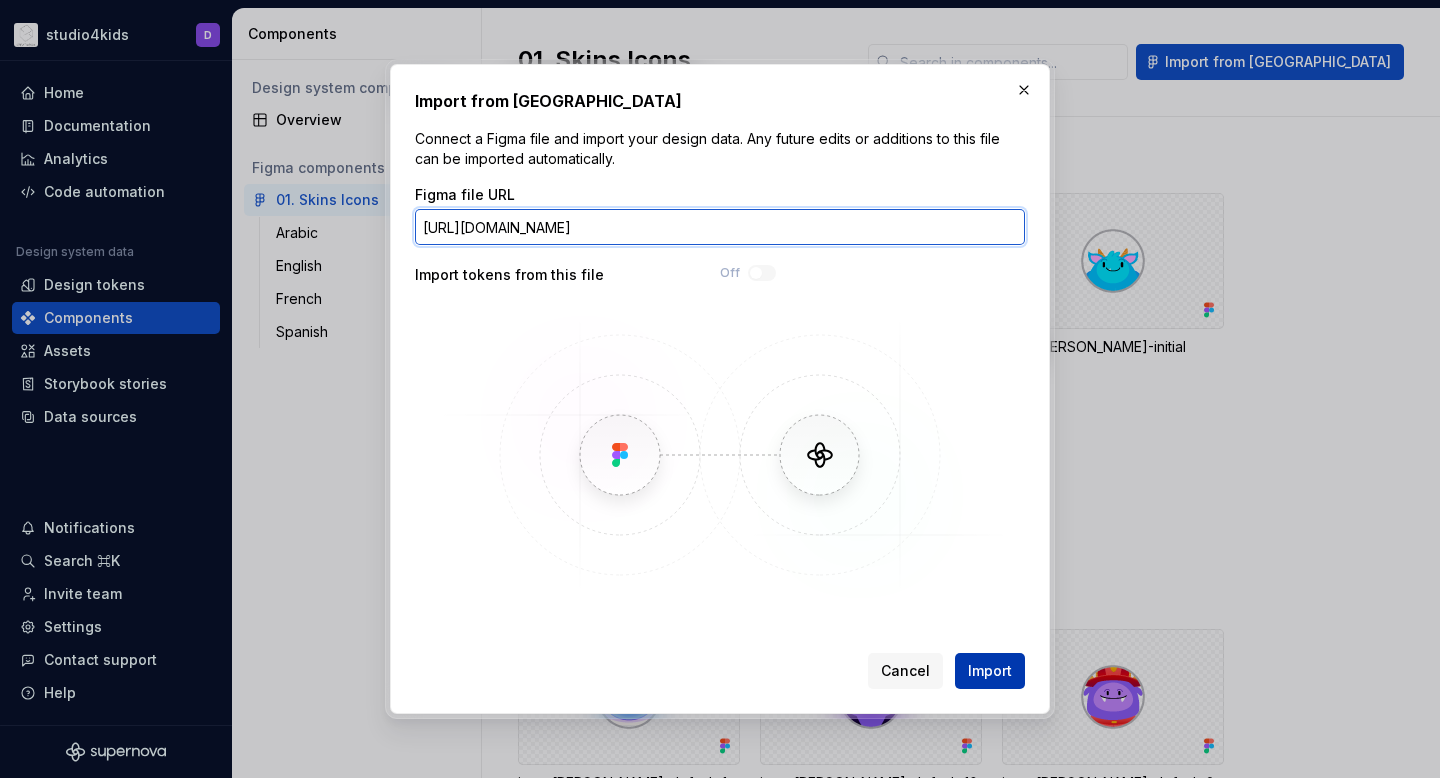type on "[URL][DOMAIN_NAME]" 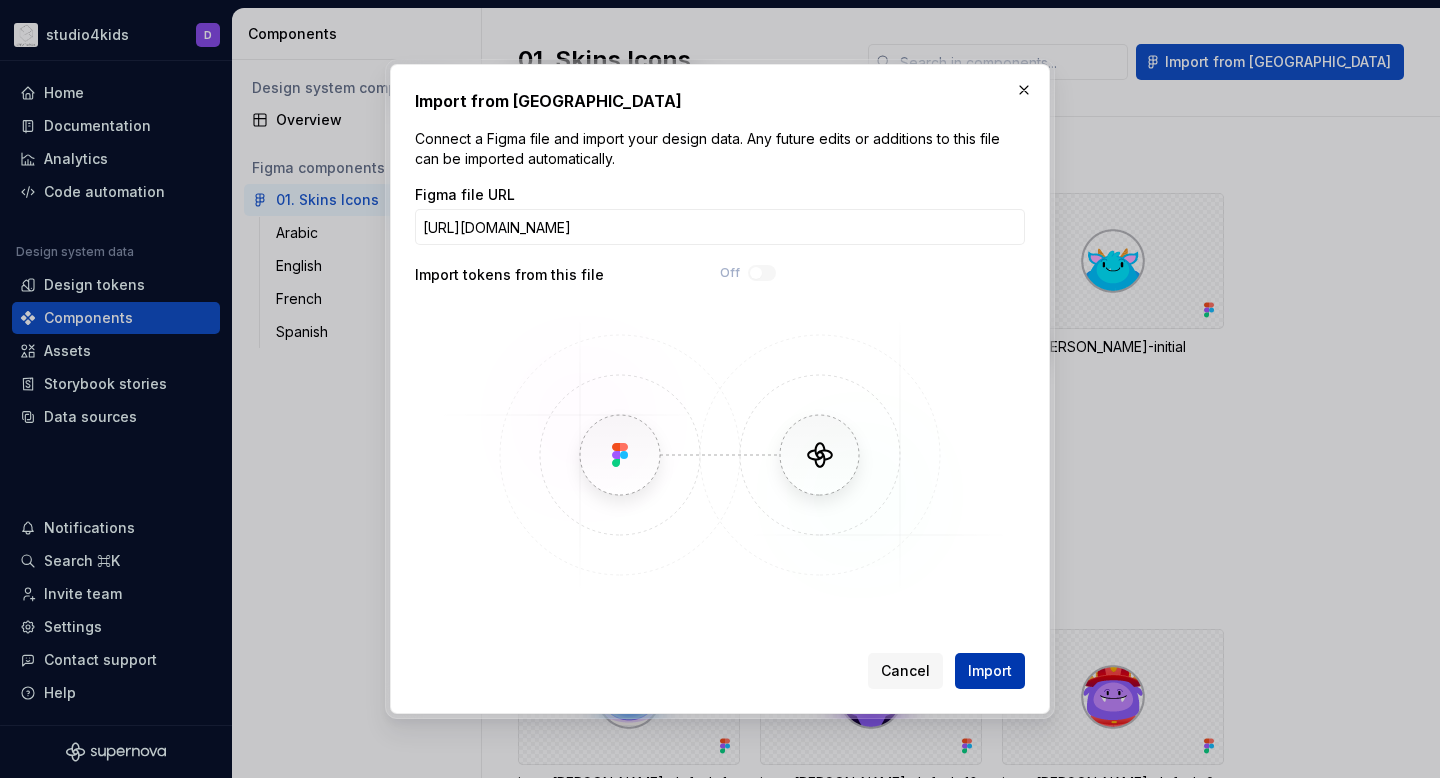 click on "Import" at bounding box center (990, 671) 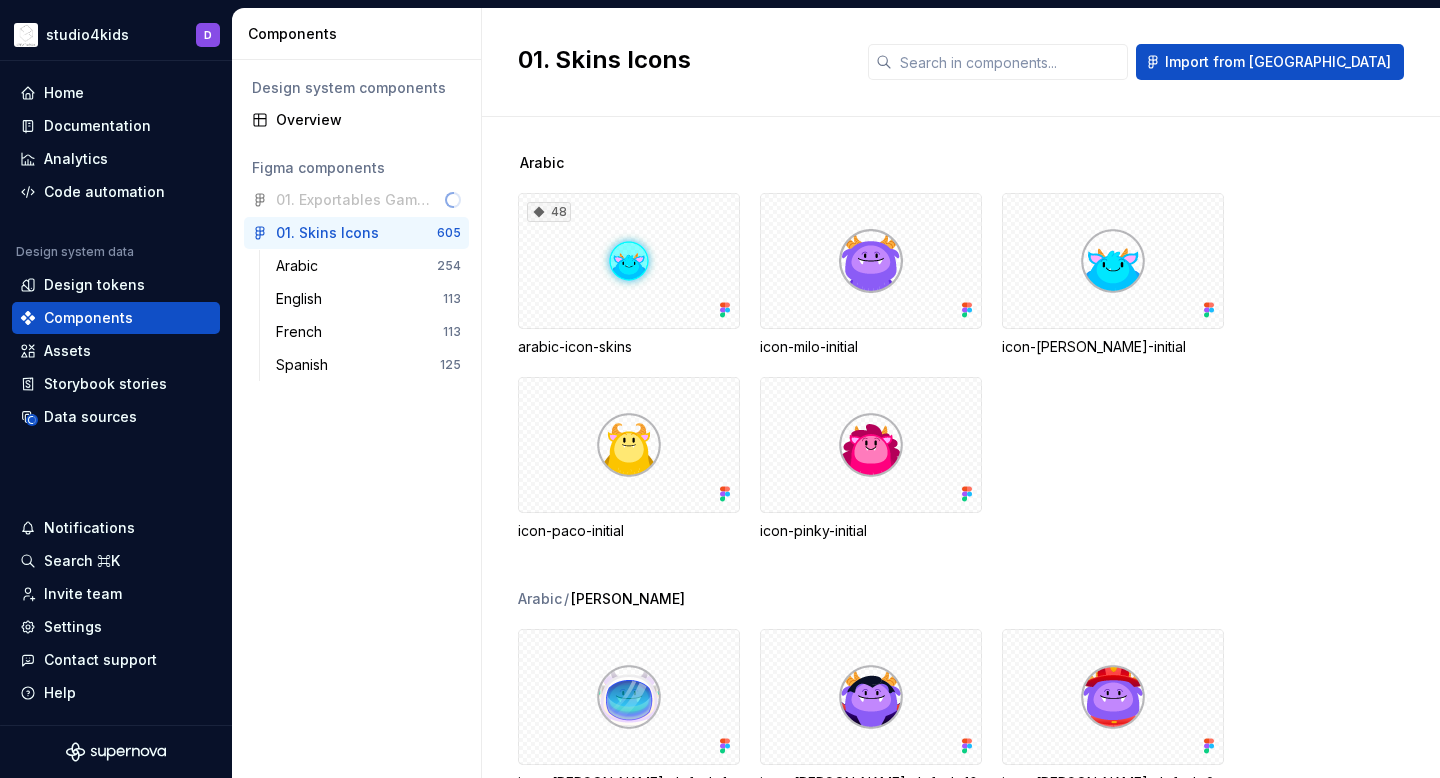 click on "01. Exportables Game Components" at bounding box center [356, 200] 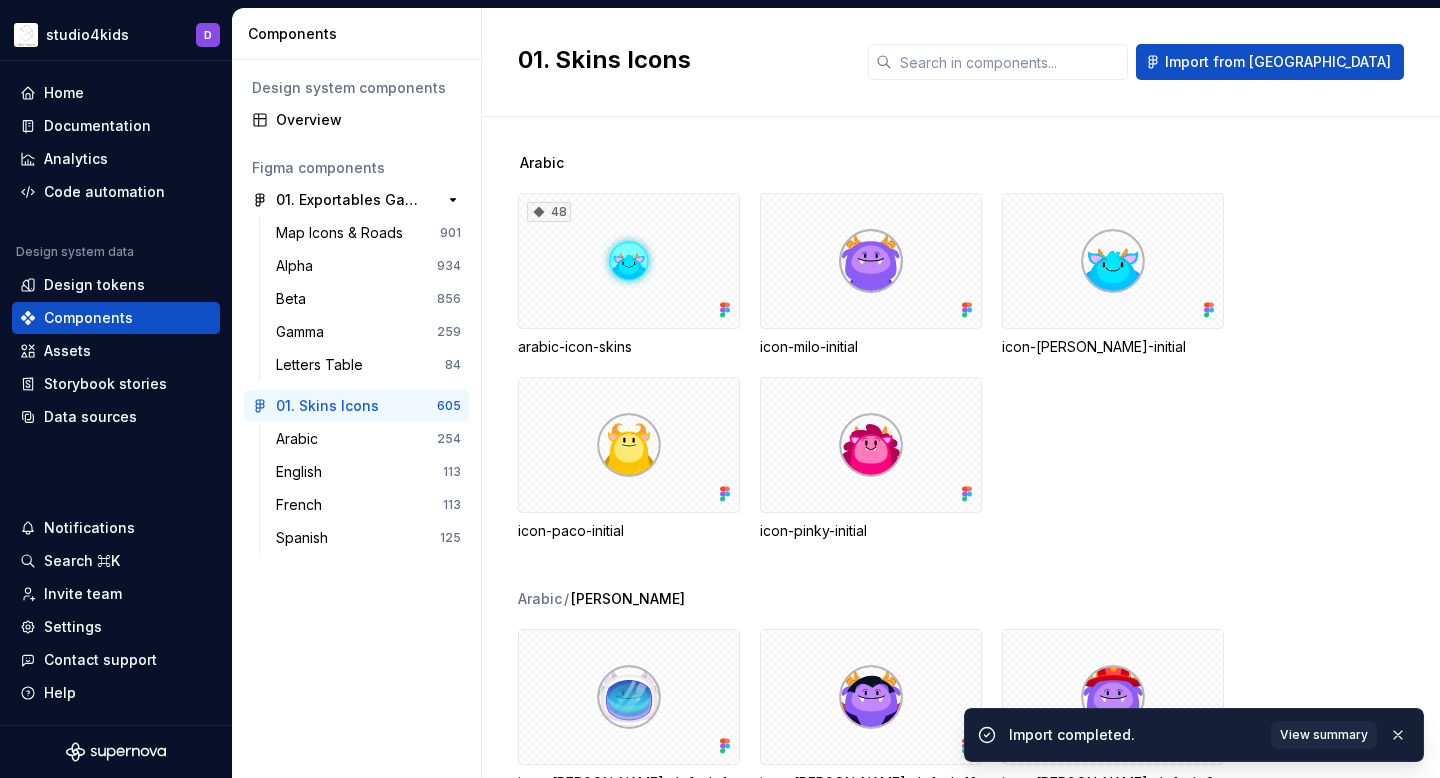 click on "01. Exportables Game Components" at bounding box center [350, 200] 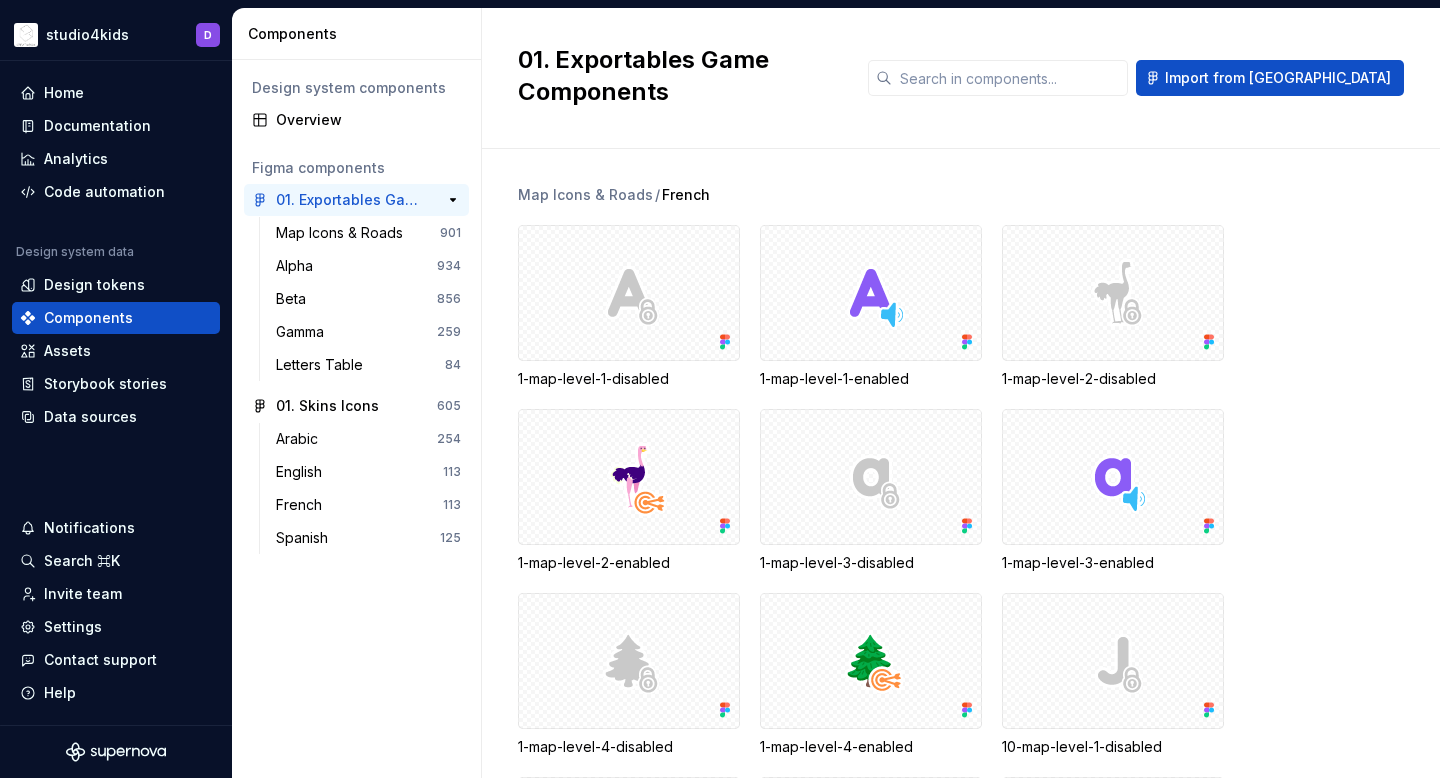 click on "01. Exportables Game Components" at bounding box center [350, 200] 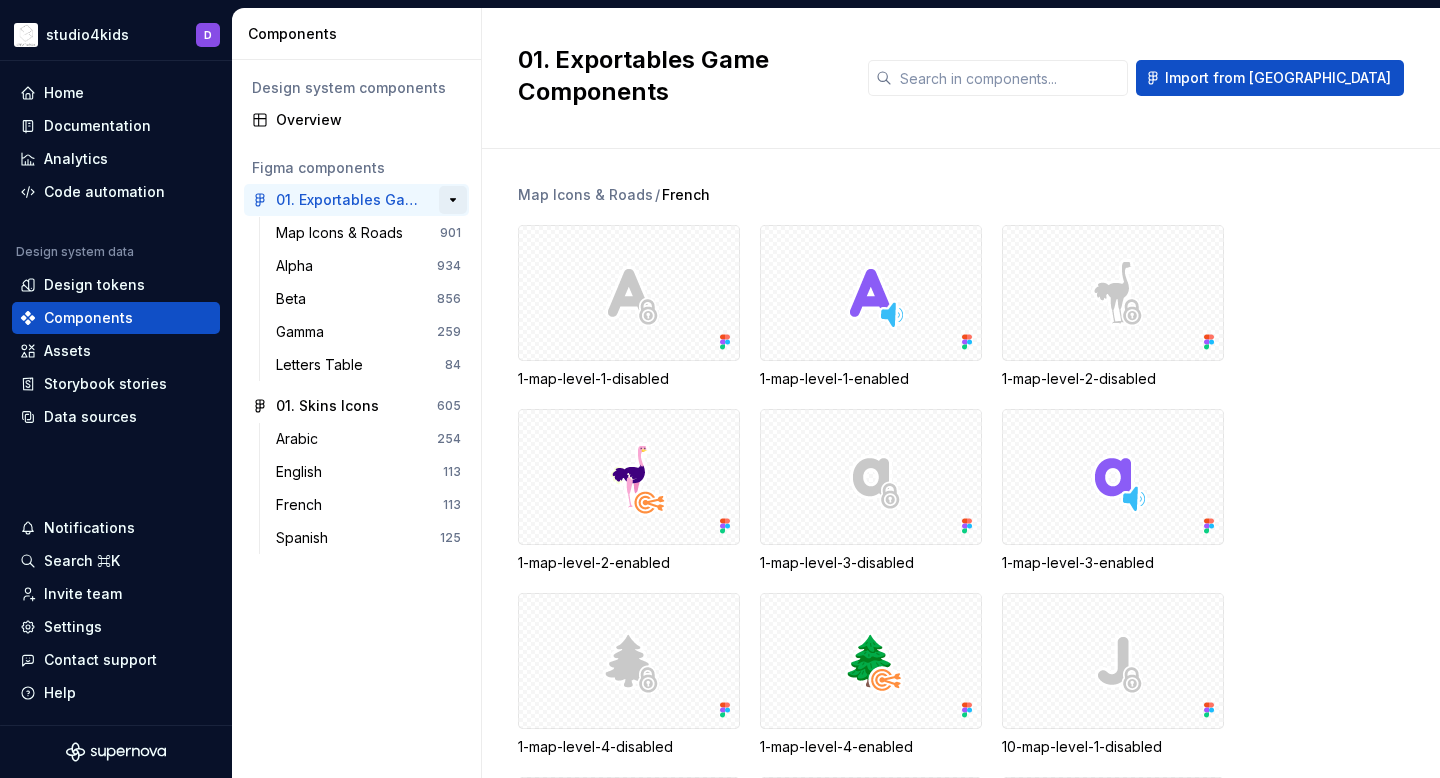 click at bounding box center [453, 200] 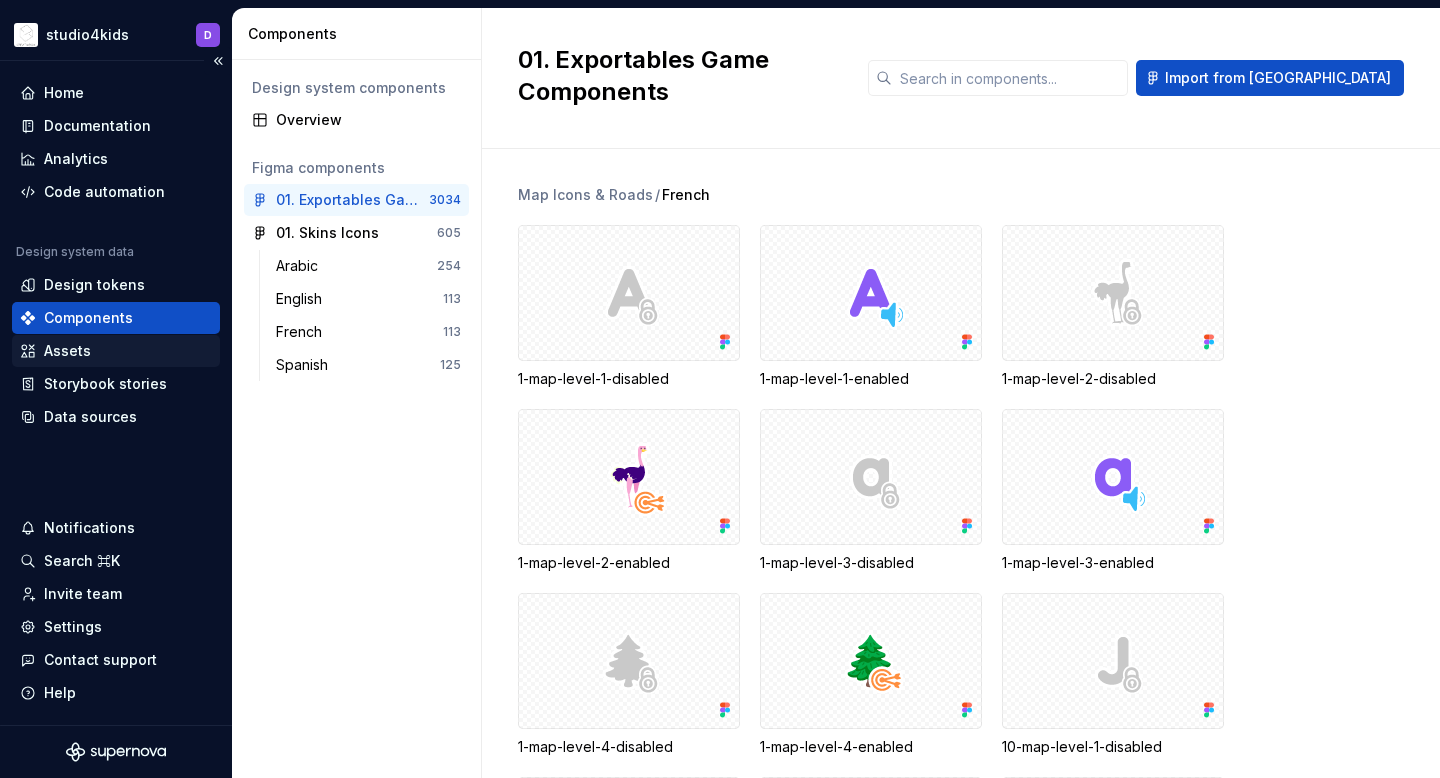 click on "Assets" at bounding box center [67, 351] 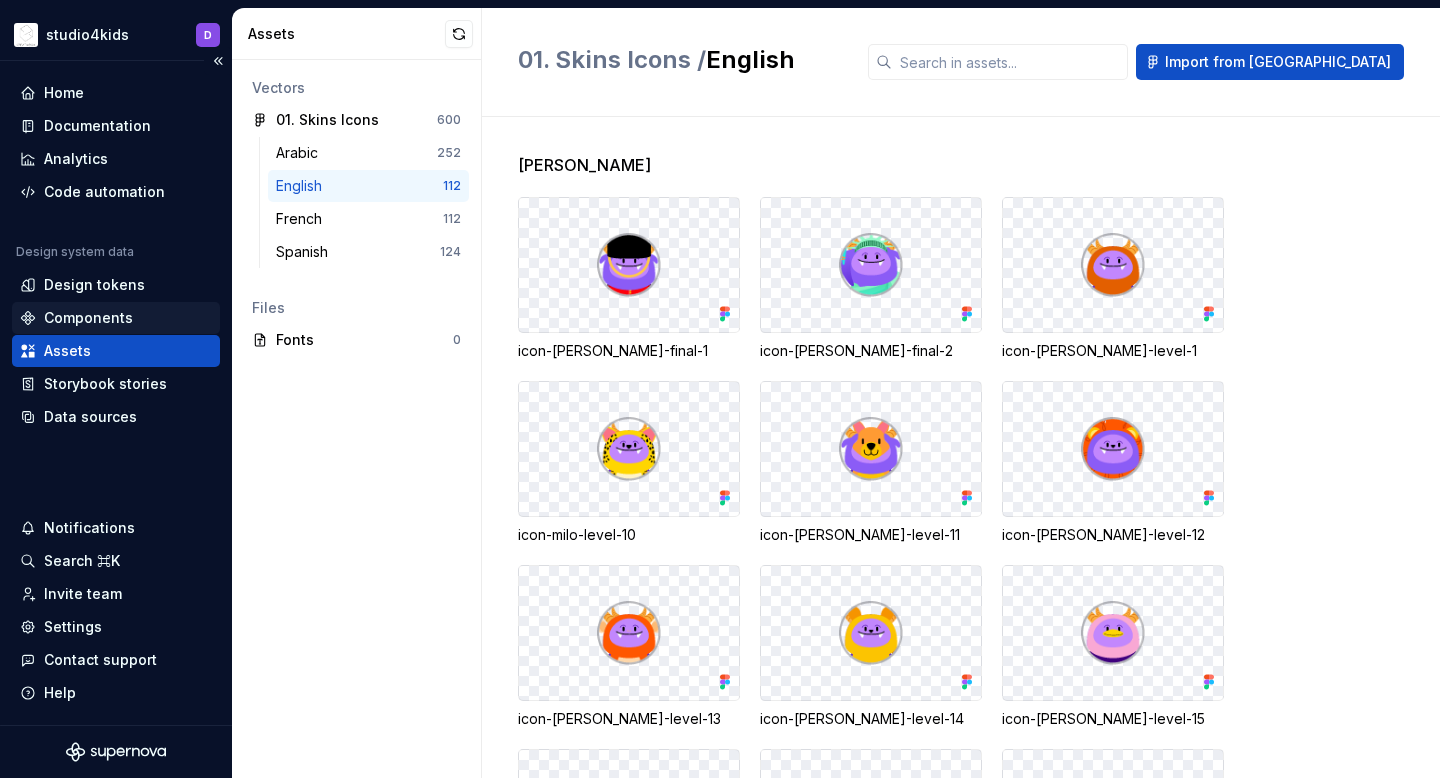 click on "Components" at bounding box center [88, 318] 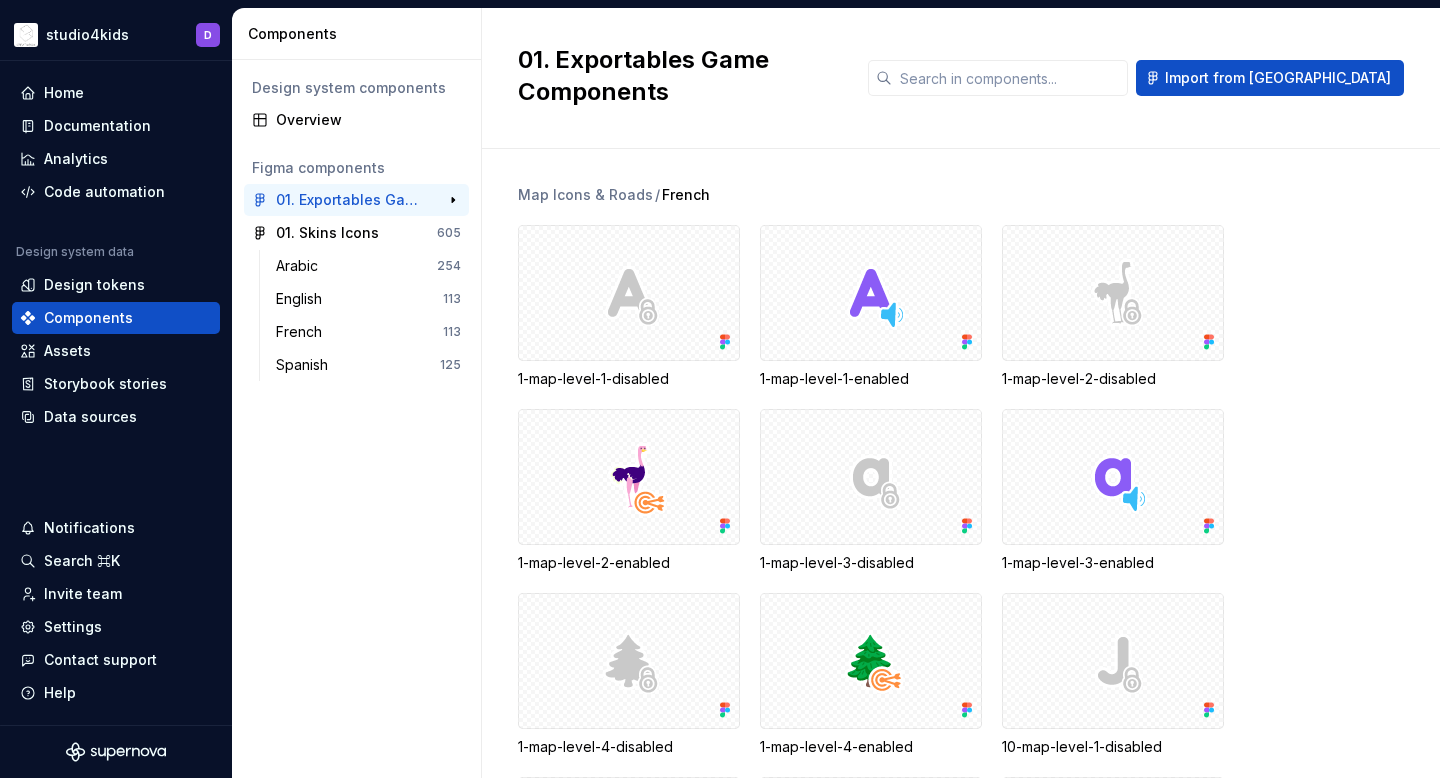 click on "01. Exportables Game Components" at bounding box center [350, 200] 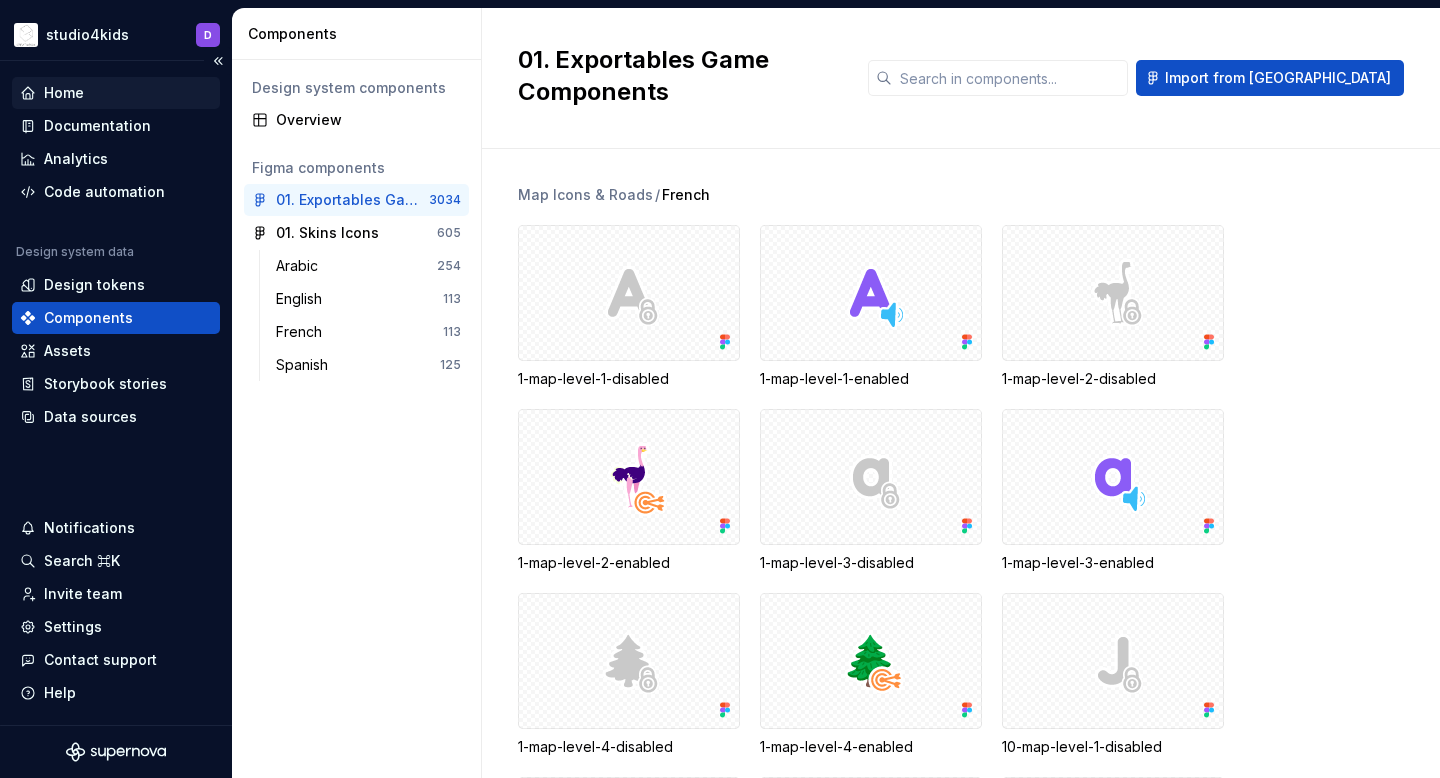click on "Home" at bounding box center [116, 93] 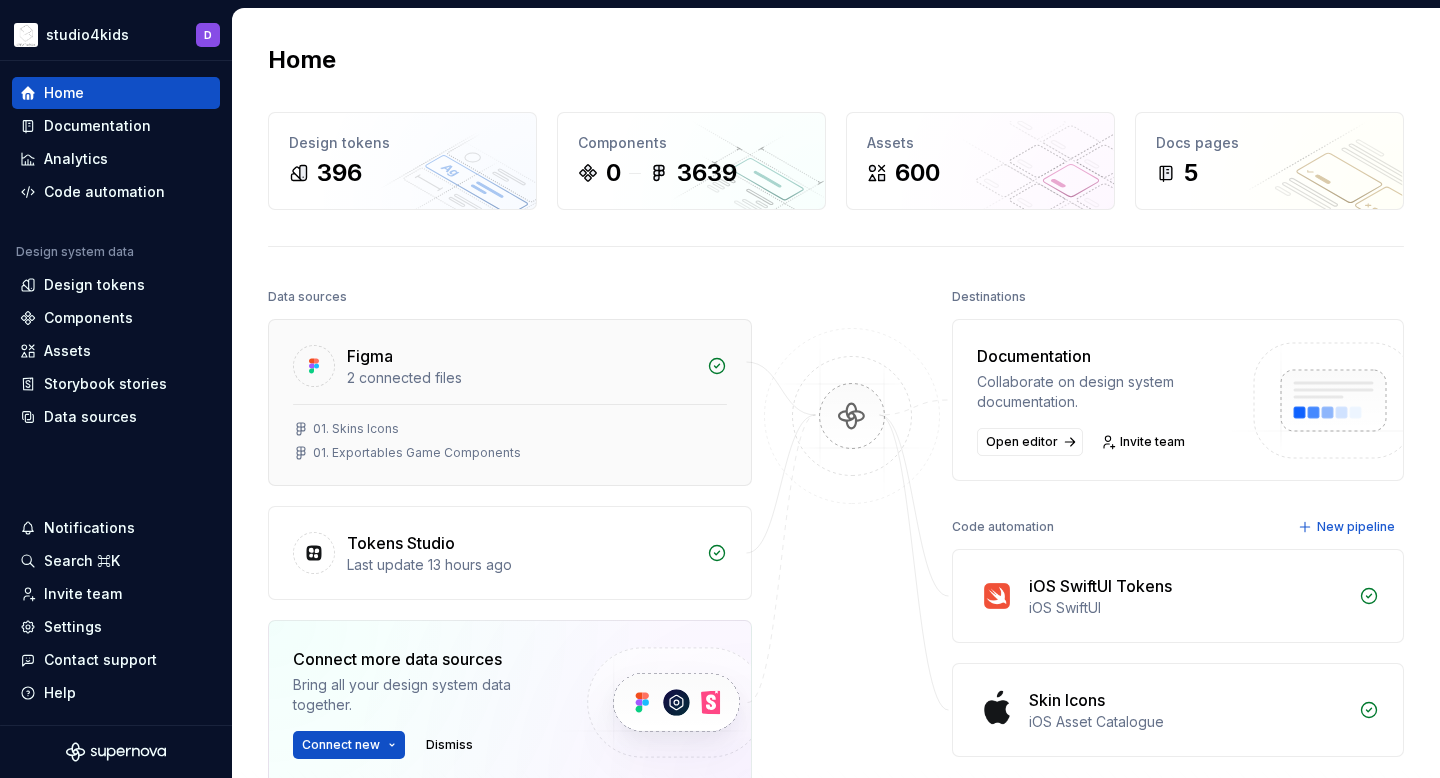 click on "01. Skins Icons 01. Exportables Game Components" at bounding box center [510, 444] 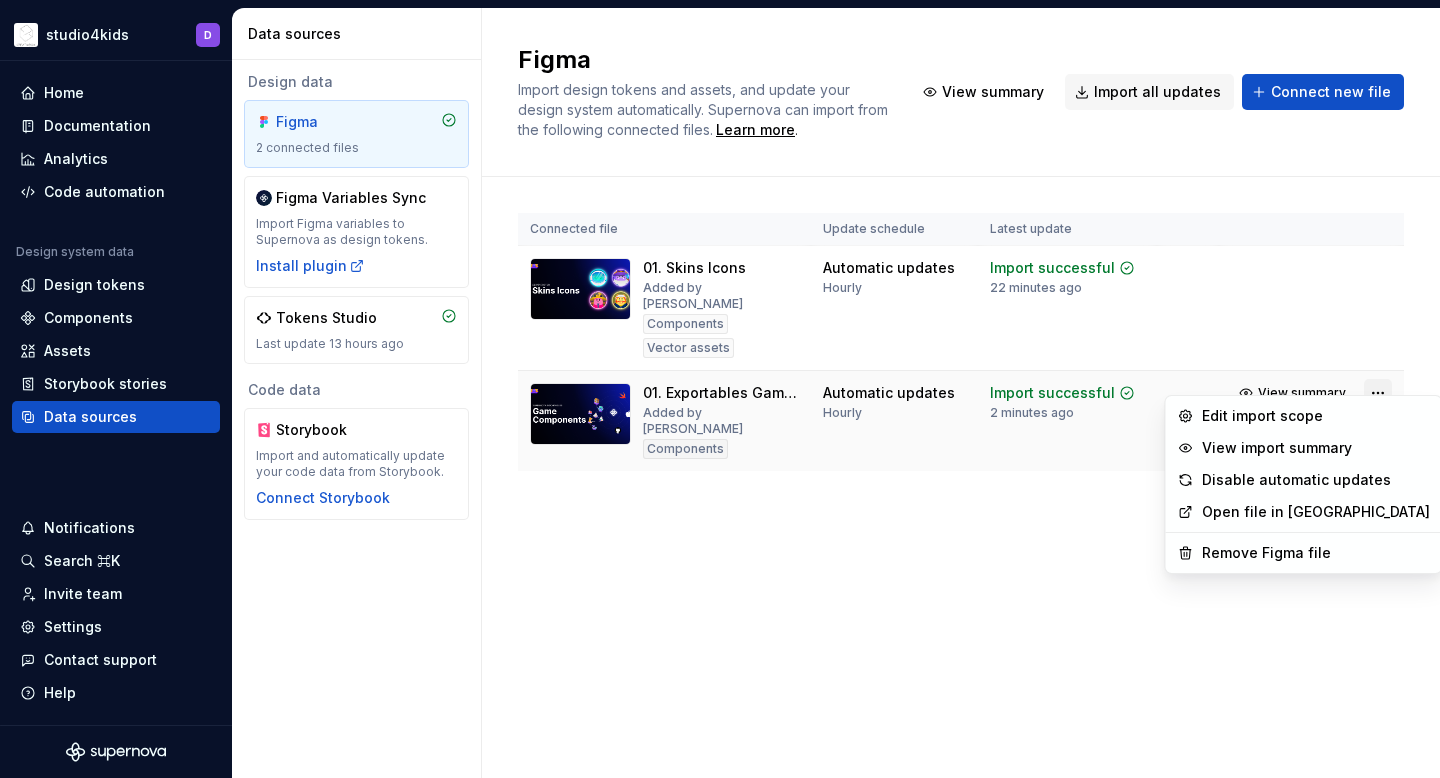 click on "studio4kids D Home Documentation Analytics Code automation Design system data Design tokens Components Assets Storybook stories Data sources Notifications Search ⌘K Invite team Settings Contact support Help Data sources Design data Figma 2 connected files Figma Variables Sync Import Figma variables to Supernova as design tokens. Install plugin Tokens Studio Last update 13 hours ago Code data Storybook Import and automatically update your code data from Storybook. Connect Storybook Figma Import design tokens and assets, and update your design system automatically. Supernova can import from the following connected files.   Learn more . View summary Import all updates Connect new file Connected file Update schedule Latest update 01. Skins Icons Added by [PERSON_NAME] Vector assets  Automatic updates Hourly Import successful 22 minutes ago View summary Import updates 01. Exportables Game Components Added by [PERSON_NAME] Components  Automatic updates Hourly Import successful 2 minutes ago View summary" at bounding box center [720, 389] 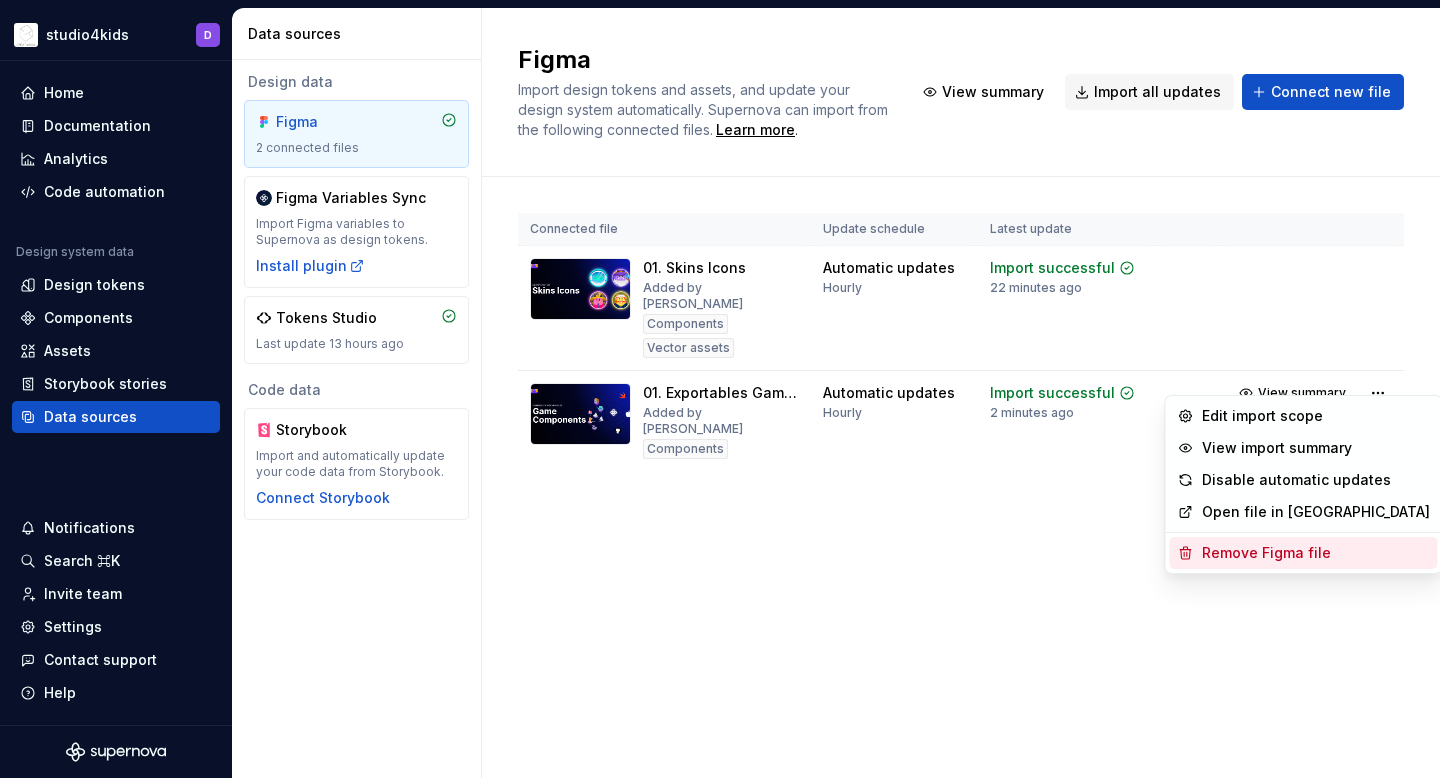 click on "Remove Figma file" at bounding box center [1316, 553] 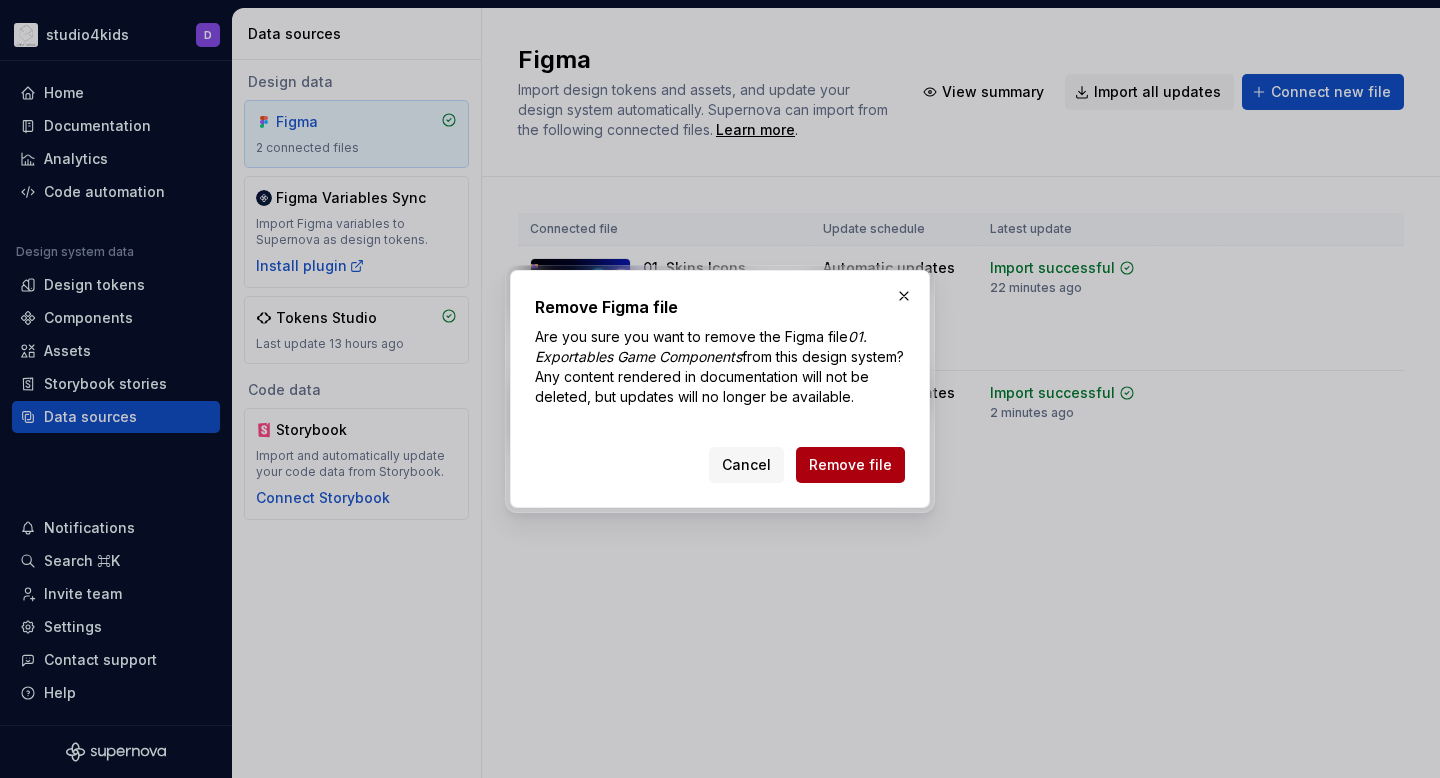 click on "Remove file" at bounding box center (850, 465) 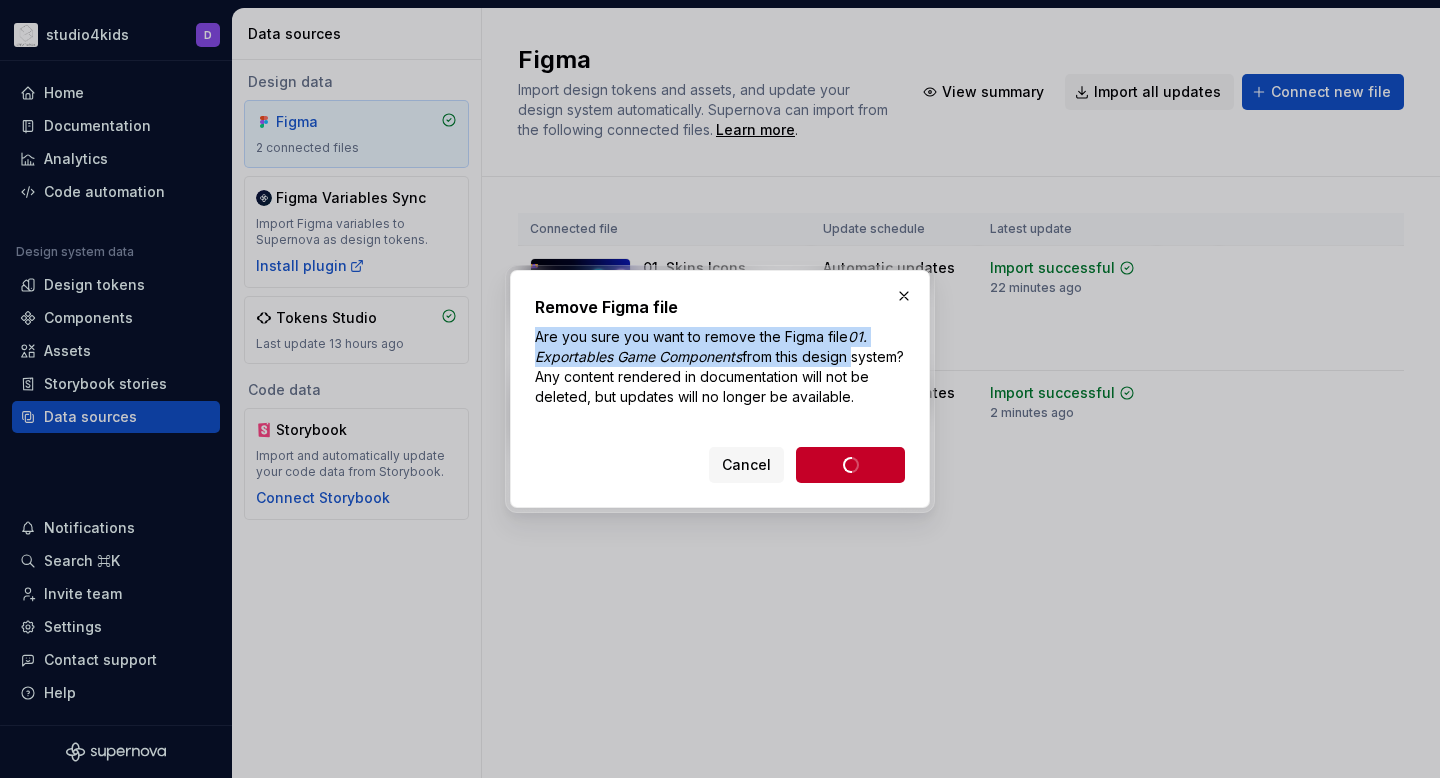 drag, startPoint x: 823, startPoint y: 295, endPoint x: 903, endPoint y: 366, distance: 106.96261 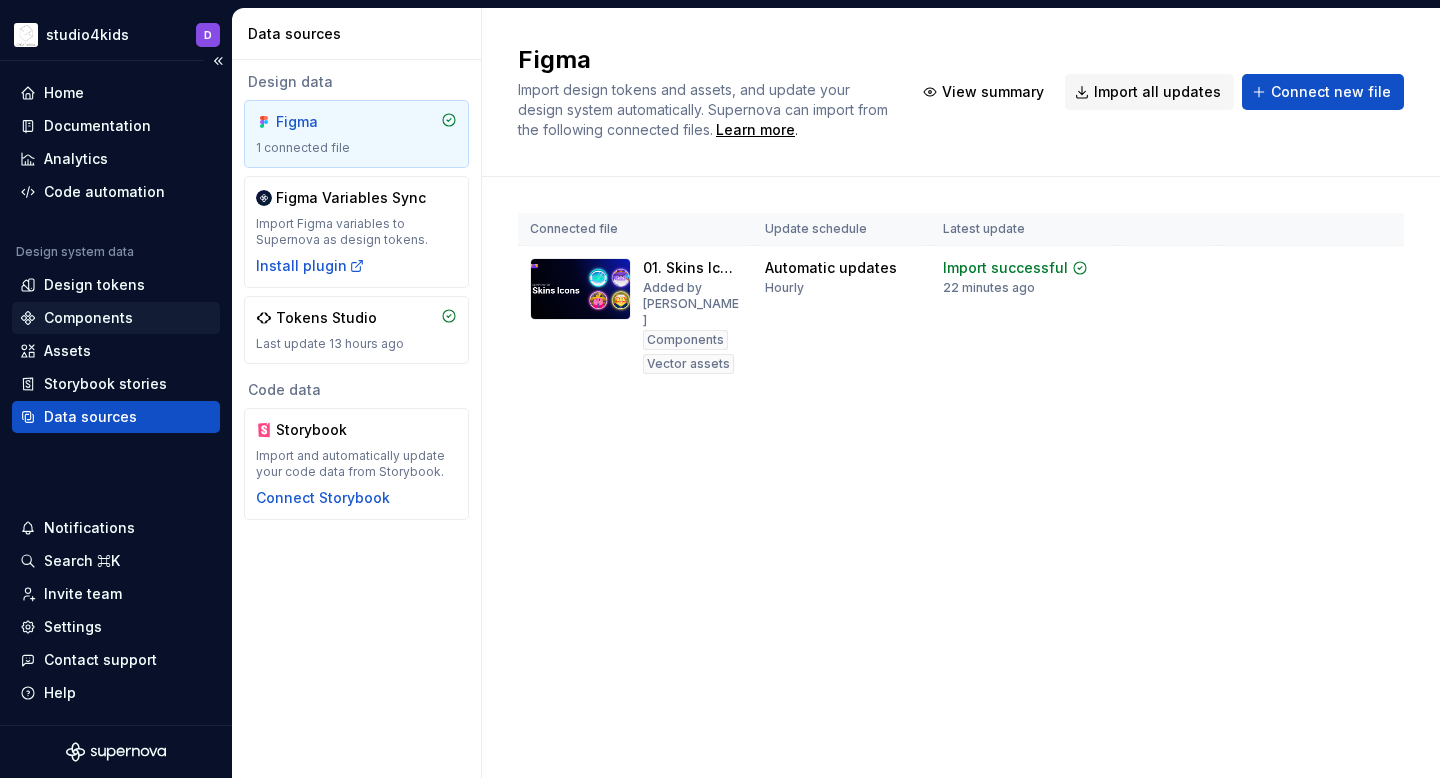 click on "Components" at bounding box center [88, 318] 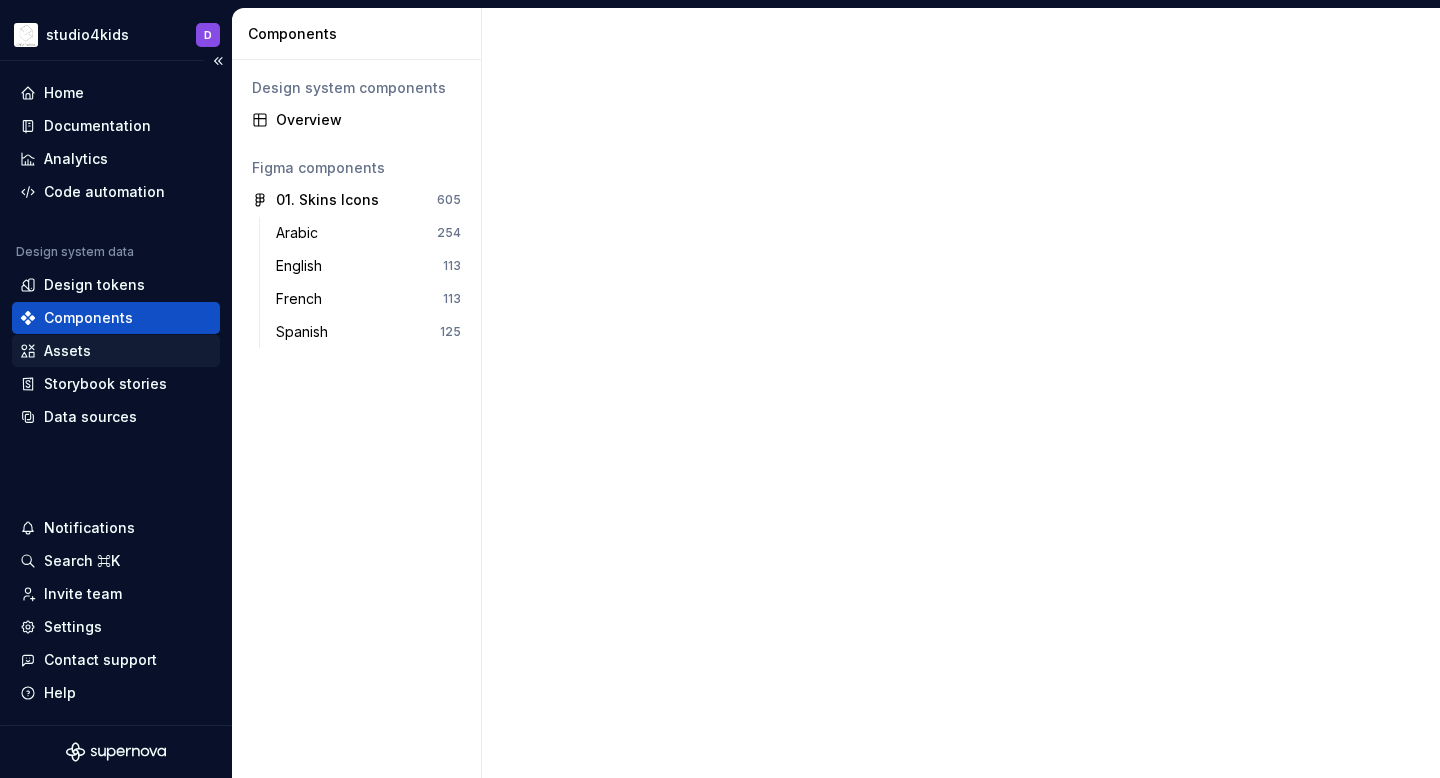 click on "Assets" at bounding box center (67, 351) 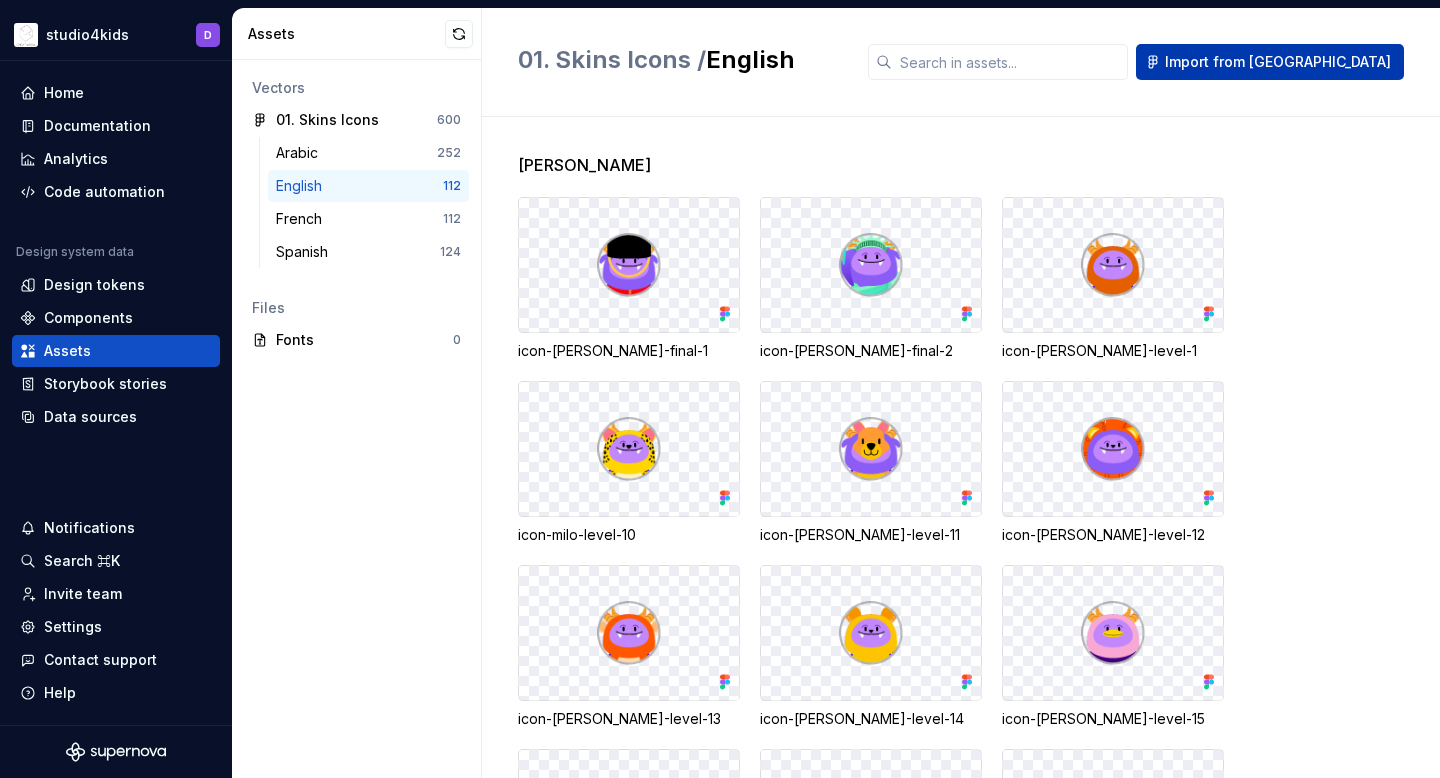 click on "Import from [GEOGRAPHIC_DATA]" at bounding box center [1278, 62] 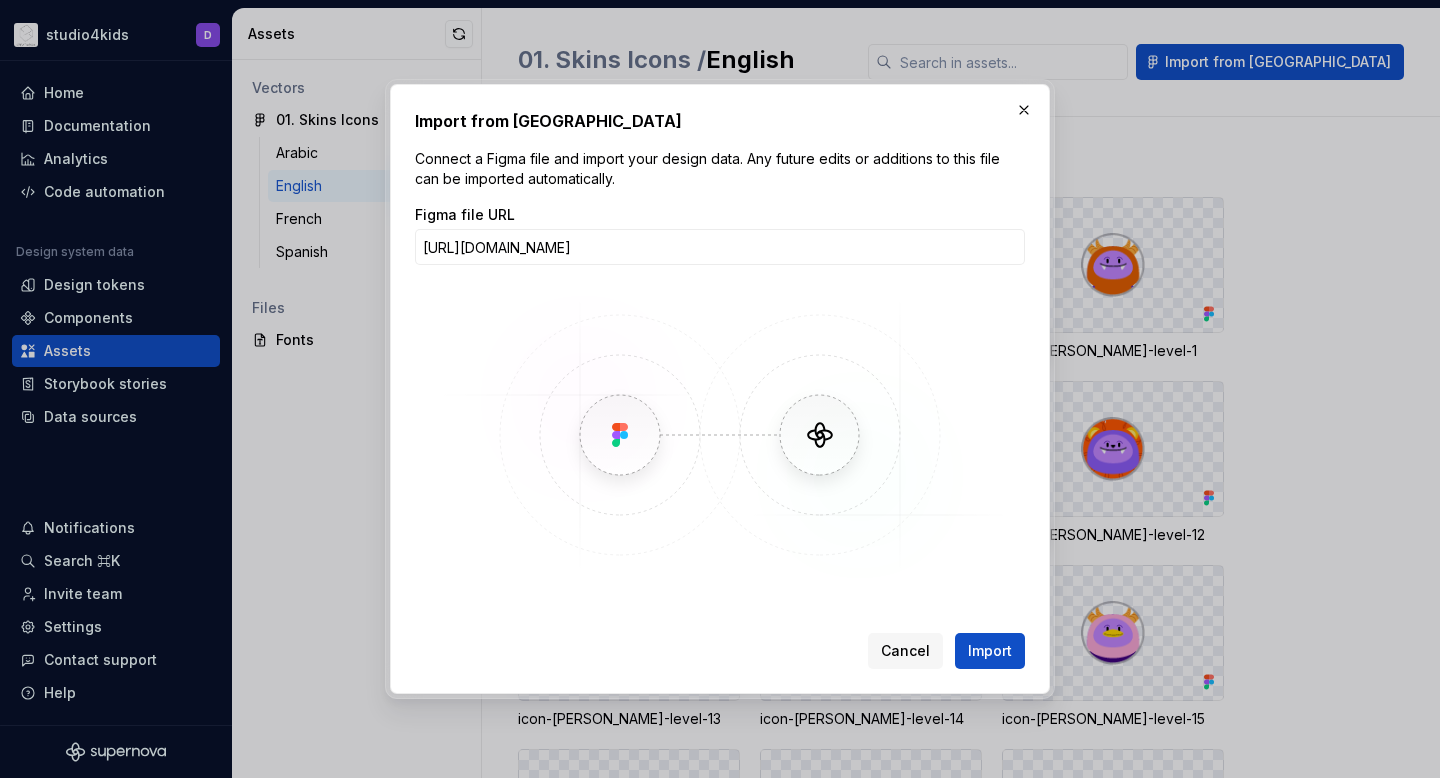 scroll, scrollTop: 0, scrollLeft: 302, axis: horizontal 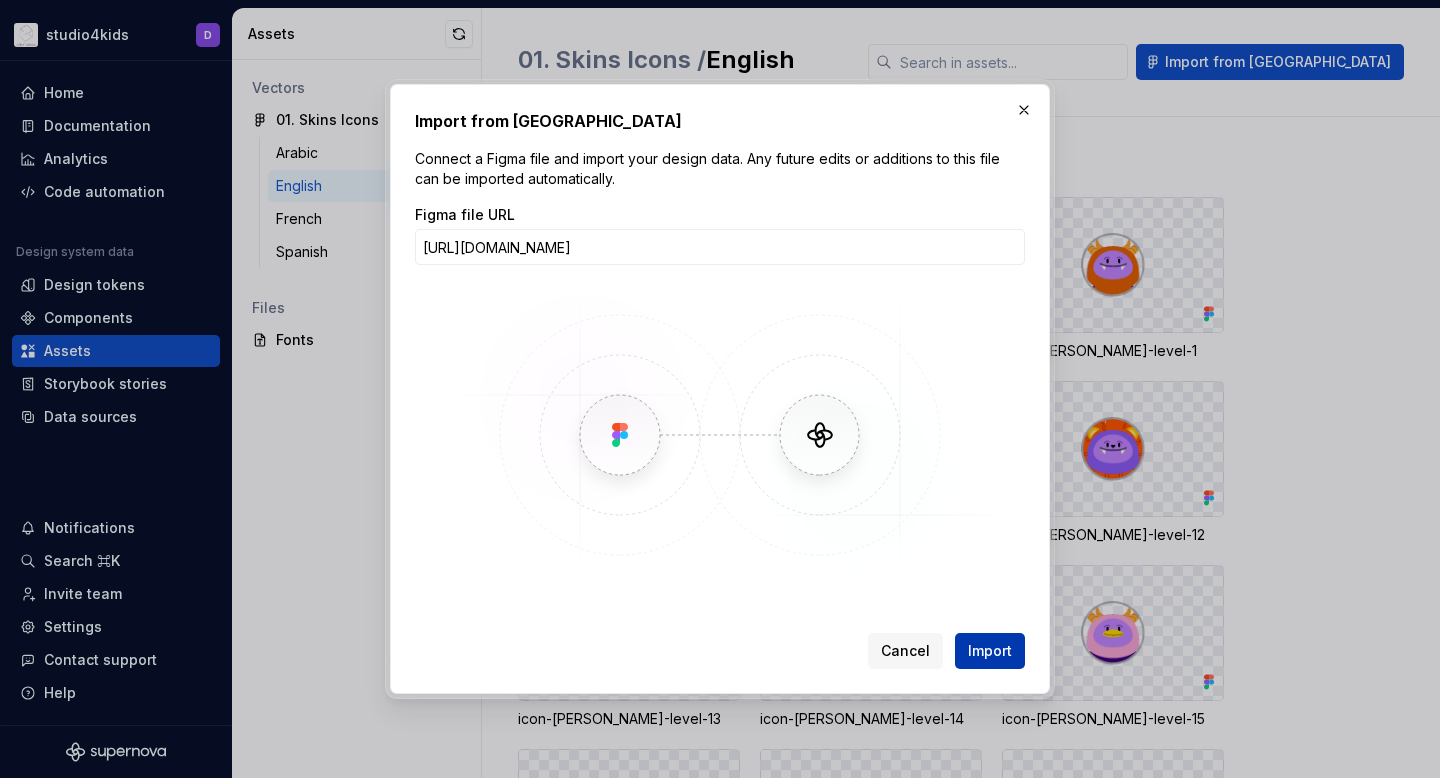 type on "[URL][DOMAIN_NAME]" 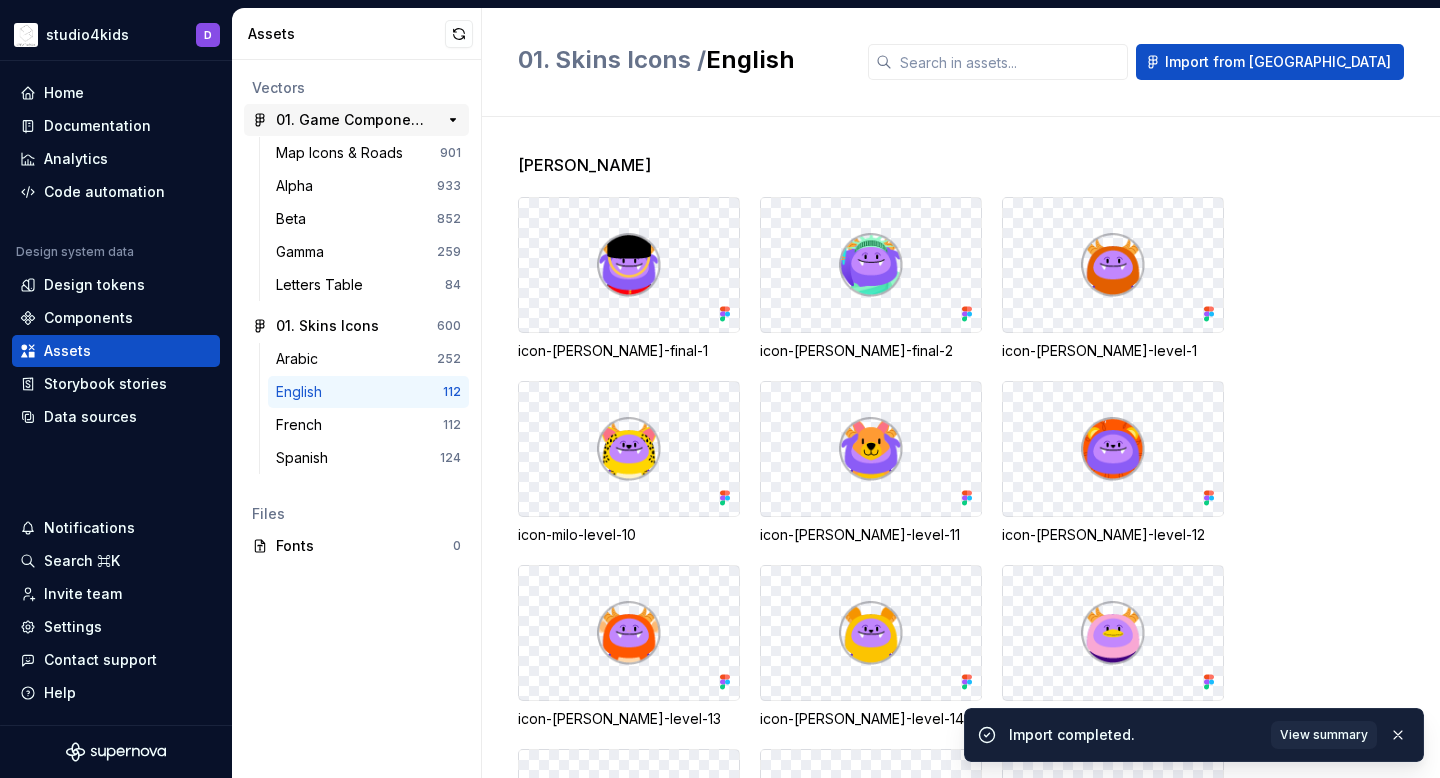 click on "01. Game Components Exportables" at bounding box center [350, 120] 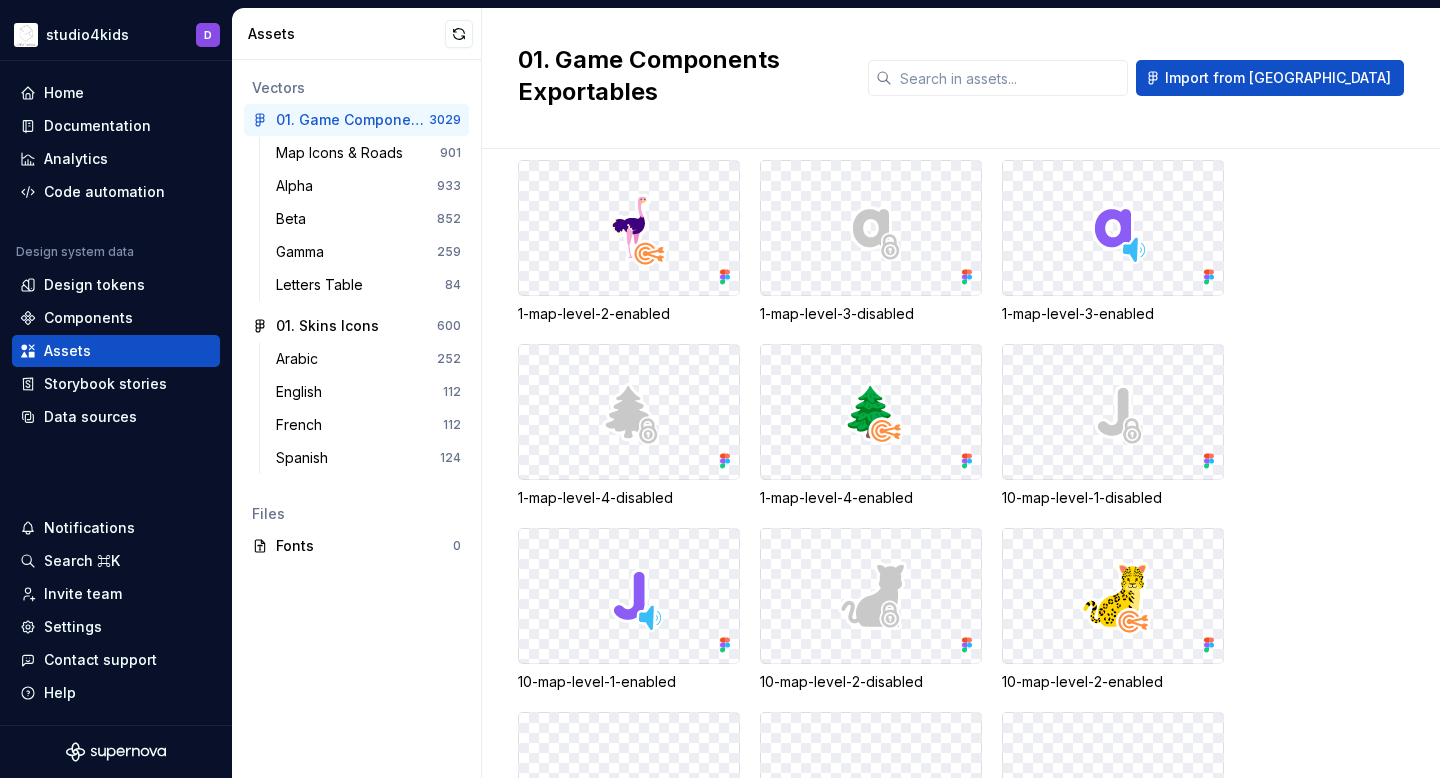 scroll, scrollTop: 0, scrollLeft: 0, axis: both 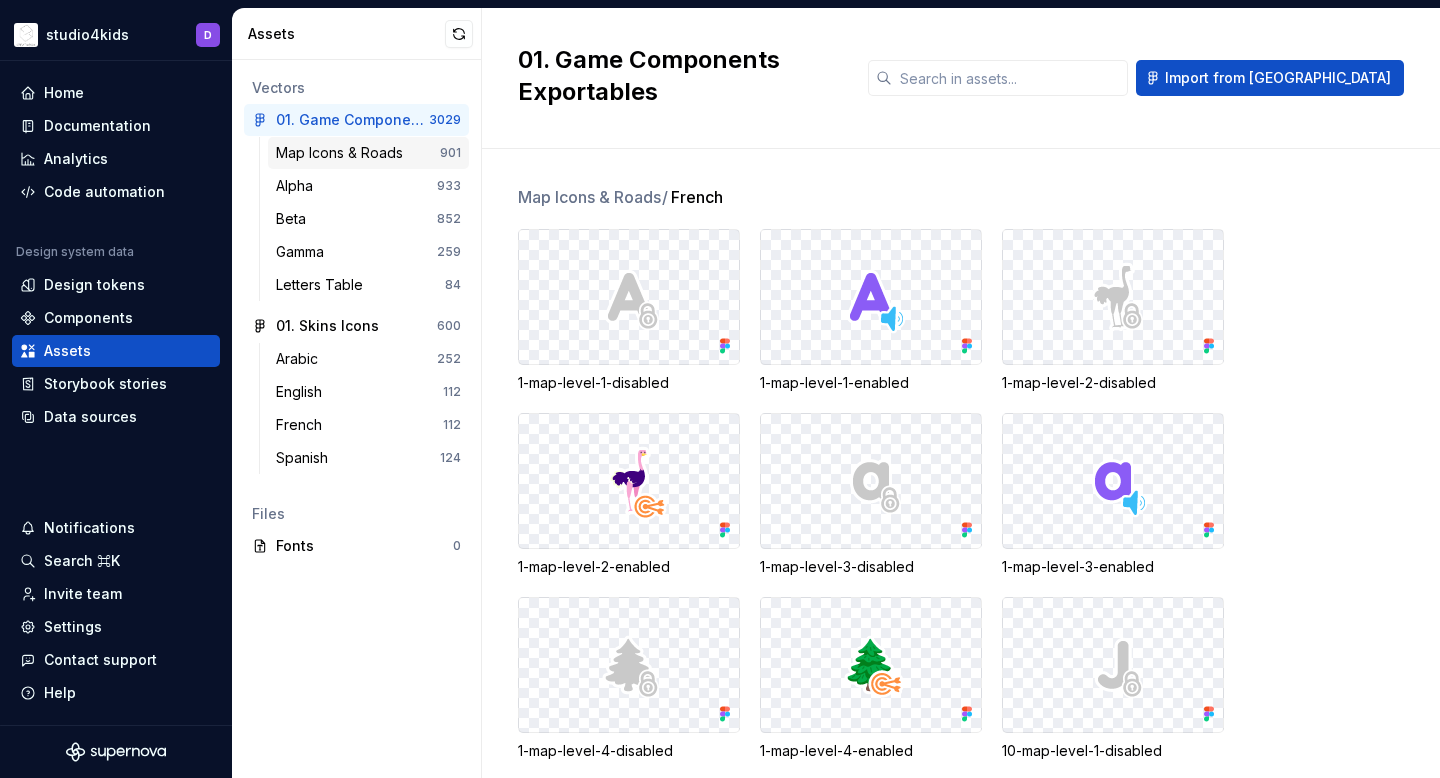 click on "Map Icons & Roads" at bounding box center [343, 153] 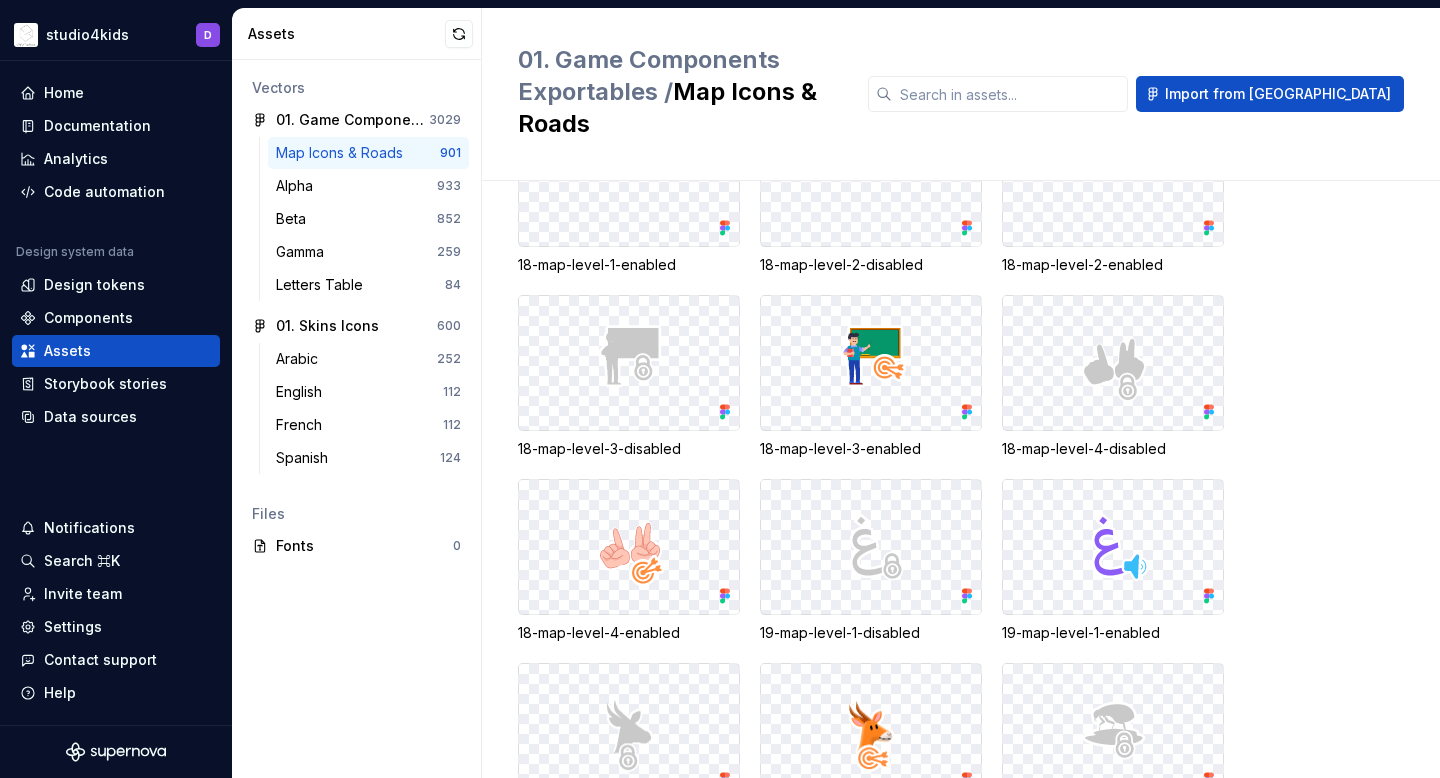scroll, scrollTop: 18072, scrollLeft: 0, axis: vertical 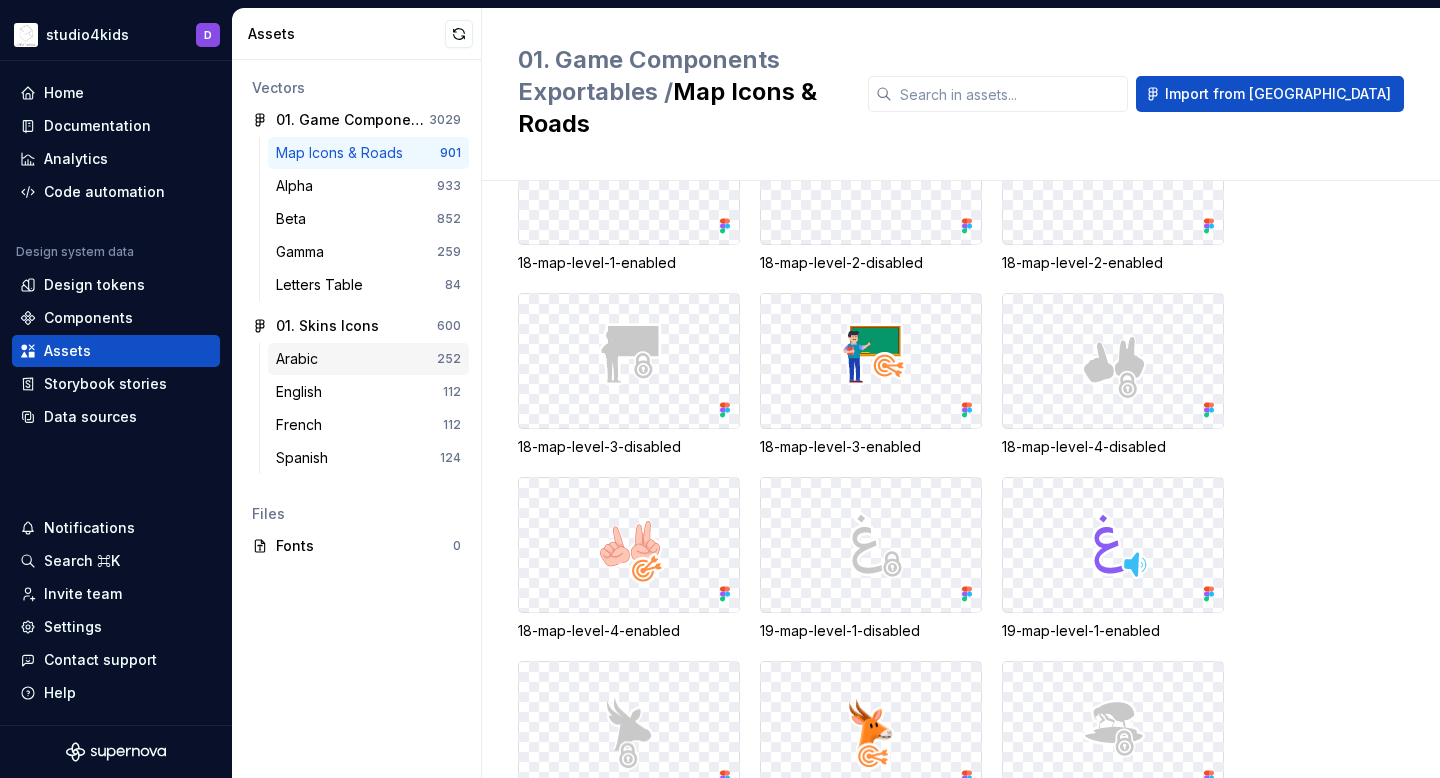 click on "Arabic 252" at bounding box center [368, 359] 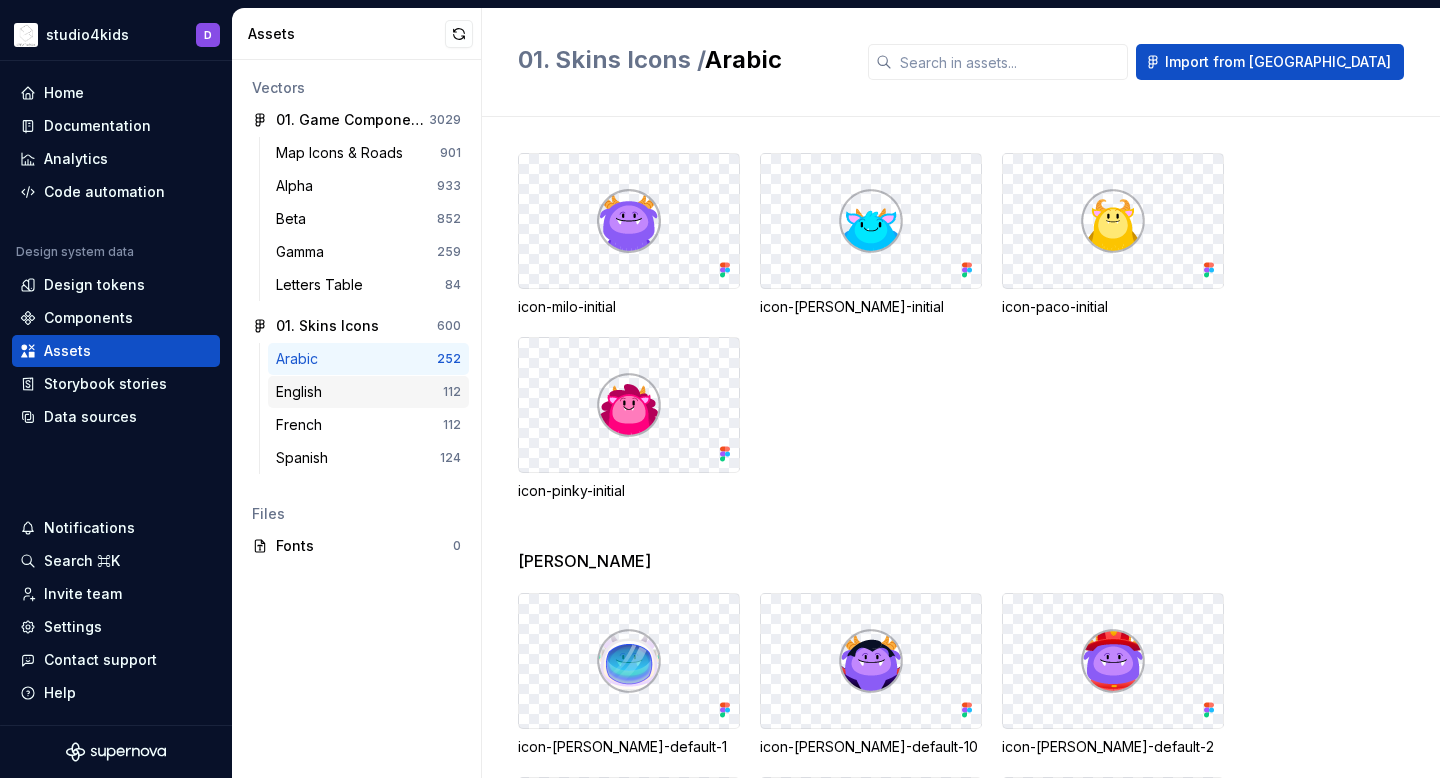 click on "English" at bounding box center [359, 392] 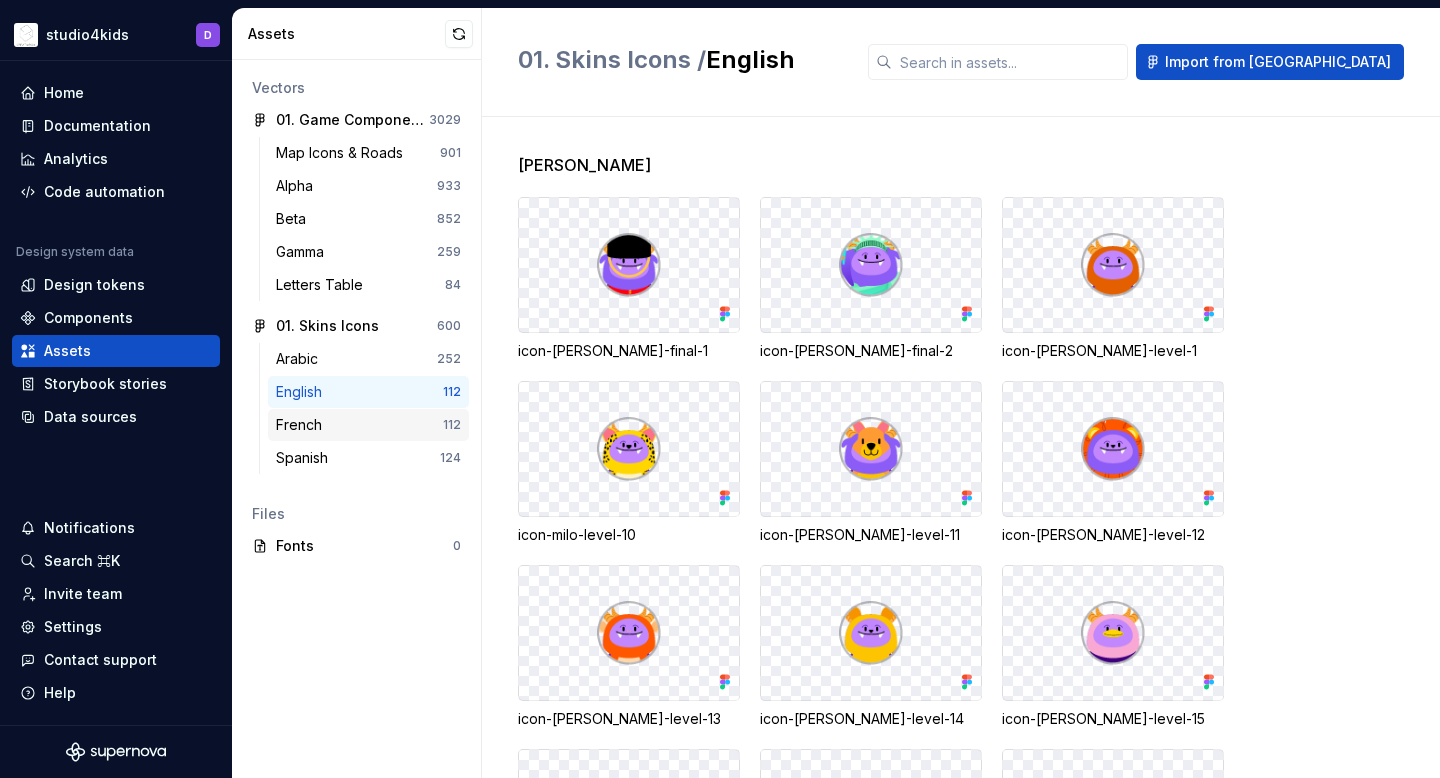 click on "French" at bounding box center [359, 425] 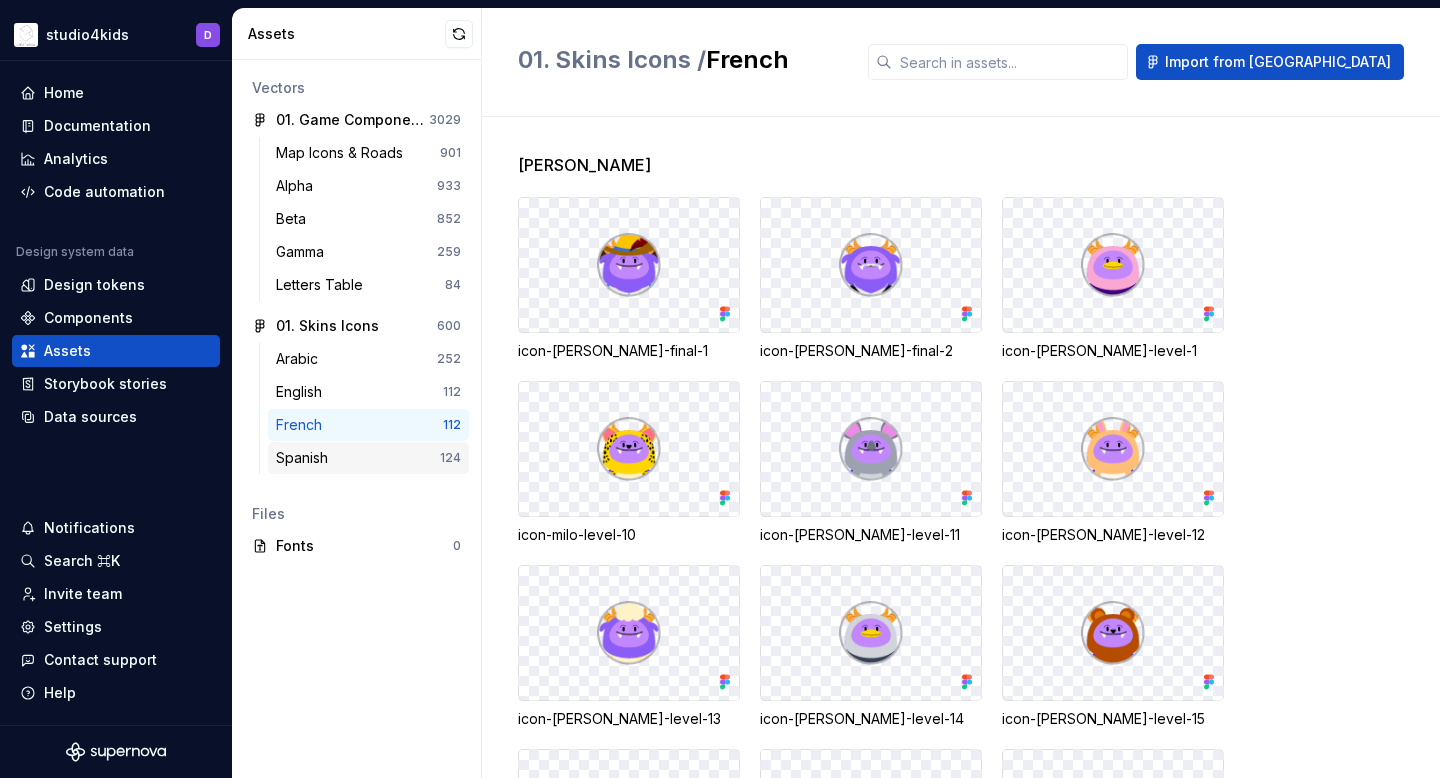click on "Spanish" at bounding box center (358, 458) 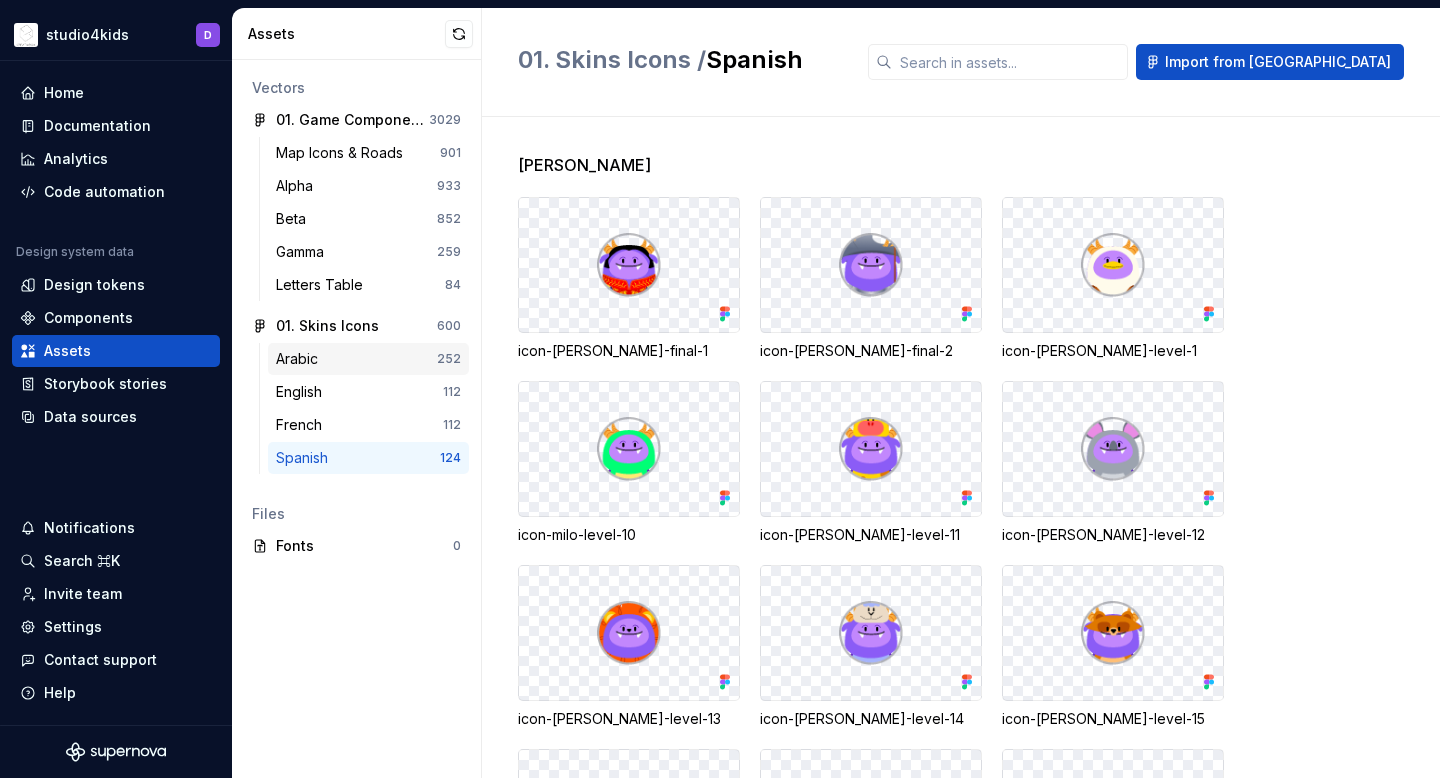 click on "Arabic 252" at bounding box center (368, 359) 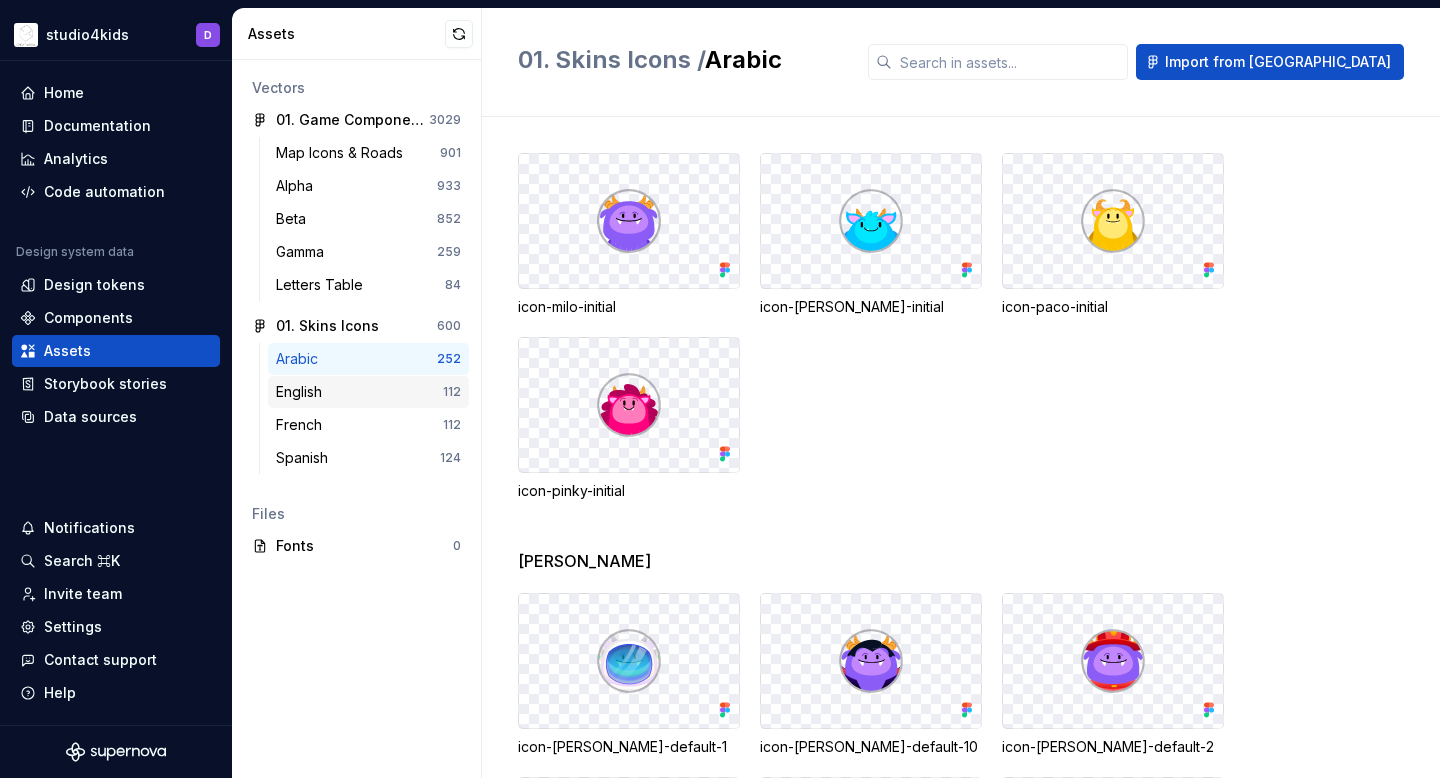 click on "English" at bounding box center [303, 392] 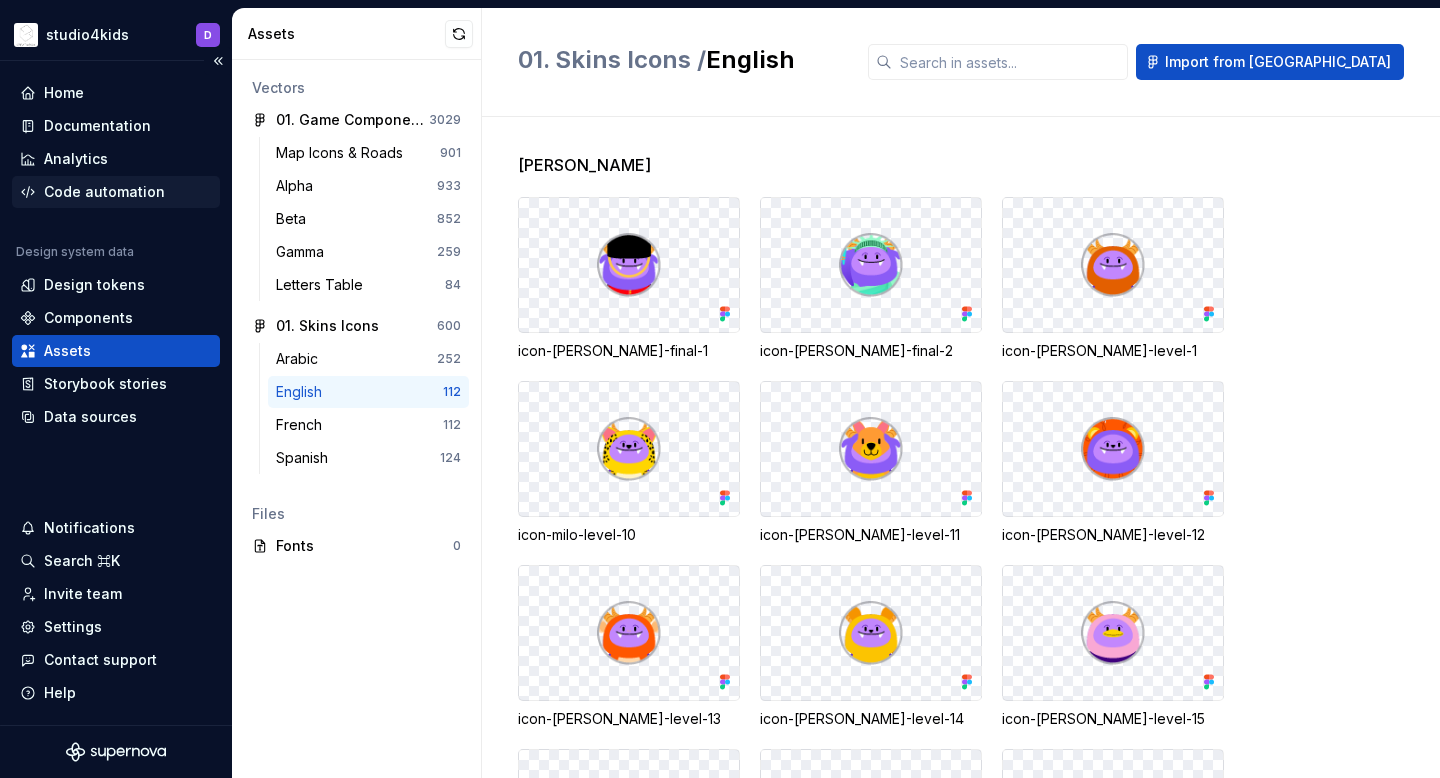 click on "Code automation" at bounding box center (104, 192) 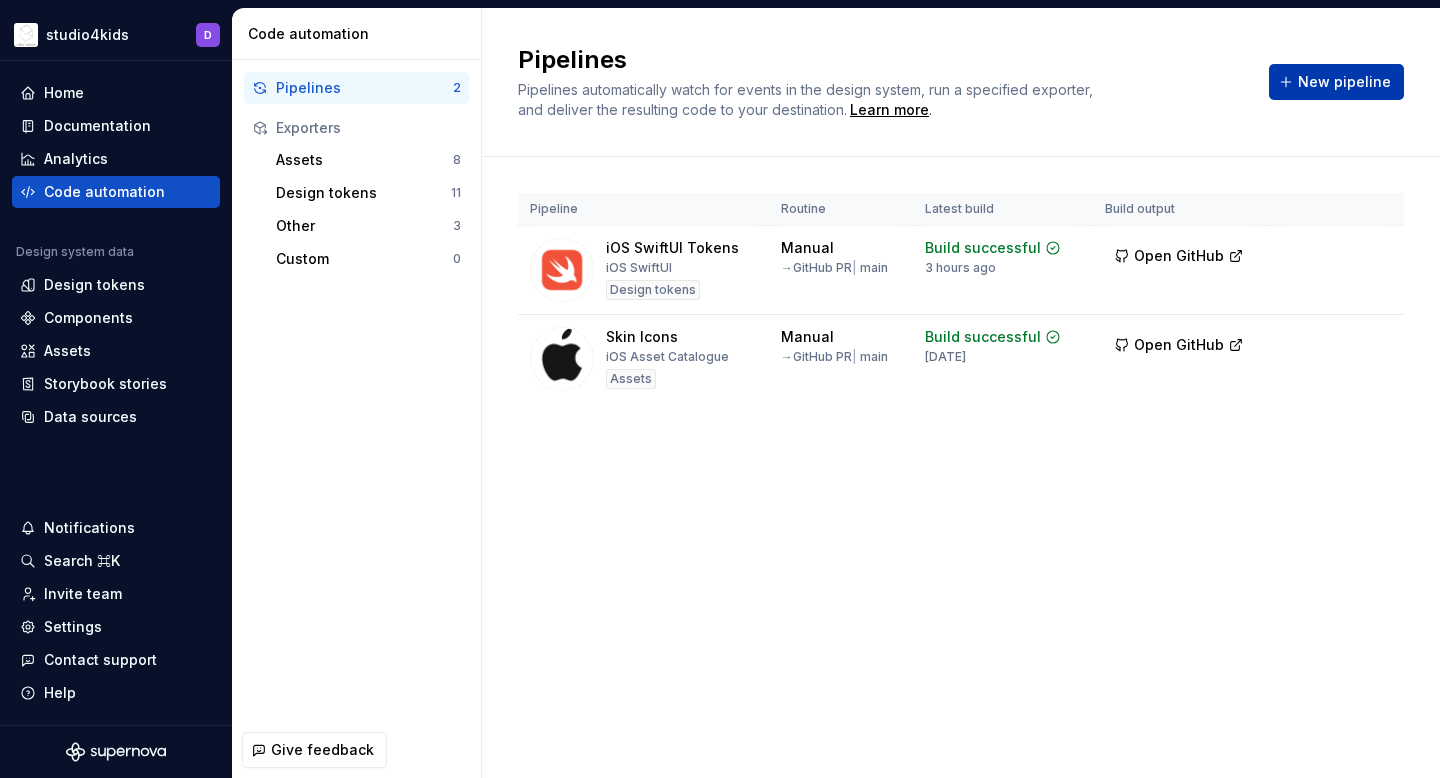 click on "New pipeline" at bounding box center (1336, 82) 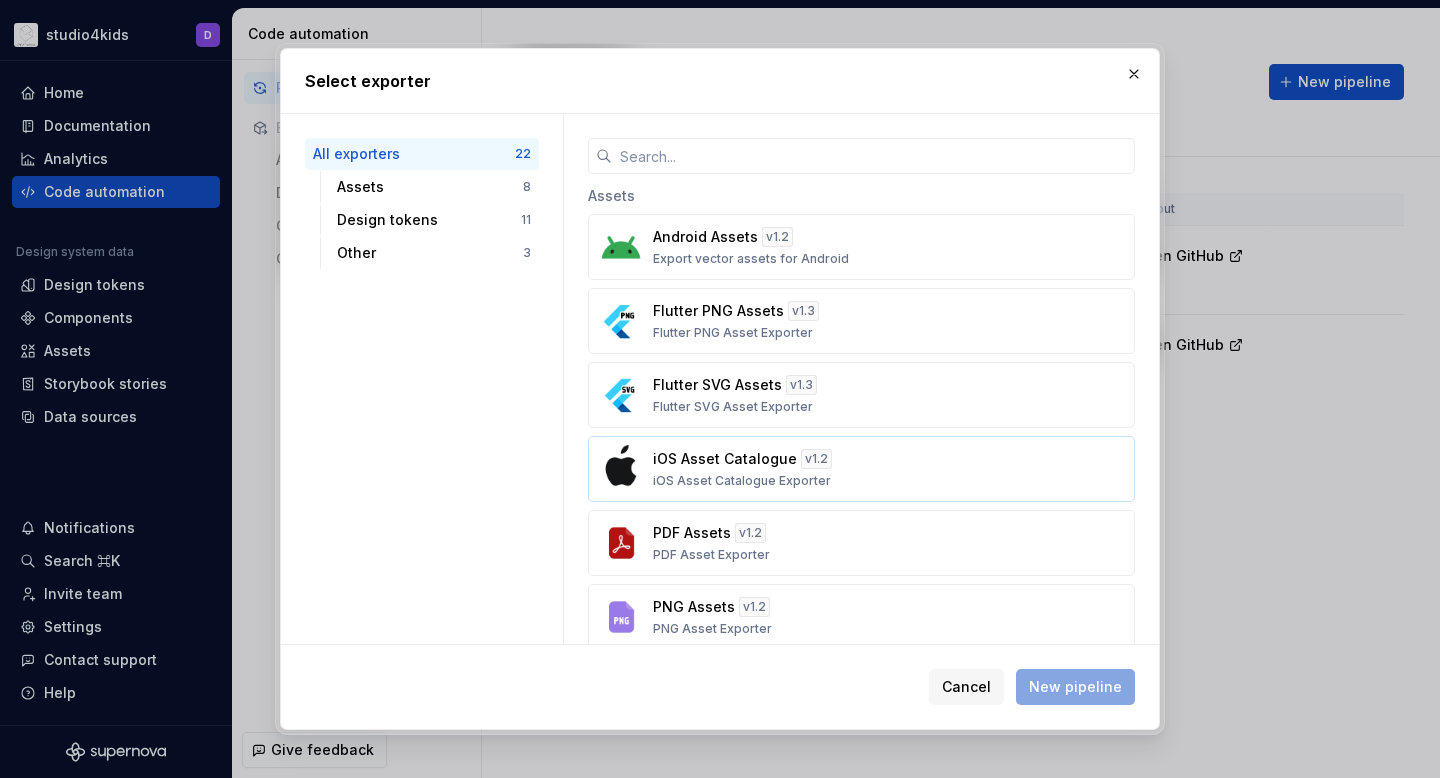 click on "iOS Asset Catalogue v 1.2 iOS Asset Catalogue Exporter" at bounding box center (855, 469) 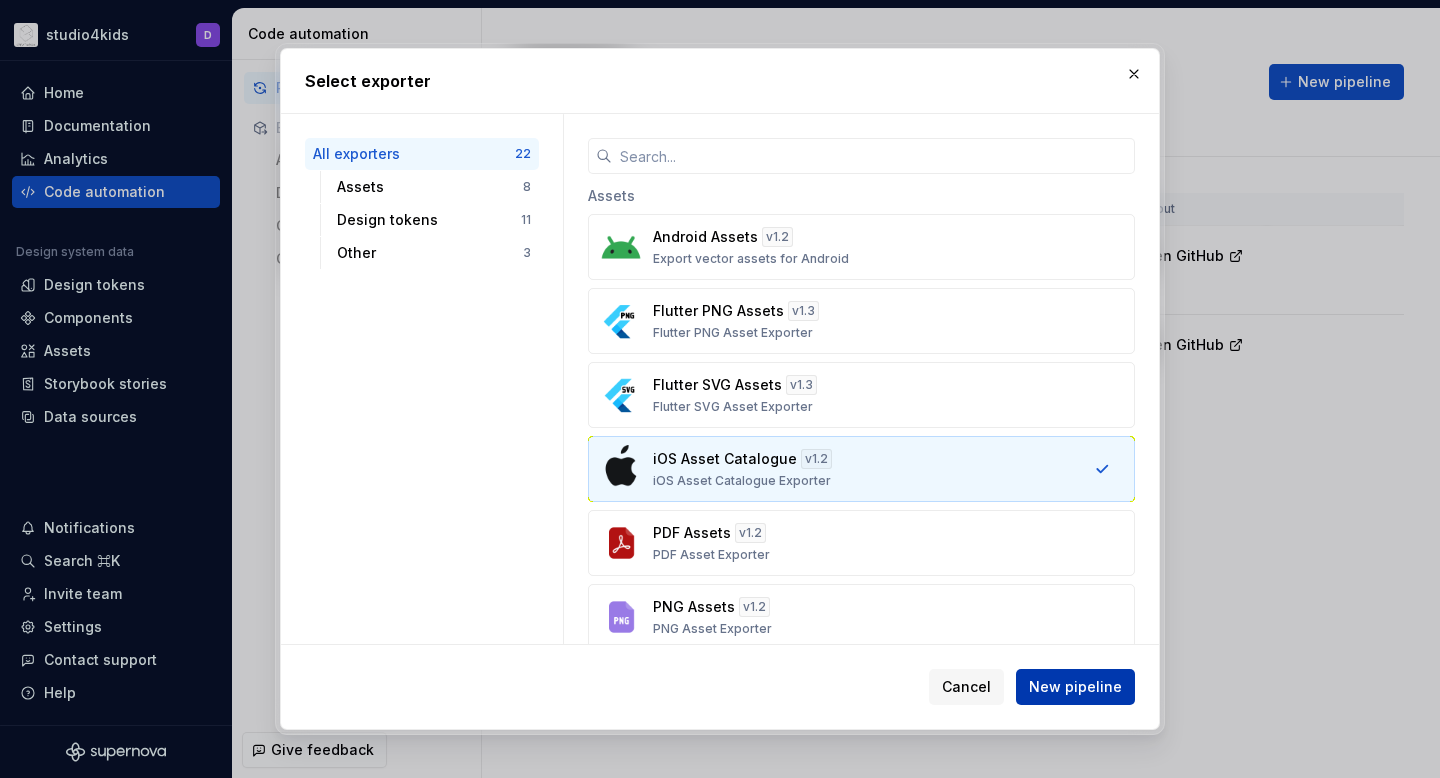 click on "New pipeline" at bounding box center [1075, 687] 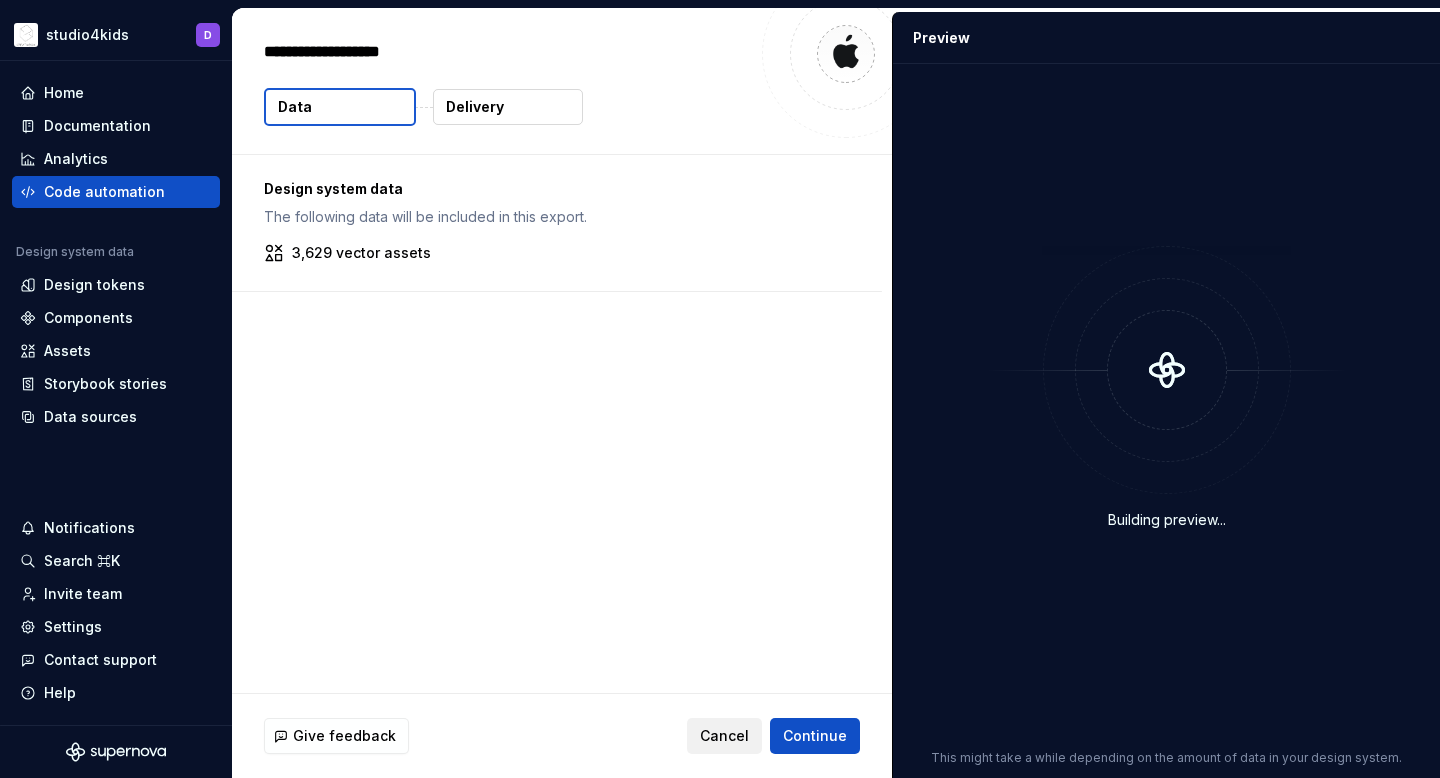 type on "*" 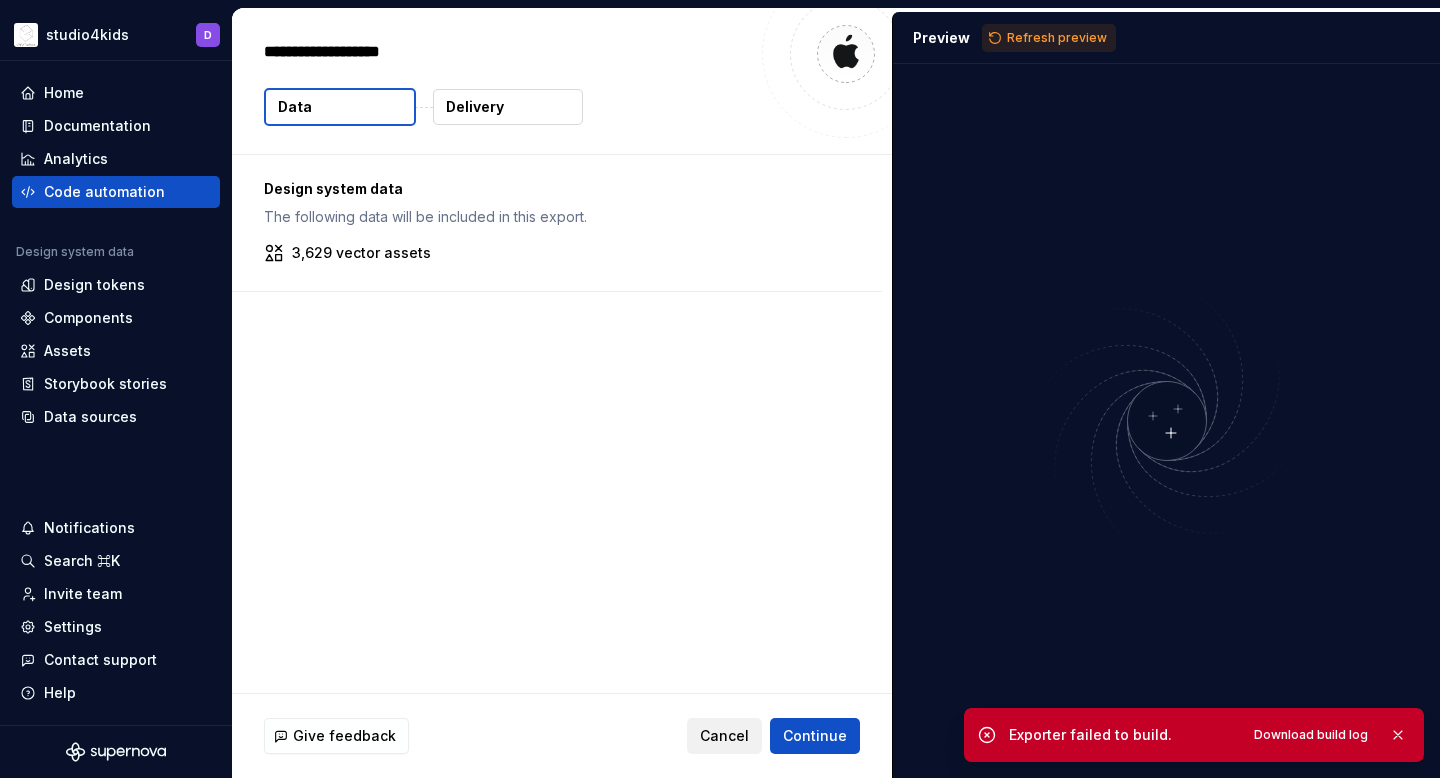 click on "Cancel" at bounding box center (724, 736) 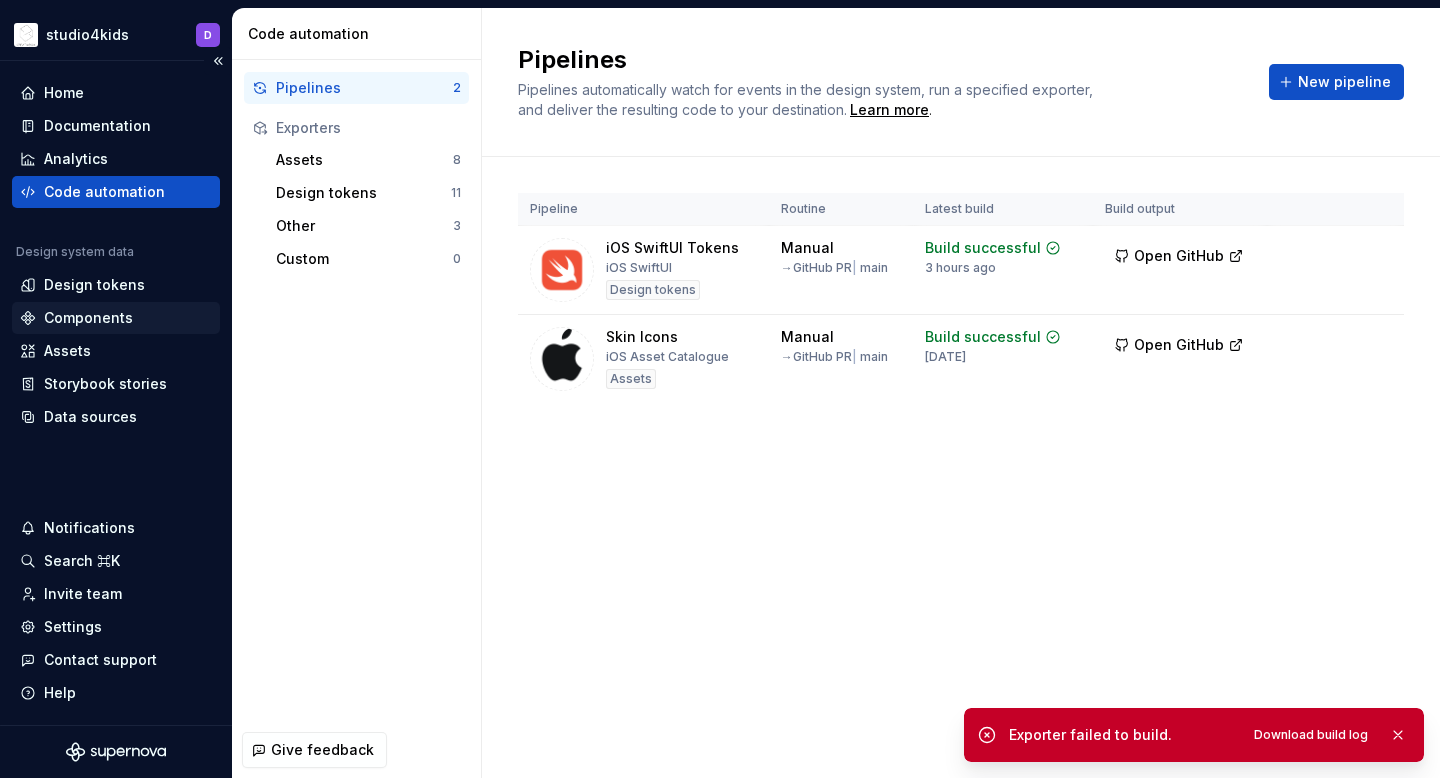 click on "Components" at bounding box center [88, 318] 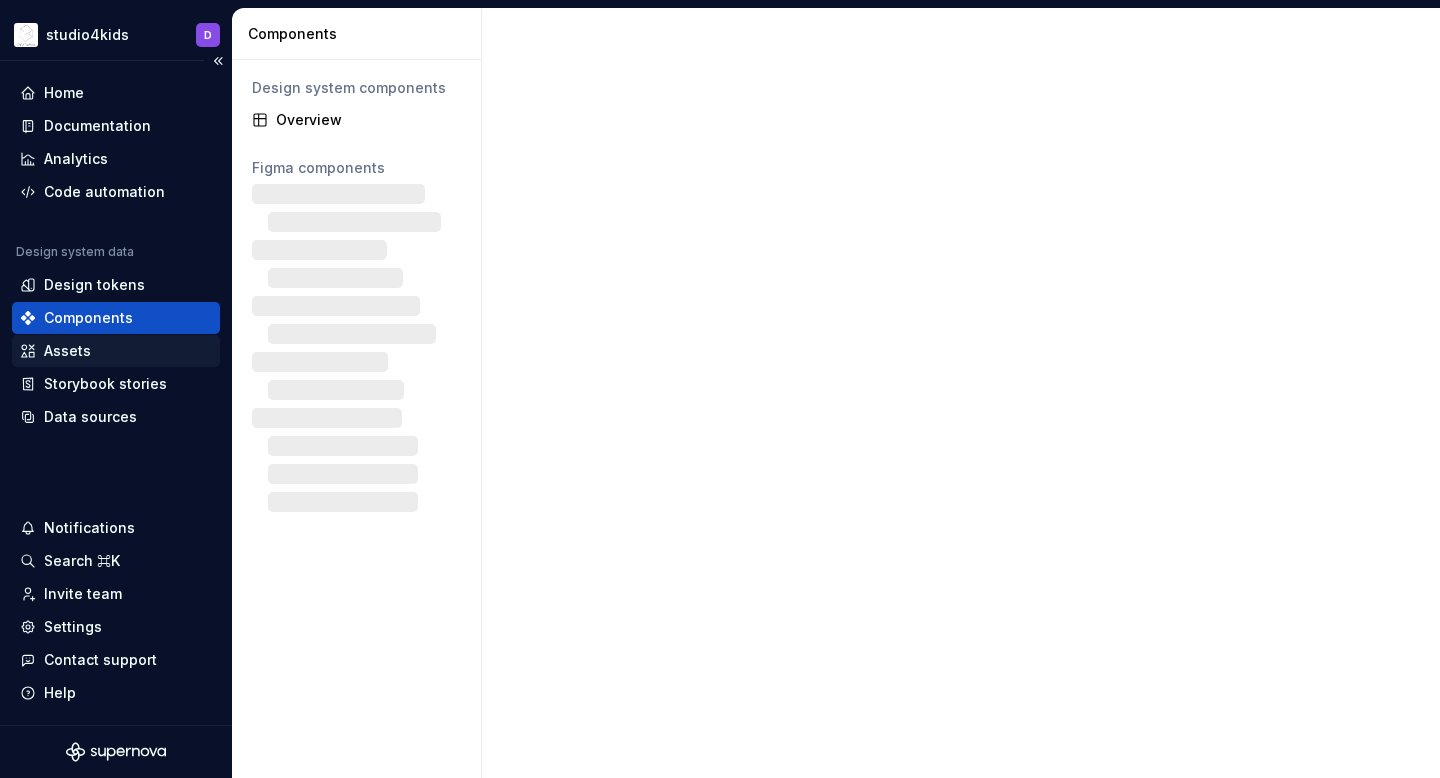 click on "Assets" at bounding box center [116, 351] 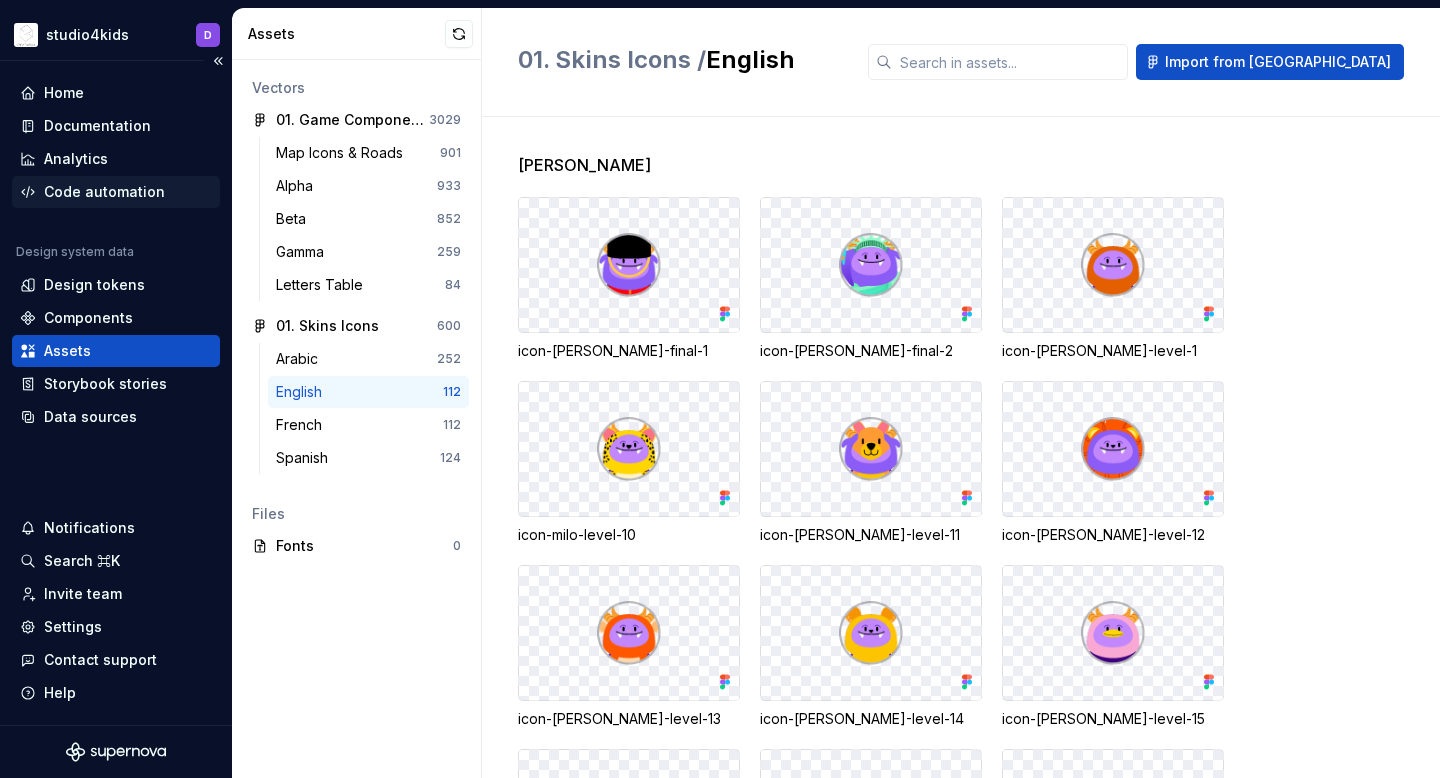 click on "Code automation" at bounding box center (104, 192) 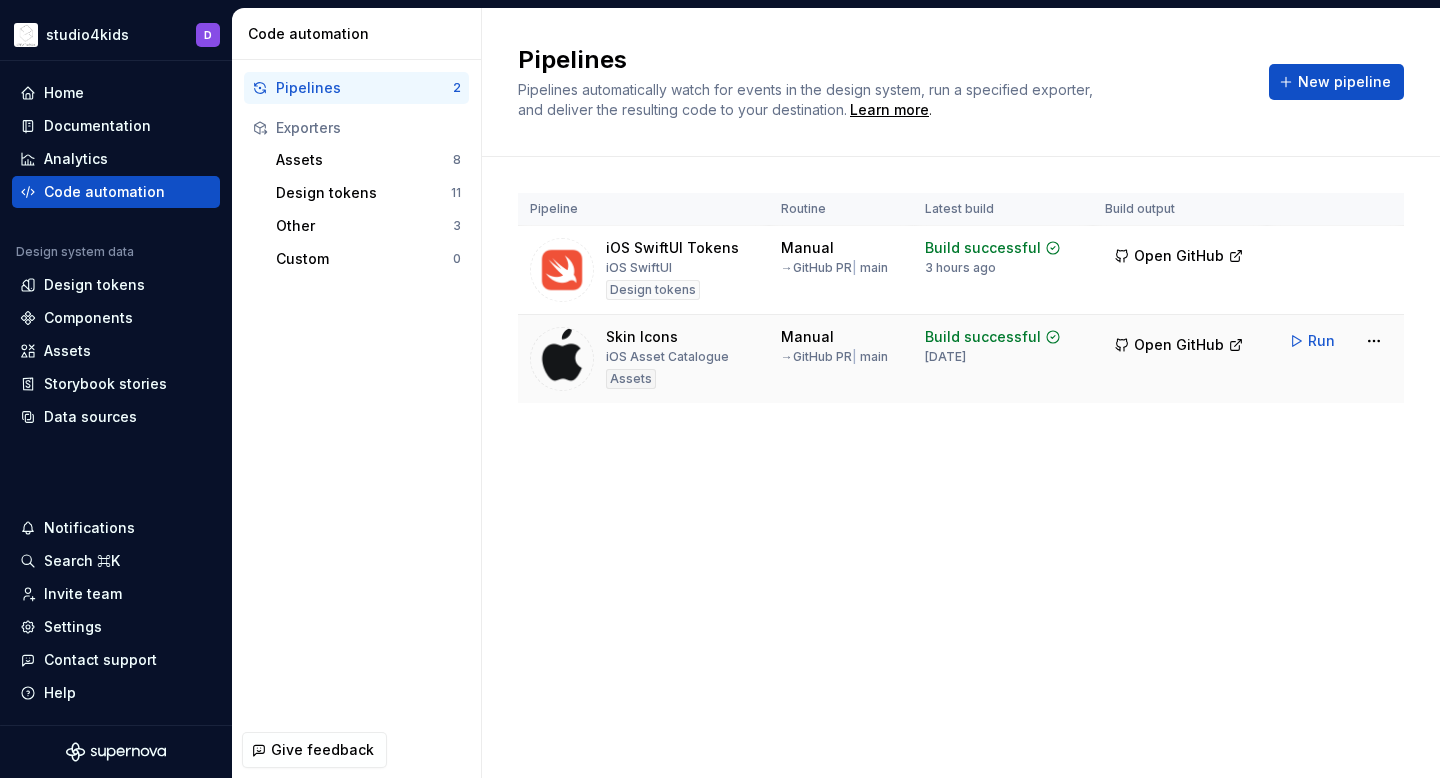 click at bounding box center (562, 359) 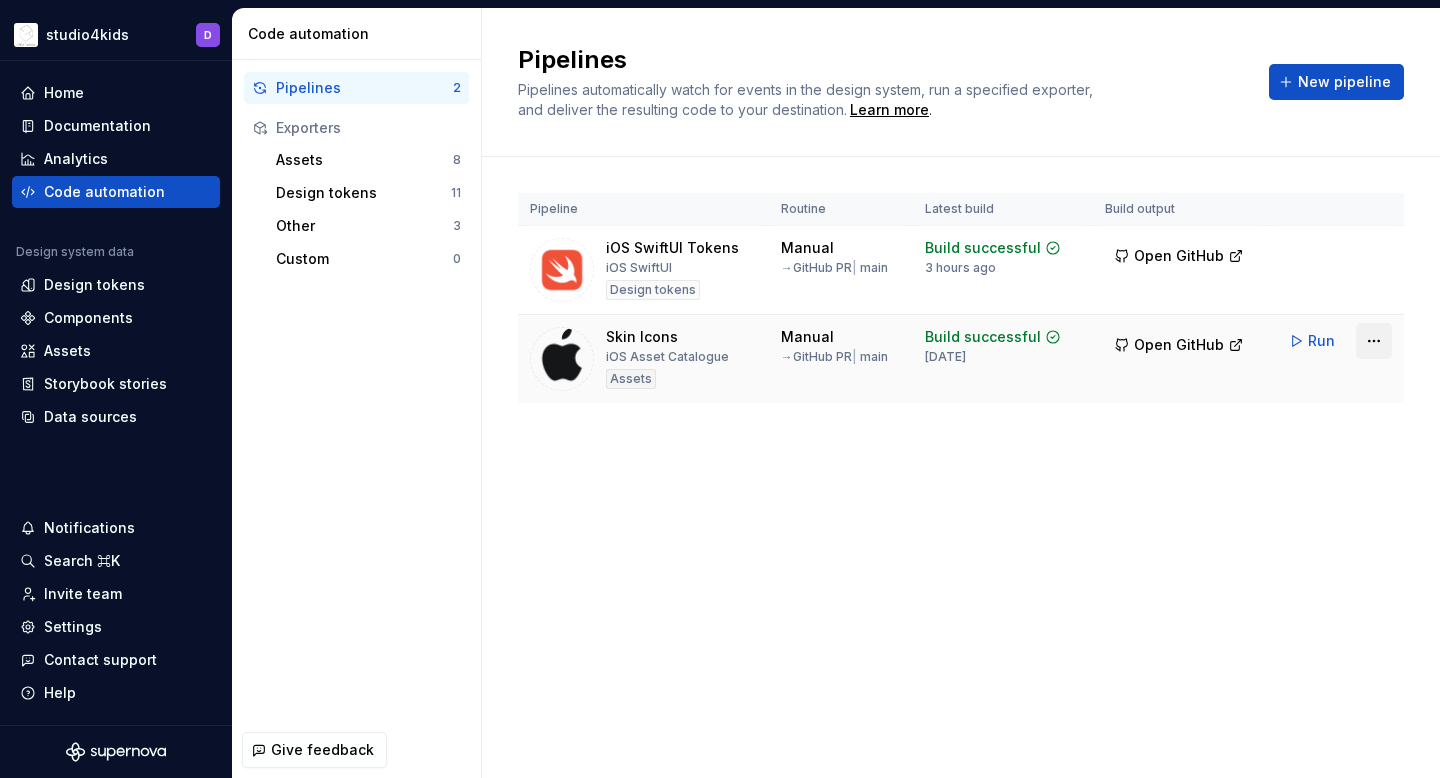 click on "studio4kids D Home Documentation Analytics Code automation Design system data Design tokens Components Assets Storybook stories Data sources Notifications Search ⌘K Invite team Settings Contact support Help Code automation Pipelines 2 Exporters Assets 8 Design tokens 11 Other 3 Custom 0 Give feedback Pipelines Pipelines automatically watch for events in the design system, run a specified exporter, and deliver the resulting code to your destination.   Learn more . New pipeline Pipeline Routine Latest build Build output iOS SwiftUI Tokens iOS SwiftUI Design tokens Manual →  GitHub PR  |   main Build successful 3 hours ago Open GitHub Run Skin Icons iOS Asset Catalogue Assets Manual →  GitHub PR  |   main Build successful [DATE] Open GitHub Run   *" at bounding box center (720, 389) 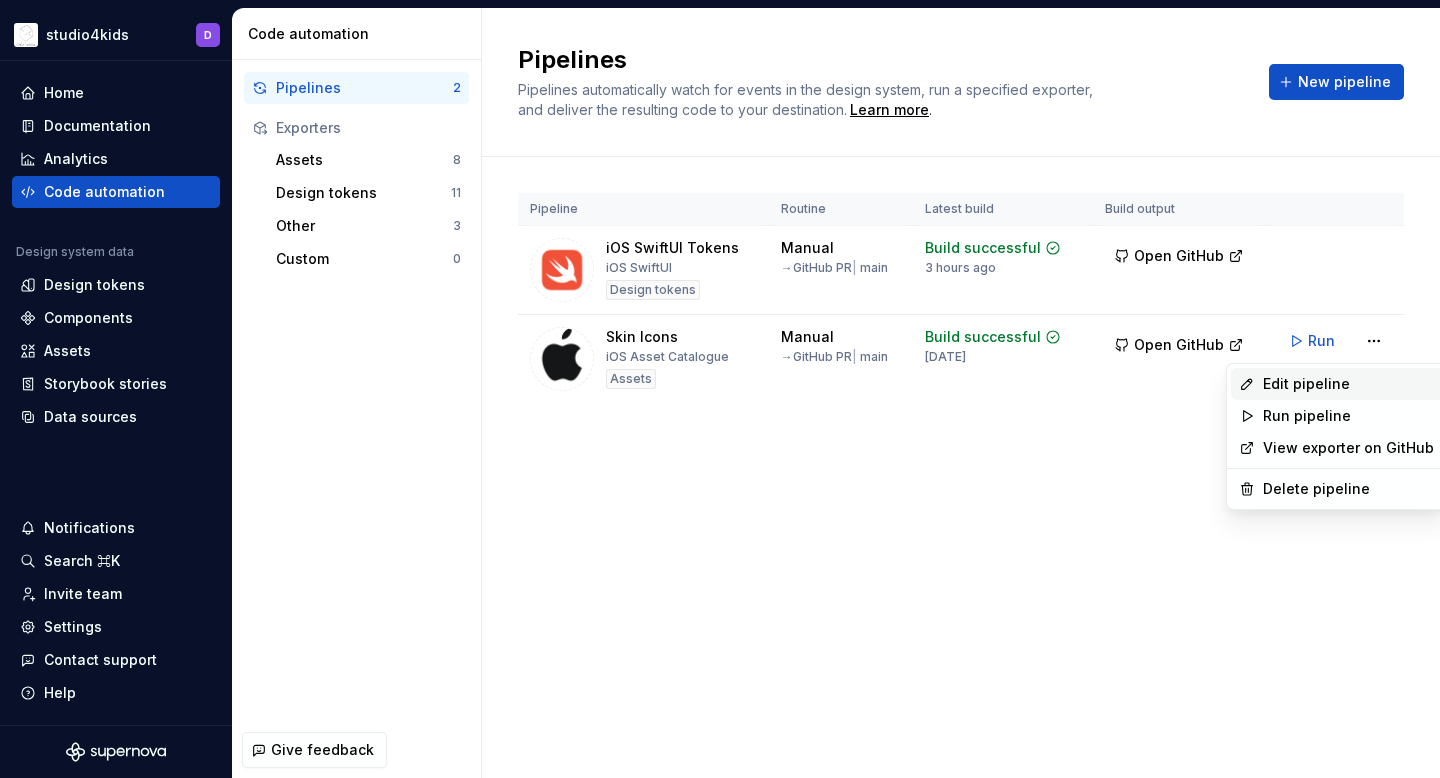 click on "Edit pipeline" at bounding box center (1348, 384) 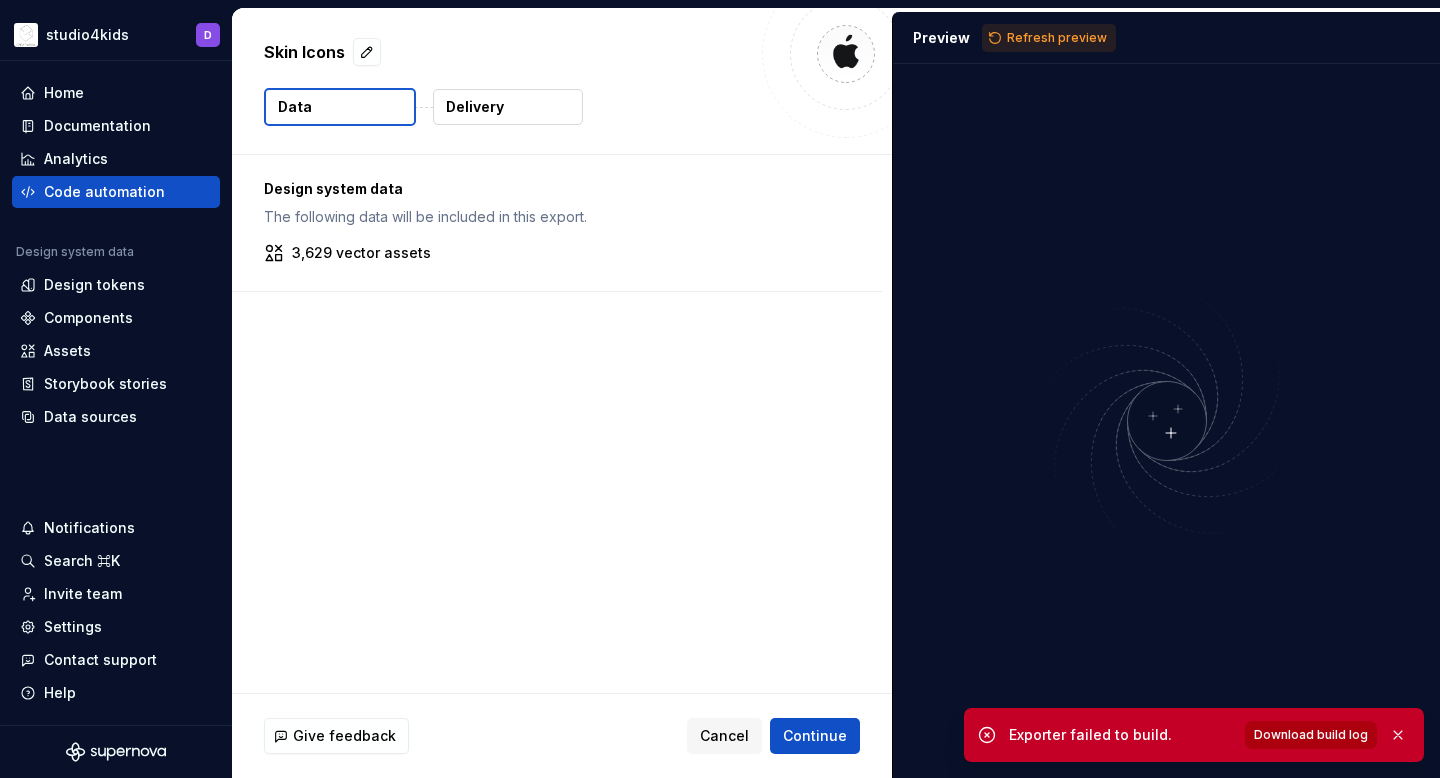 click on "Download build log" at bounding box center [1311, 735] 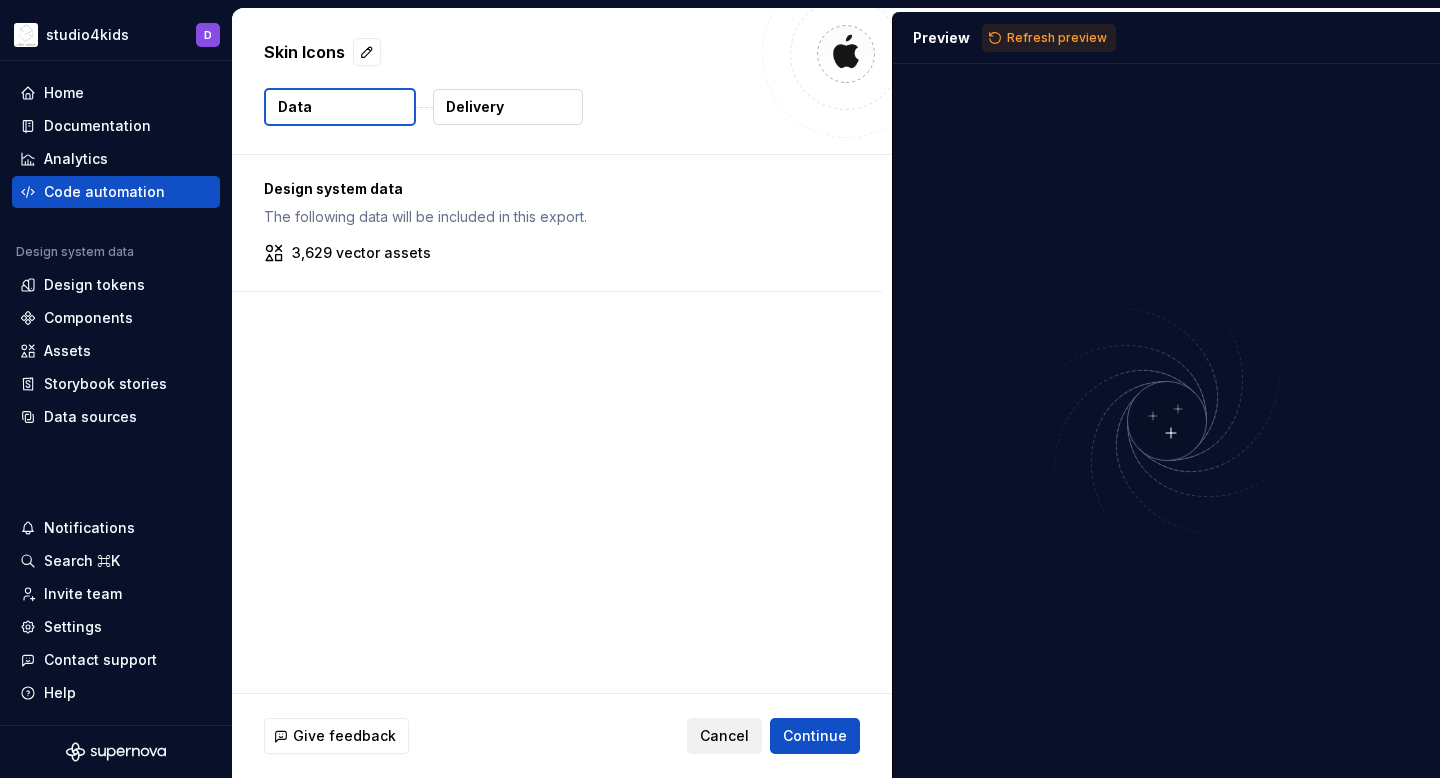 click on "Cancel" at bounding box center [724, 736] 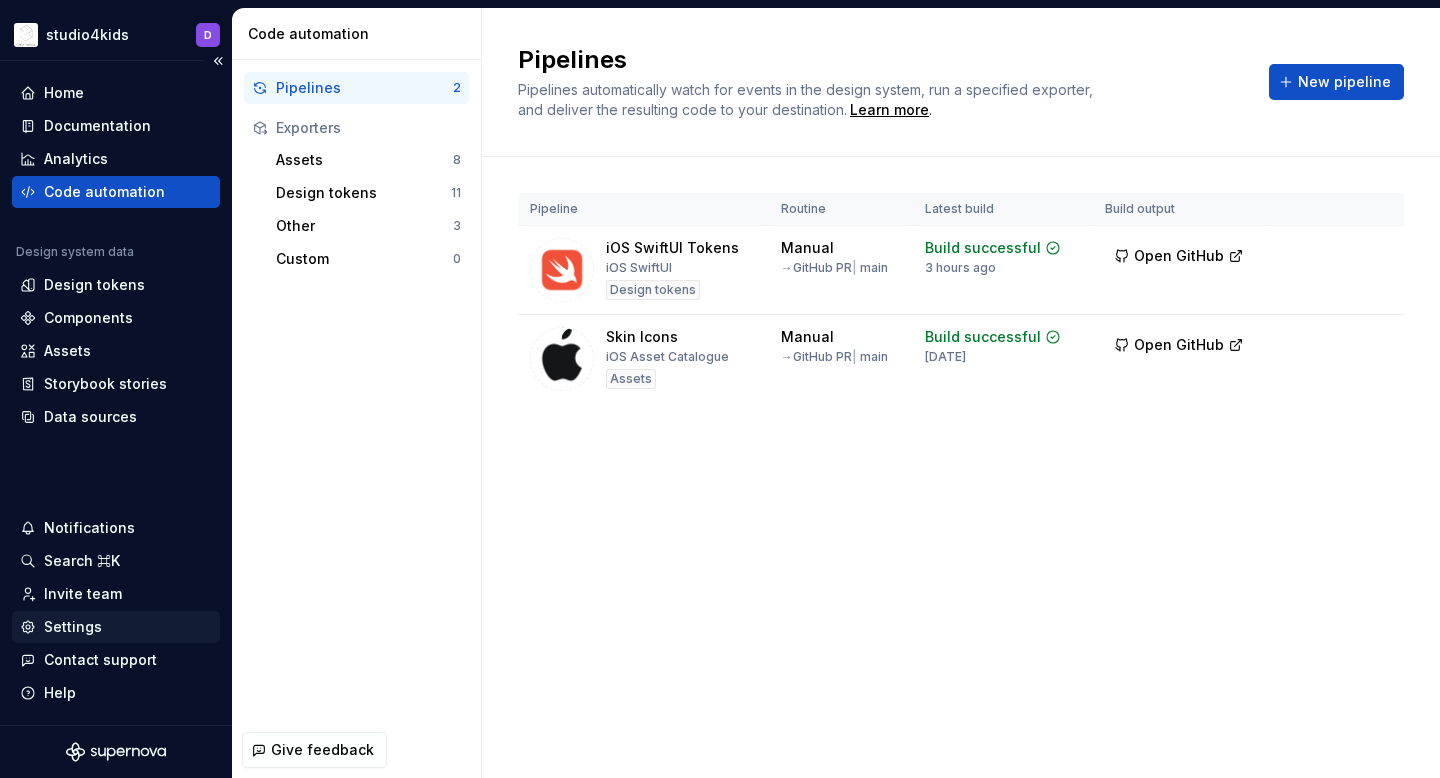 click on "Settings" at bounding box center [73, 627] 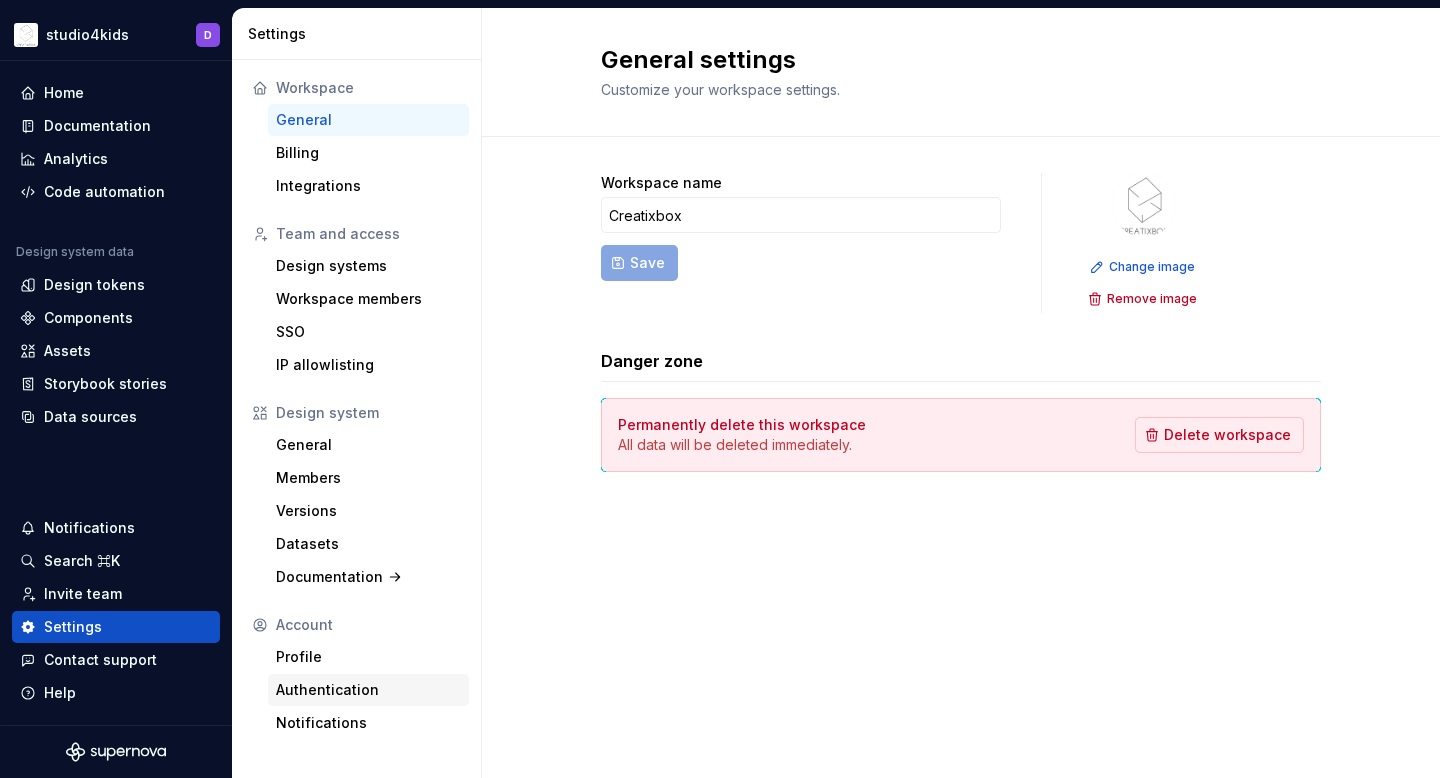 click on "Authentication" at bounding box center [368, 690] 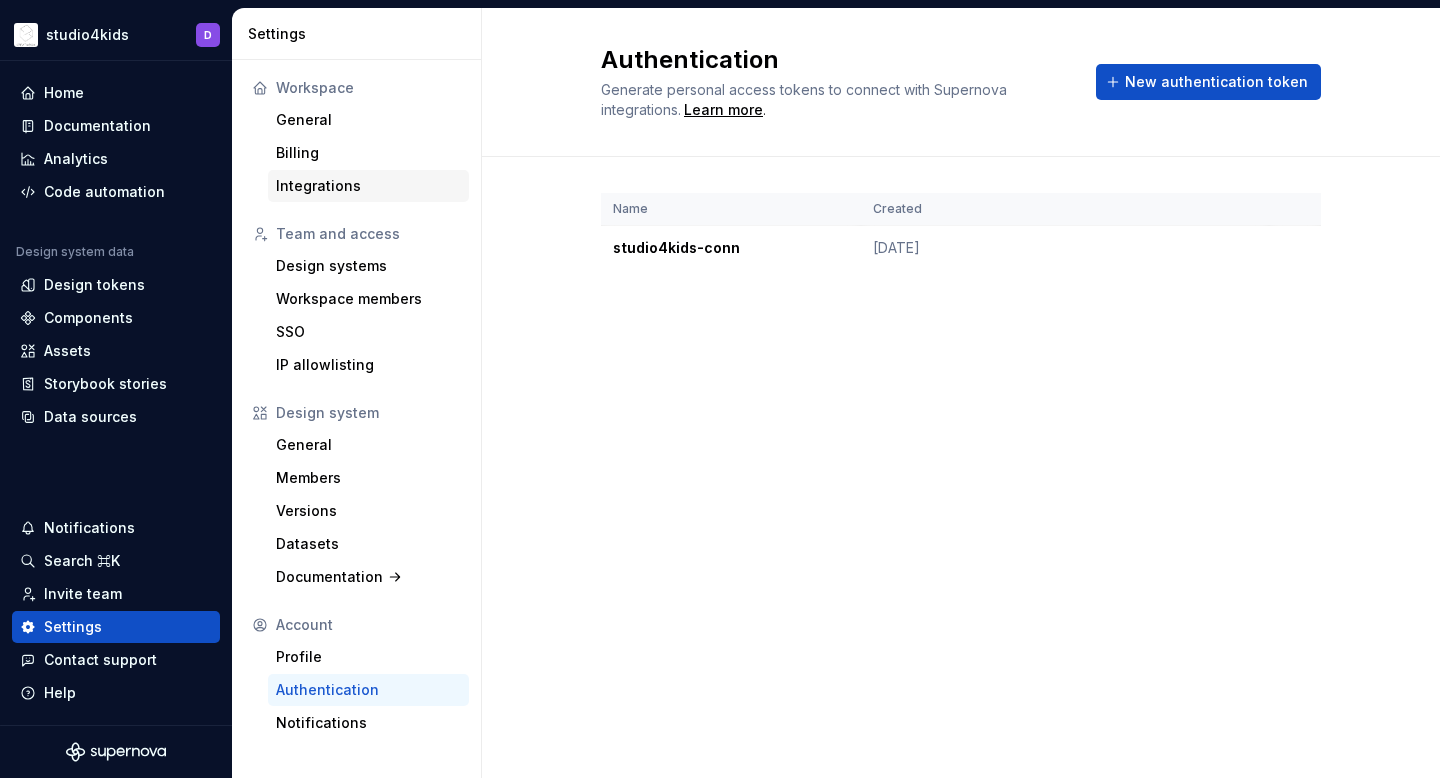 click on "Integrations" at bounding box center (368, 186) 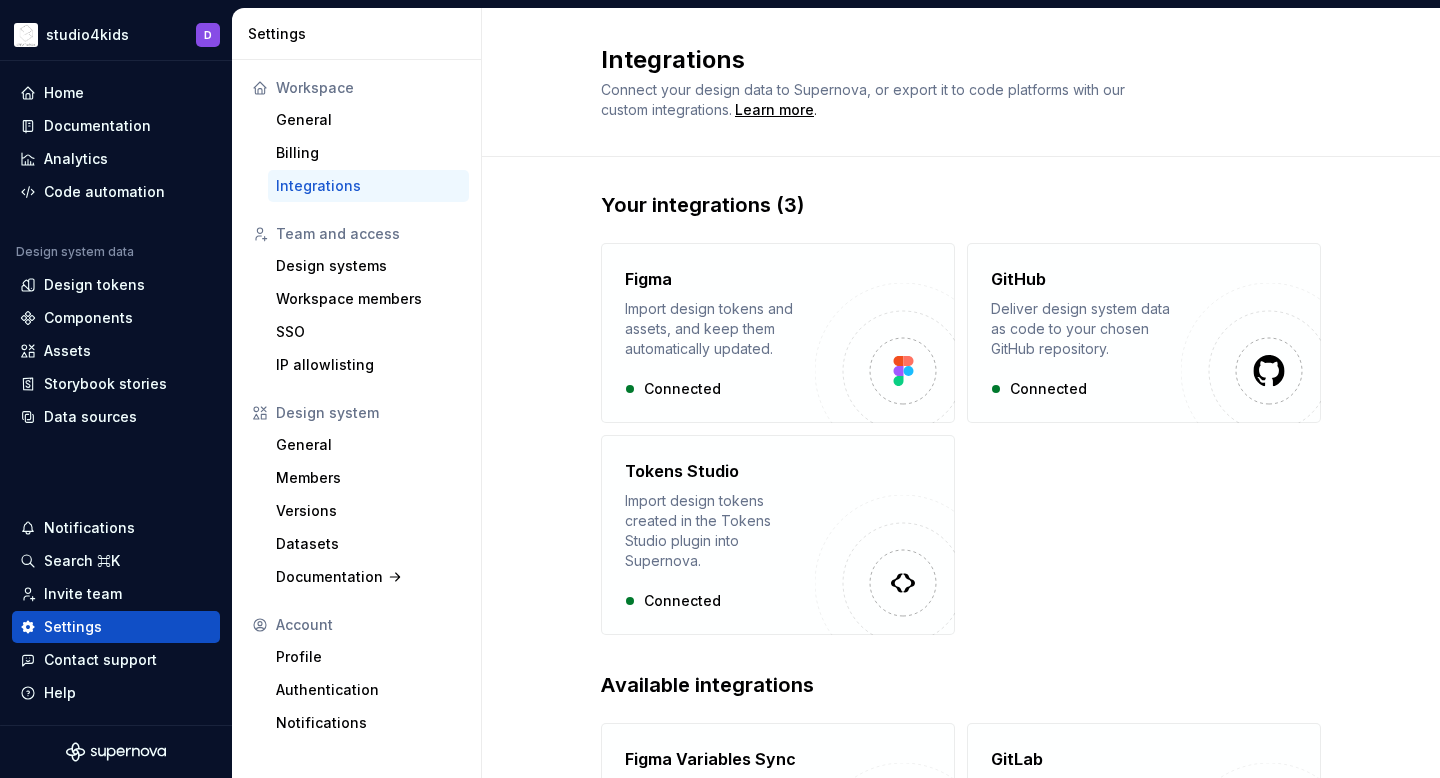 scroll, scrollTop: 0, scrollLeft: 0, axis: both 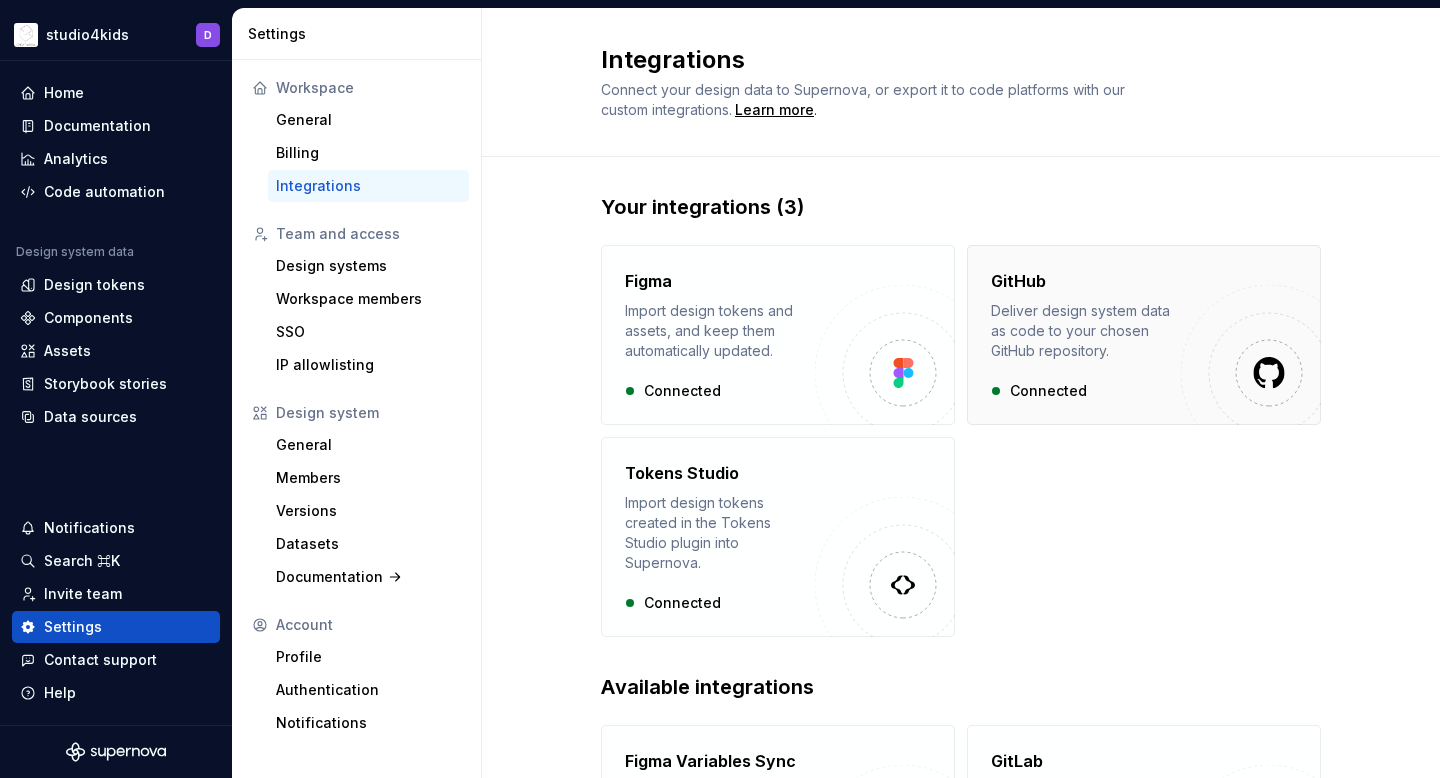 click on "GitHub Deliver design system data as code to your chosen GitHub repository. Connected" at bounding box center (1086, 335) 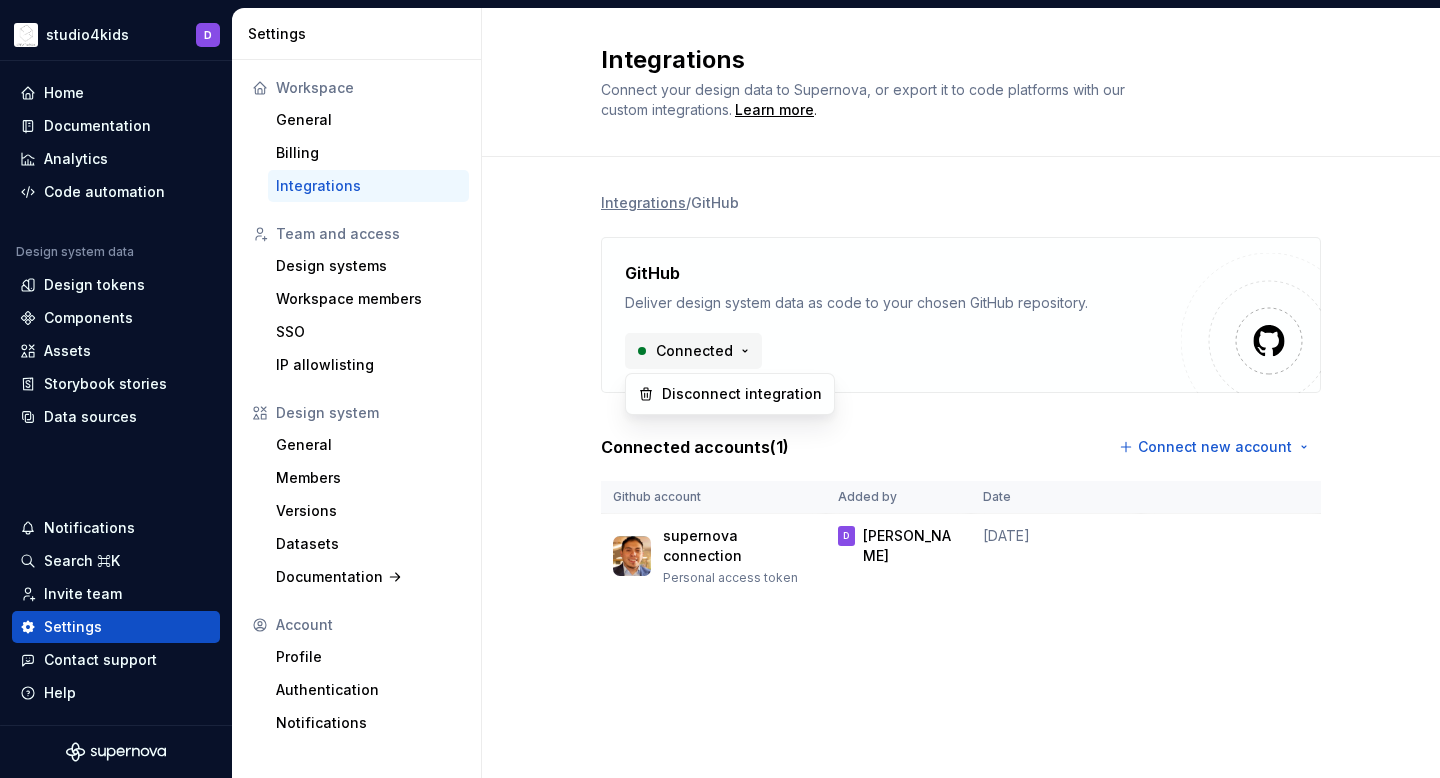 click on "studio4kids D Home Documentation Analytics Code automation Design system data Design tokens Components Assets Storybook stories Data sources Notifications Search ⌘K Invite team Settings Contact support Help Settings Workspace General Billing Integrations Team and access Design systems Workspace members SSO IP allowlisting Design system General Members Versions Datasets Documentation Account Profile Authentication Notifications Integrations Connect your design data to Supernova, or export it to code platforms with our
custom integrations.   Learn more . Integrations  /  GitHub GitHub Deliver design system data as code to your chosen GitHub repository. Connected Connected accounts  ( 1 ) Connect new account Github account Added by Date supernova connection Personal access token D [PERSON_NAME] [DATE]   * Disconnect integration" at bounding box center [720, 389] 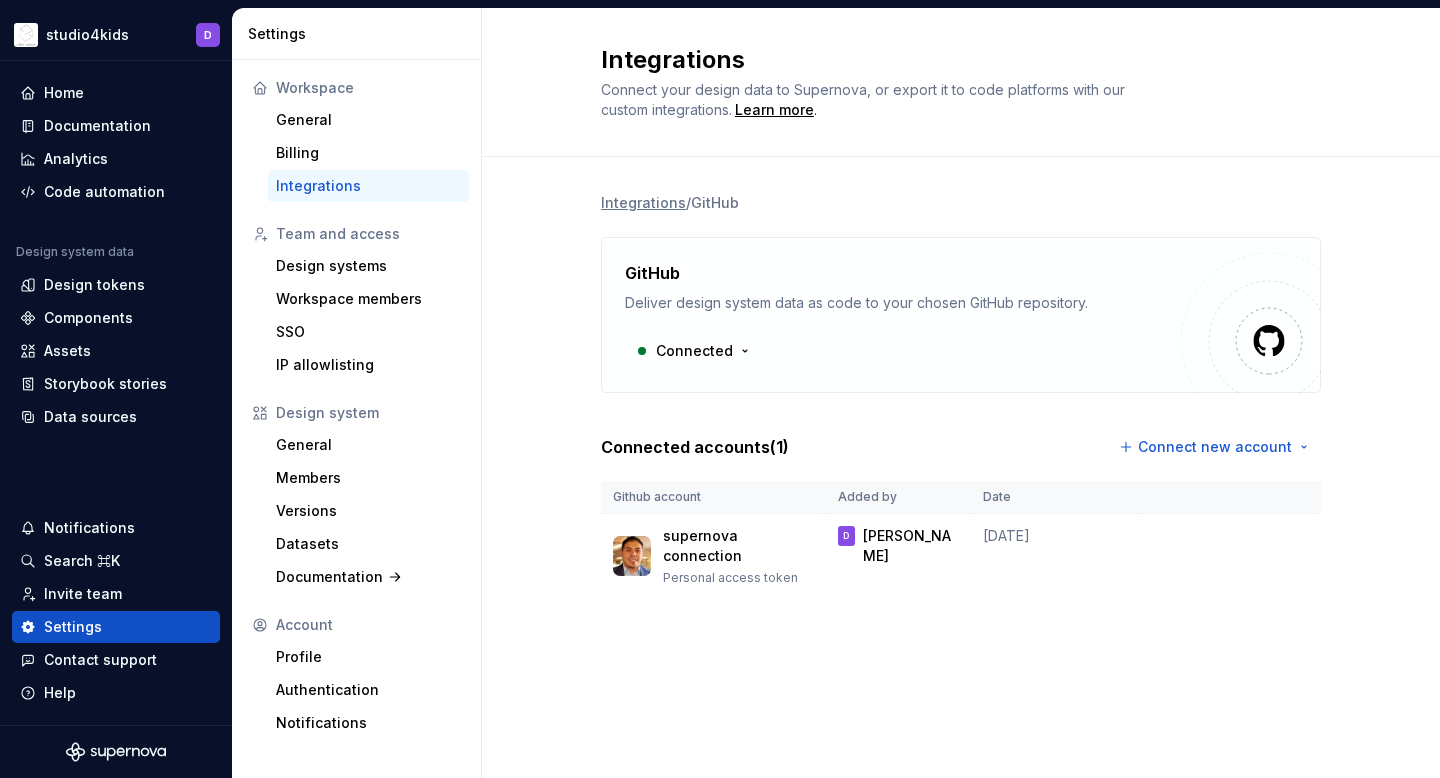 click on "studio4kids D Home Documentation Analytics Code automation Design system data Design tokens Components Assets Storybook stories Data sources Notifications Search ⌘K Invite team Settings Contact support Help Settings Workspace General Billing Integrations Team and access Design systems Workspace members SSO IP allowlisting Design system General Members Versions Datasets Documentation Account Profile Authentication Notifications Integrations Connect your design data to Supernova, or export it to code platforms with our
custom integrations.   Learn more . Integrations  /  GitHub GitHub Deliver design system data as code to your chosen GitHub repository. Connected Connected accounts  ( 1 ) Connect new account Github account Added by Date supernova connection Personal access token D [PERSON_NAME] [DATE]   *" at bounding box center (720, 389) 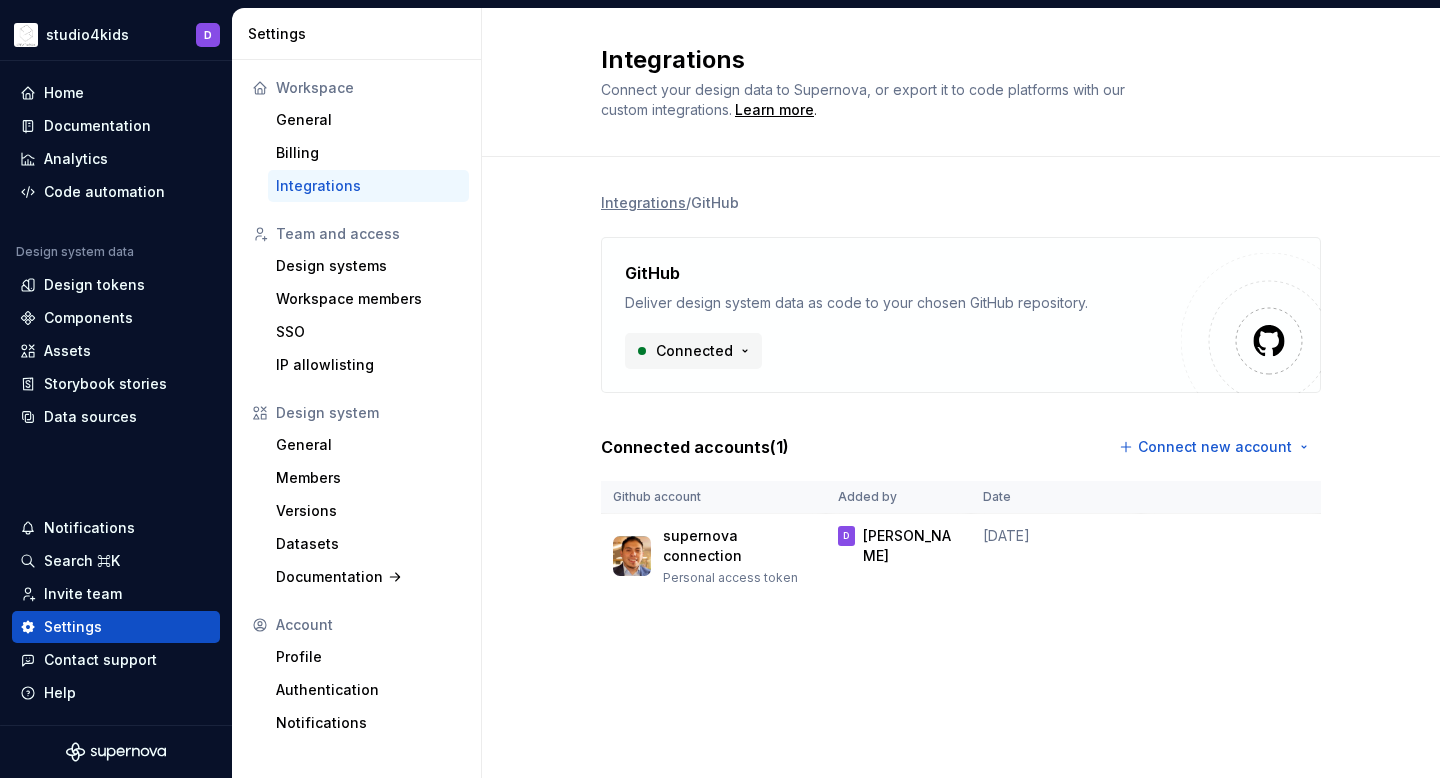 click on "studio4kids D Home Documentation Analytics Code automation Design system data Design tokens Components Assets Storybook stories Data sources Notifications Search ⌘K Invite team Settings Contact support Help Settings Workspace General Billing Integrations Team and access Design systems Workspace members SSO IP allowlisting Design system General Members Versions Datasets Documentation Account Profile Authentication Notifications Integrations Connect your design data to Supernova, or export it to code platforms with our
custom integrations.   Learn more . Integrations  /  GitHub GitHub Deliver design system data as code to your chosen GitHub repository. Connected Connected accounts  ( 1 ) Connect new account Github account Added by Date supernova connection Personal access token D [PERSON_NAME] [DATE]   *" at bounding box center [720, 389] 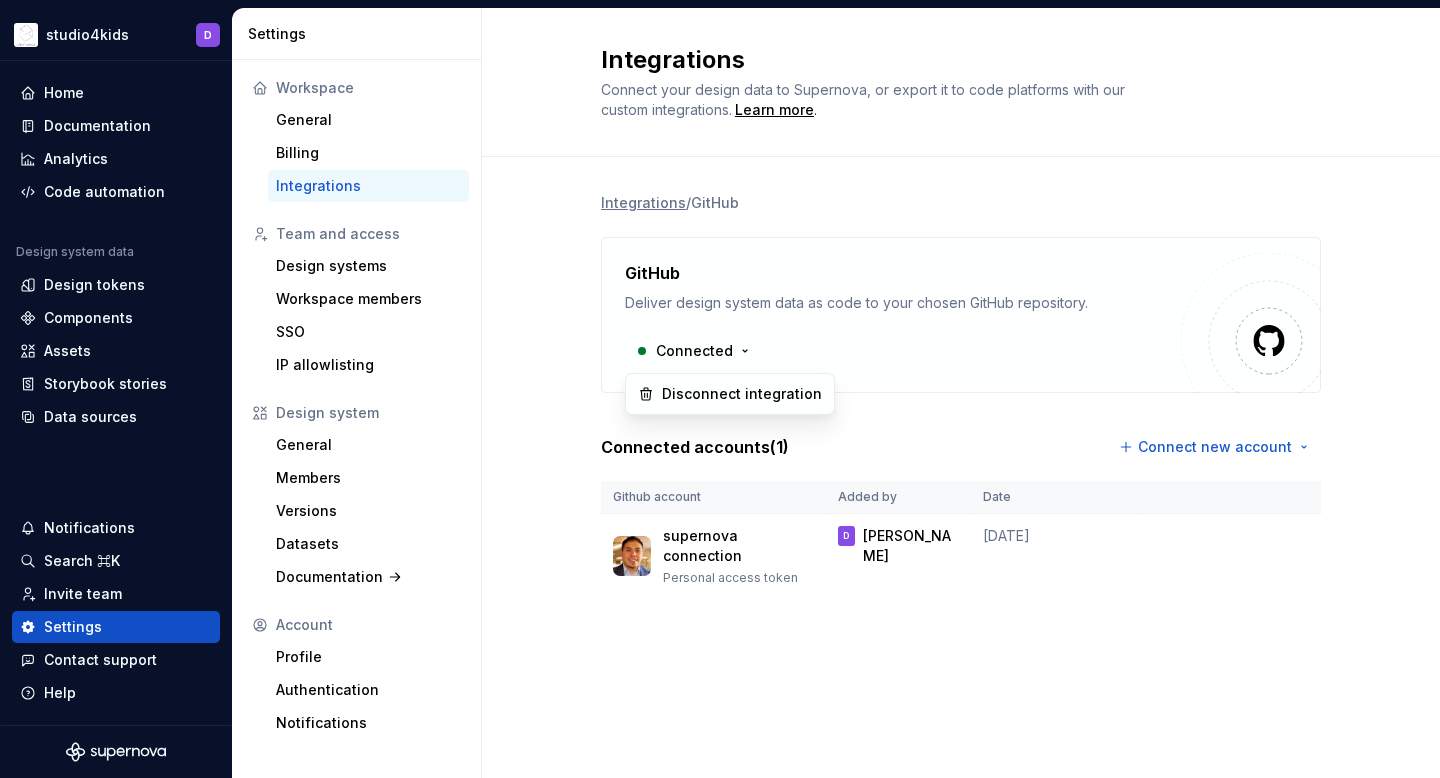 click on "studio4kids D Home Documentation Analytics Code automation Design system data Design tokens Components Assets Storybook stories Data sources Notifications Search ⌘K Invite team Settings Contact support Help Settings Workspace General Billing Integrations Team and access Design systems Workspace members SSO IP allowlisting Design system General Members Versions Datasets Documentation Account Profile Authentication Notifications Integrations Connect your design data to Supernova, or export it to code platforms with our
custom integrations.   Learn more . Integrations  /  GitHub GitHub Deliver design system data as code to your chosen GitHub repository. Connected Connected accounts  ( 1 ) Connect new account Github account Added by Date supernova connection Personal access token D [PERSON_NAME] [DATE]   * Disconnect integration" at bounding box center (720, 389) 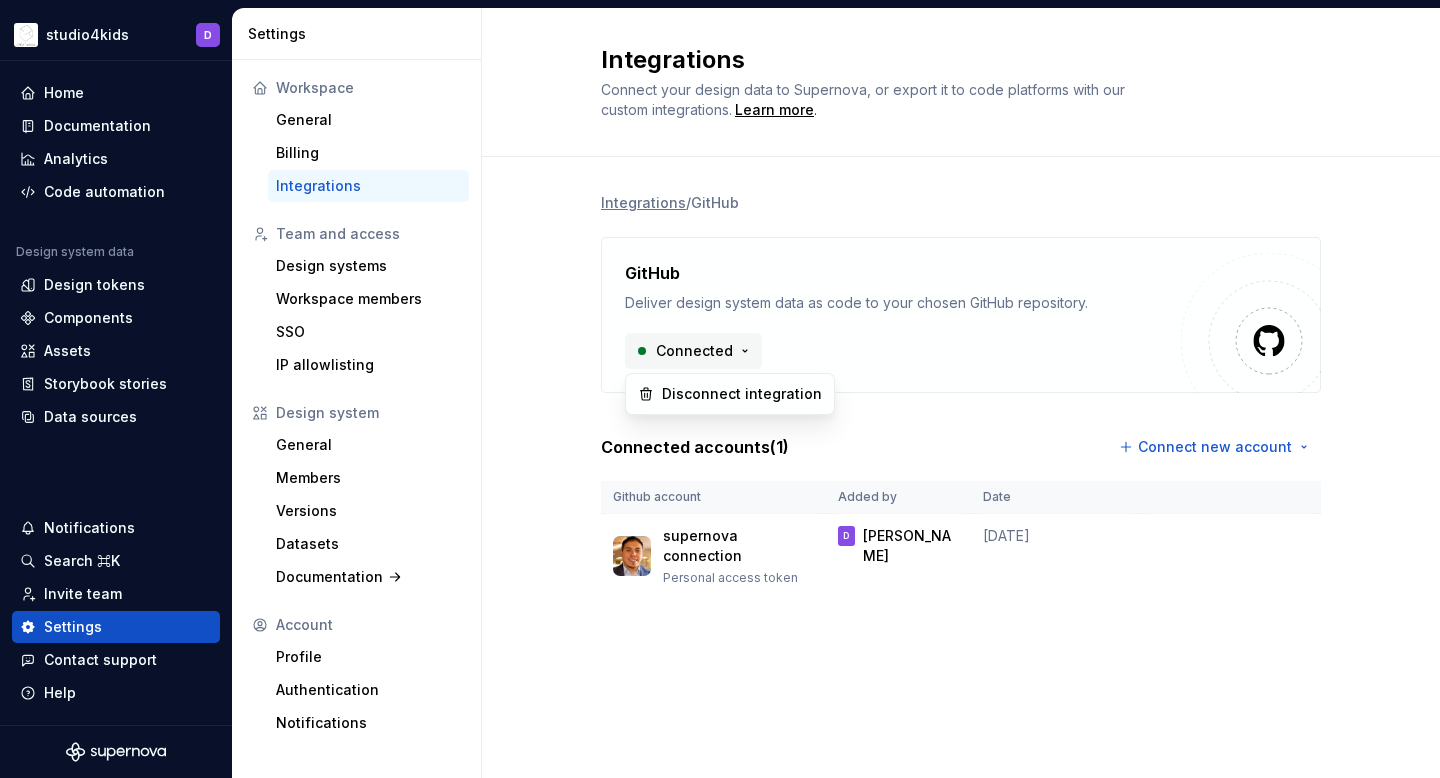 click on "studio4kids D Home Documentation Analytics Code automation Design system data Design tokens Components Assets Storybook stories Data sources Notifications Search ⌘K Invite team Settings Contact support Help Settings Workspace General Billing Integrations Team and access Design systems Workspace members SSO IP allowlisting Design system General Members Versions Datasets Documentation Account Profile Authentication Notifications Integrations Connect your design data to Supernova, or export it to code platforms with our
custom integrations.   Learn more . Integrations  /  GitHub GitHub Deliver design system data as code to your chosen GitHub repository. Connected Connected accounts  ( 1 ) Connect new account Github account Added by Date supernova connection Personal access token D [PERSON_NAME] [DATE]   * Disconnect integration" at bounding box center (720, 389) 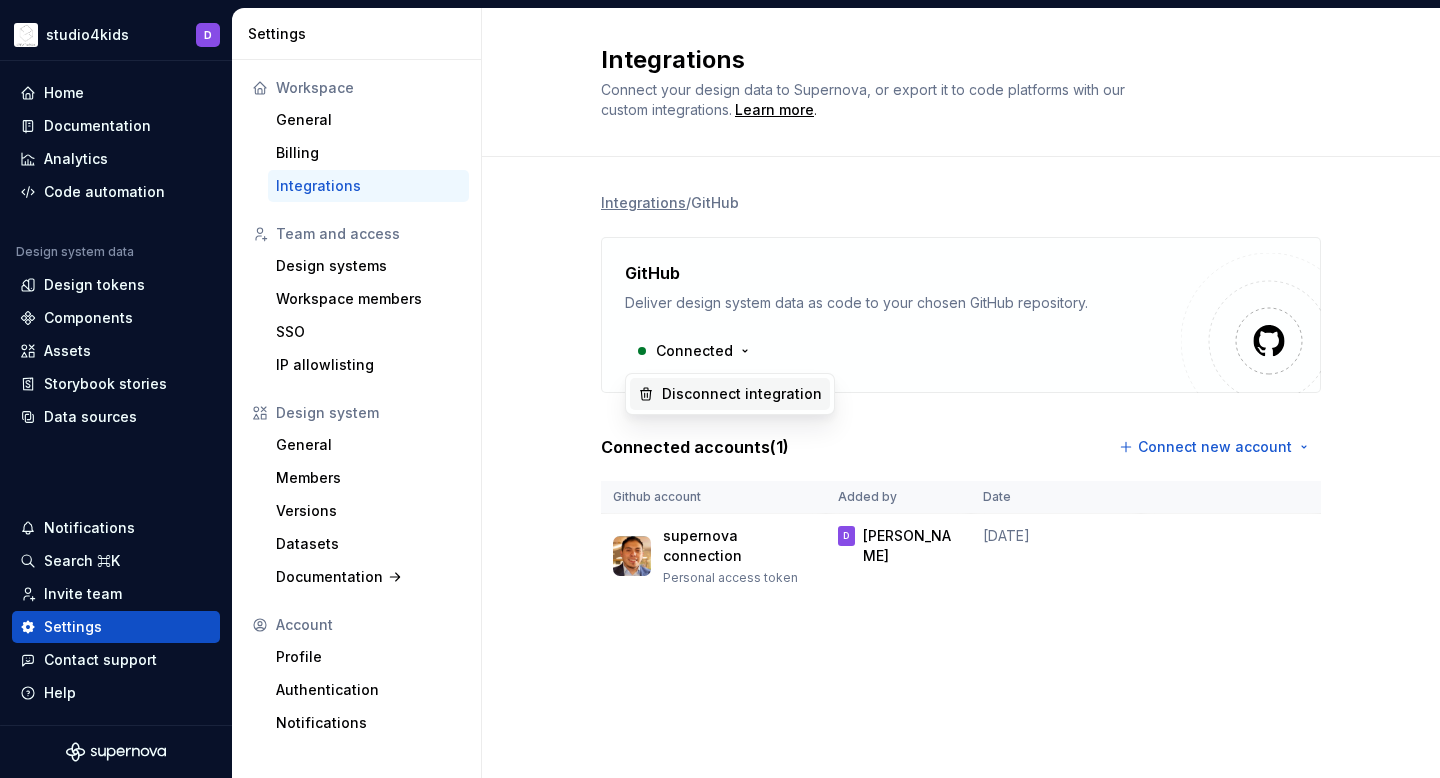 click on "Disconnect integration" at bounding box center [742, 394] 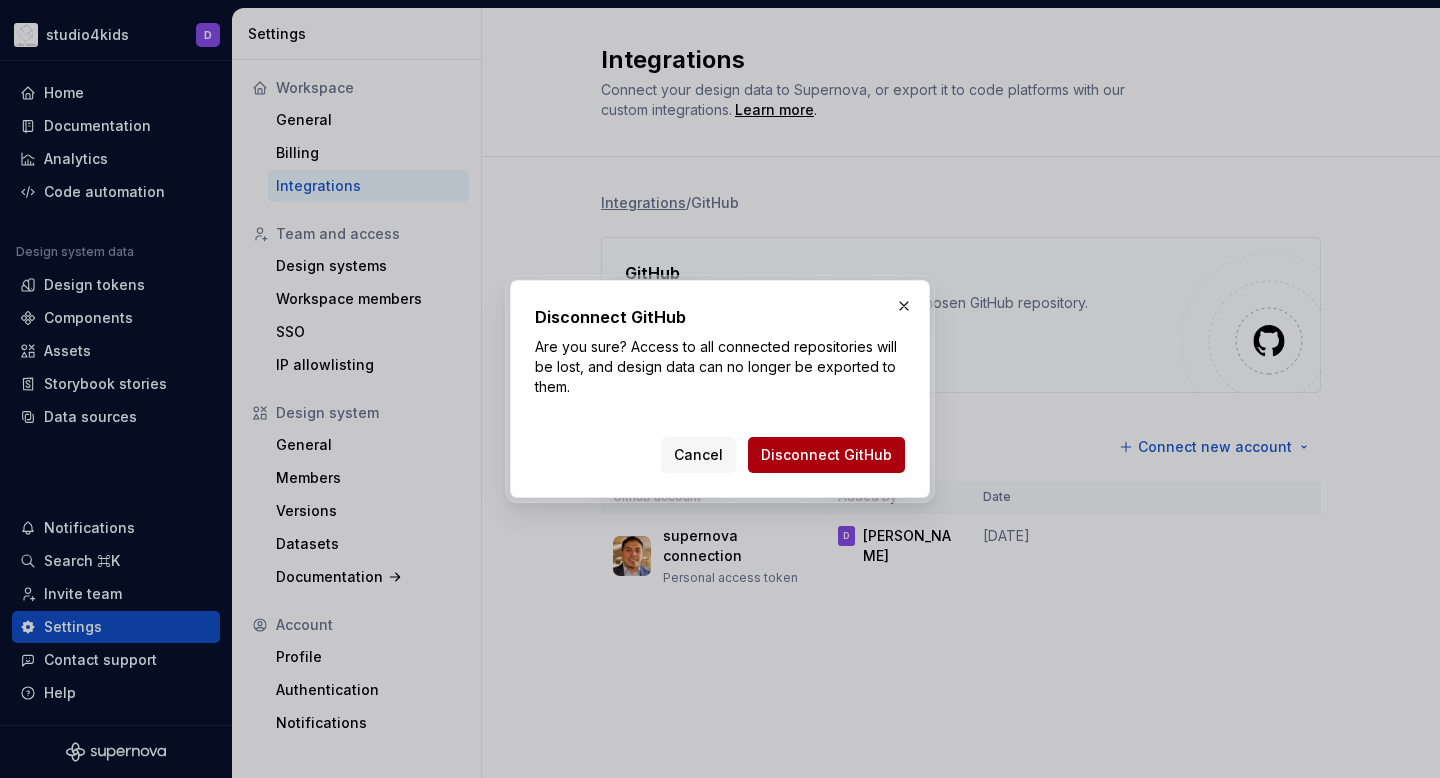 click on "Disconnect GitHub" at bounding box center (826, 455) 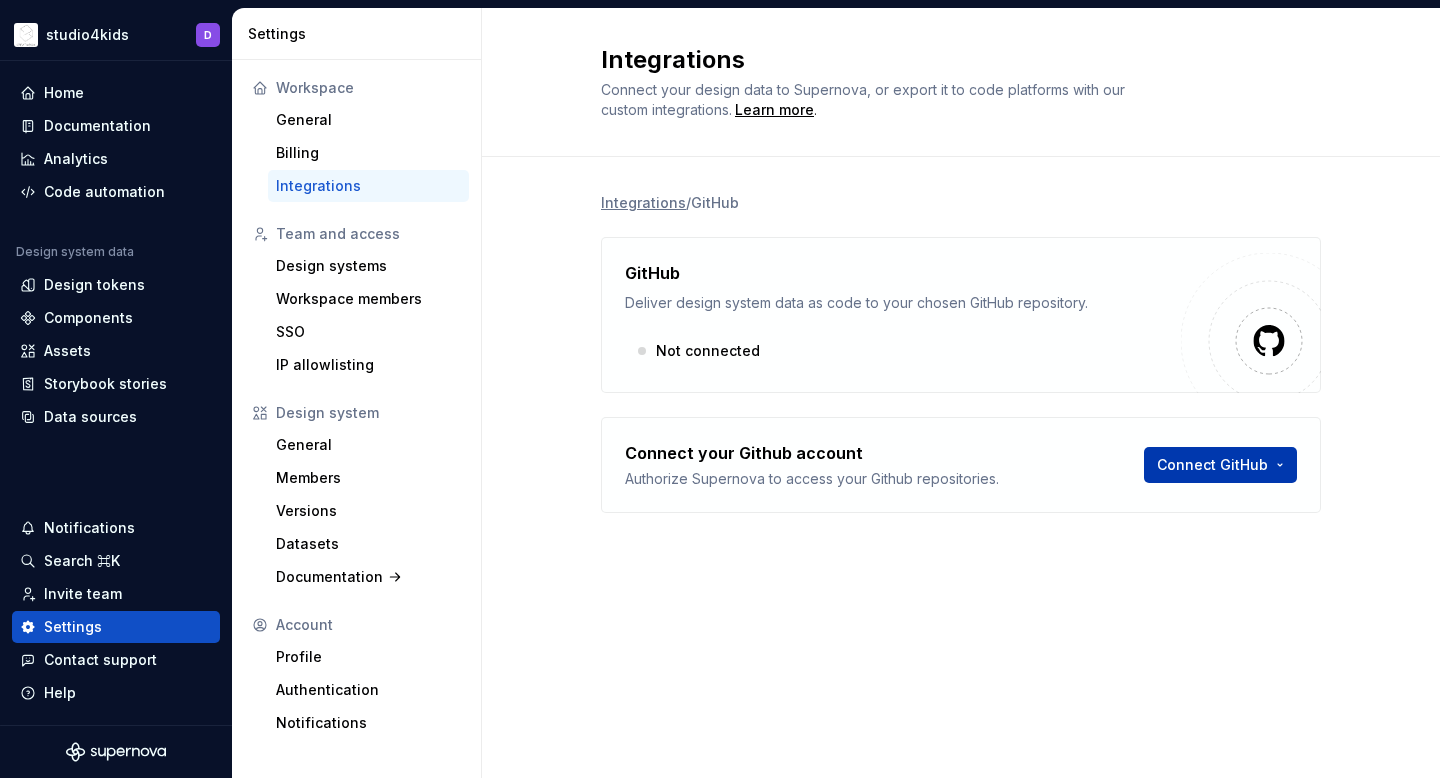 click on "studio4kids D Home Documentation Analytics Code automation Design system data Design tokens Components Assets Storybook stories Data sources Notifications Search ⌘K Invite team Settings Contact support Help Settings Workspace General Billing Integrations Team and access Design systems Workspace members SSO IP allowlisting Design system General Members Versions Datasets Documentation Account Profile Authentication Notifications Integrations Connect your design data to Supernova, or export it to code platforms with our
custom integrations.   Learn more . Integrations  /  GitHub GitHub Deliver design system data as code to your chosen GitHub repository. Not connected Connect your Github account Authorize Supernova to access your Github repositories. Connect GitHub   *" at bounding box center (720, 389) 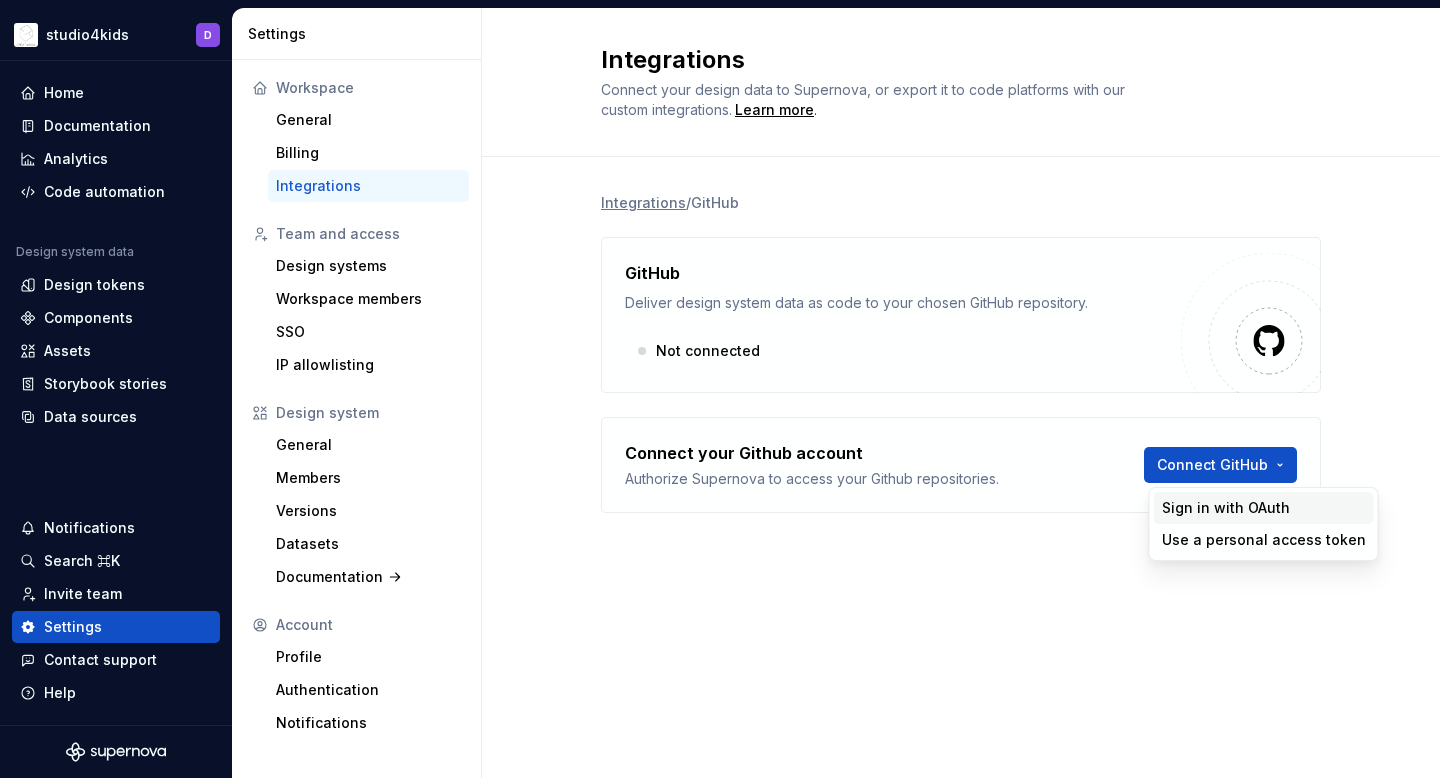 click on "Sign in with OAuth" at bounding box center [1264, 508] 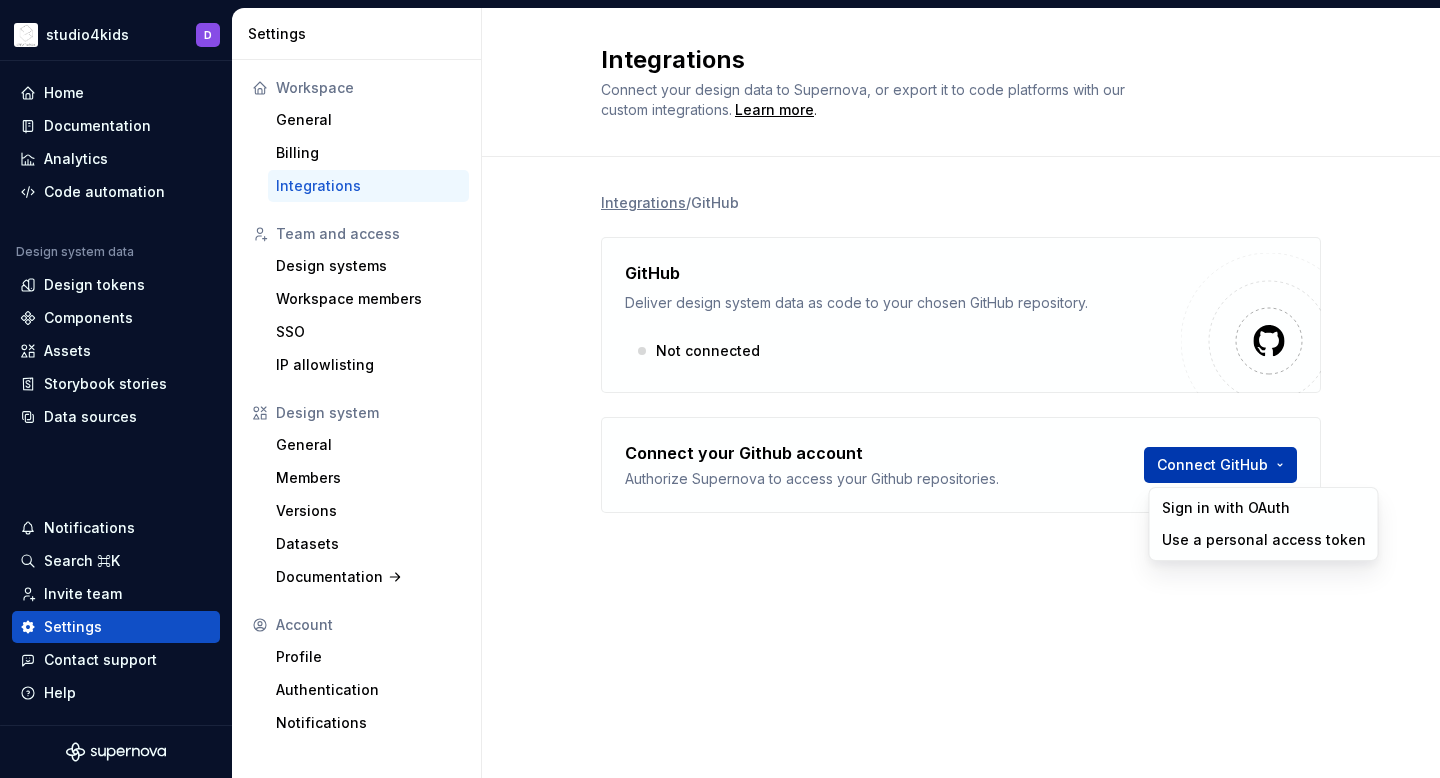 click on "studio4kids D Home Documentation Analytics Code automation Design system data Design tokens Components Assets Storybook stories Data sources Notifications Search ⌘K Invite team Settings Contact support Help Settings Workspace General Billing Integrations Team and access Design systems Workspace members SSO IP allowlisting Design system General Members Versions Datasets Documentation Account Profile Authentication Notifications Integrations Connect your design data to Supernova, or export it to code platforms with our
custom integrations.   Learn more . Integrations  /  GitHub GitHub Deliver design system data as code to your chosen GitHub repository. Not connected Connect your Github account Authorize Supernova to access your Github repositories. Connect GitHub   * Sign in with OAuth Use a personal access token" at bounding box center (720, 389) 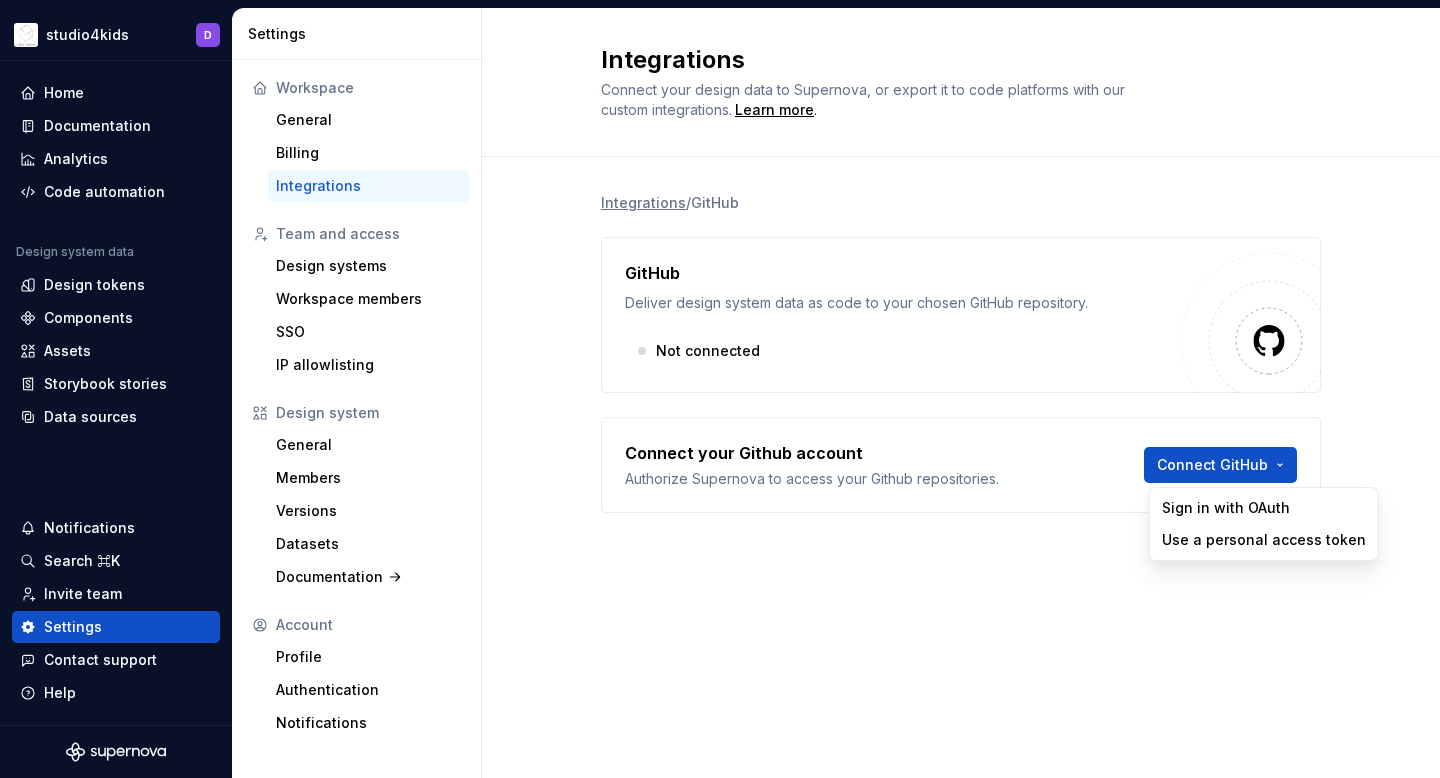 click on "studio4kids D Home Documentation Analytics Code automation Design system data Design tokens Components Assets Storybook stories Data sources Notifications Search ⌘K Invite team Settings Contact support Help Settings Workspace General Billing Integrations Team and access Design systems Workspace members SSO IP allowlisting Design system General Members Versions Datasets Documentation Account Profile Authentication Notifications Integrations Connect your design data to Supernova, or export it to code platforms with our
custom integrations.   Learn more . Integrations  /  GitHub GitHub Deliver design system data as code to your chosen GitHub repository. Not connected Connect your Github account Authorize Supernova to access your Github repositories. Connect GitHub   * Sign in with OAuth Use a personal access token" at bounding box center (720, 389) 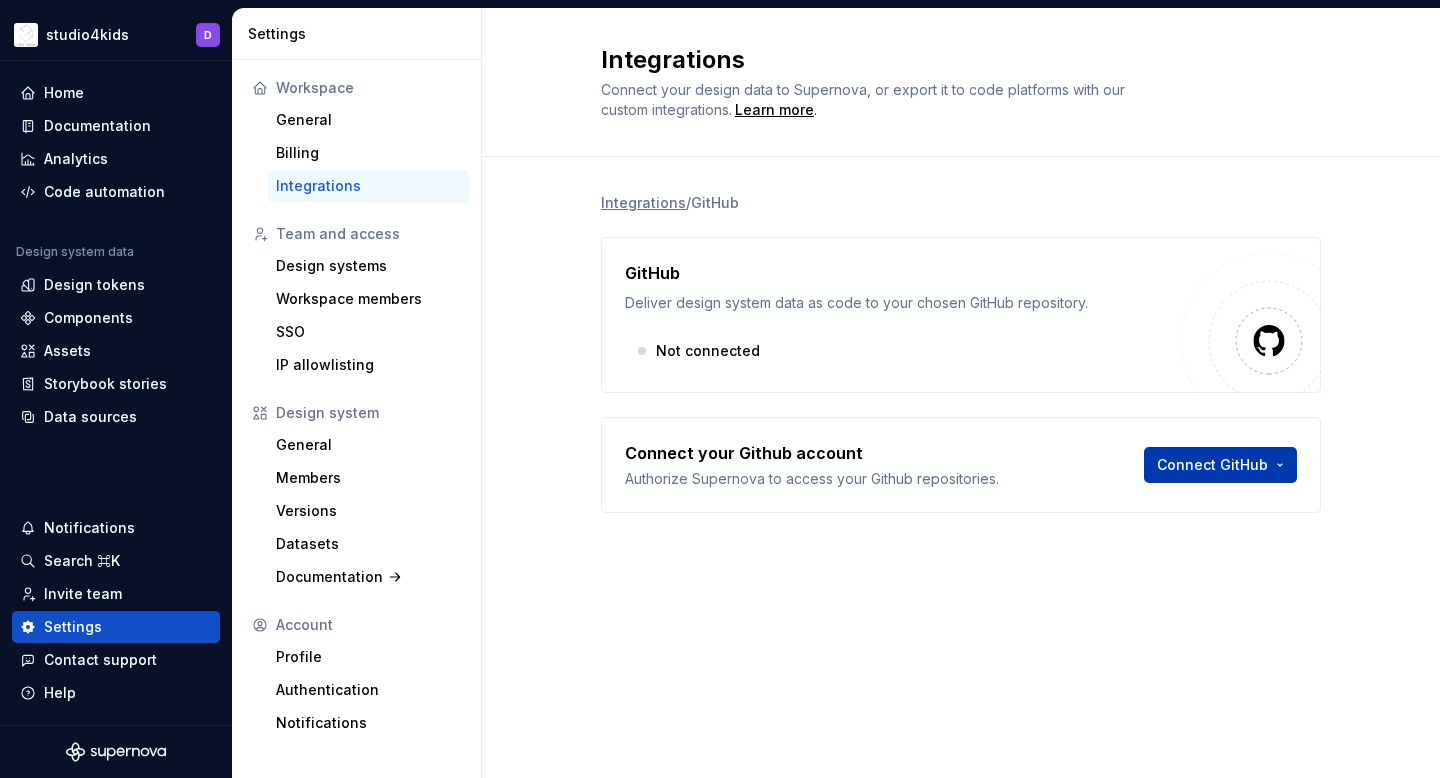 click on "studio4kids D Home Documentation Analytics Code automation Design system data Design tokens Components Assets Storybook stories Data sources Notifications Search ⌘K Invite team Settings Contact support Help Settings Workspace General Billing Integrations Team and access Design systems Workspace members SSO IP allowlisting Design system General Members Versions Datasets Documentation Account Profile Authentication Notifications Integrations Connect your design data to Supernova, or export it to code platforms with our
custom integrations.   Learn more . Integrations  /  GitHub GitHub Deliver design system data as code to your chosen GitHub repository. Not connected Connect your Github account Authorize Supernova to access your Github repositories. Connect GitHub   *" at bounding box center [720, 389] 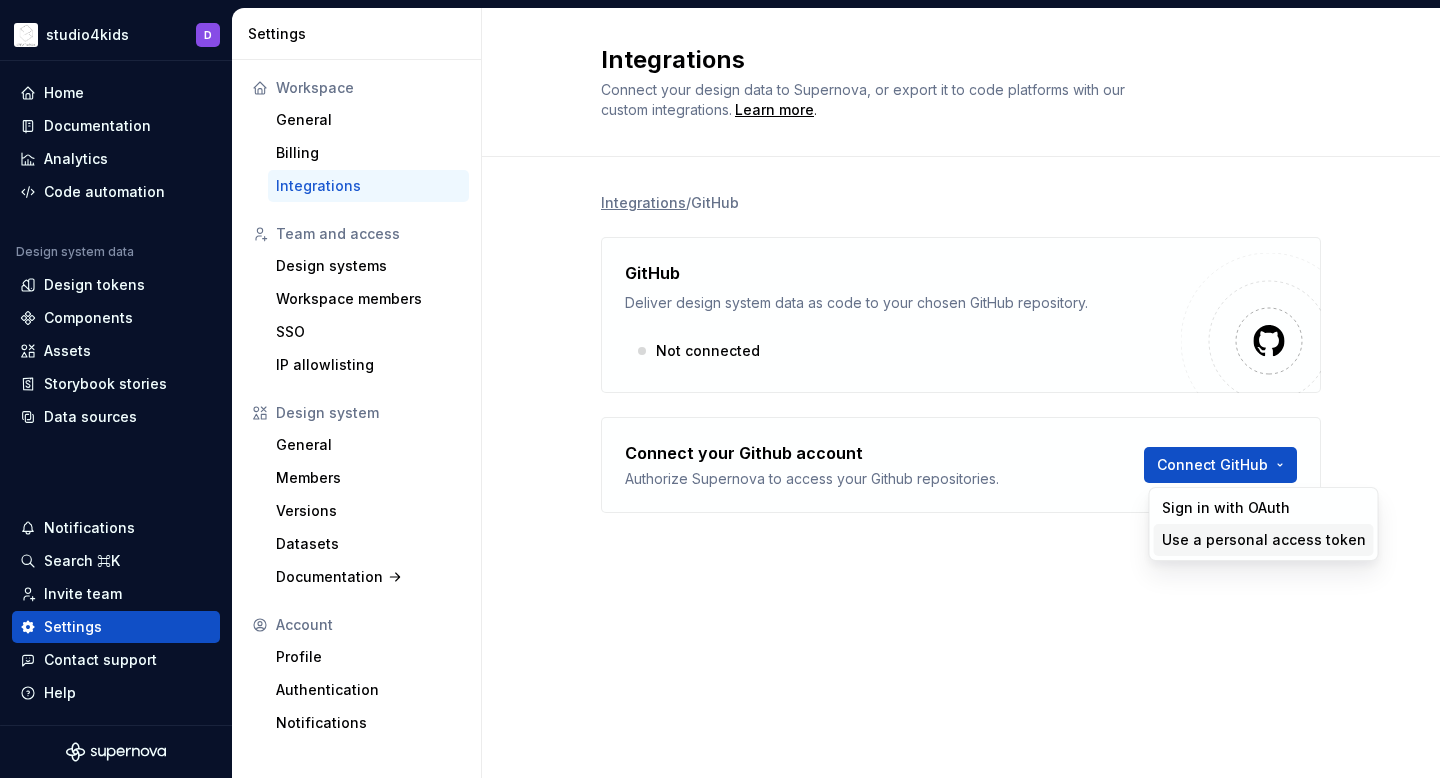 click on "Use a personal access token" at bounding box center [1264, 540] 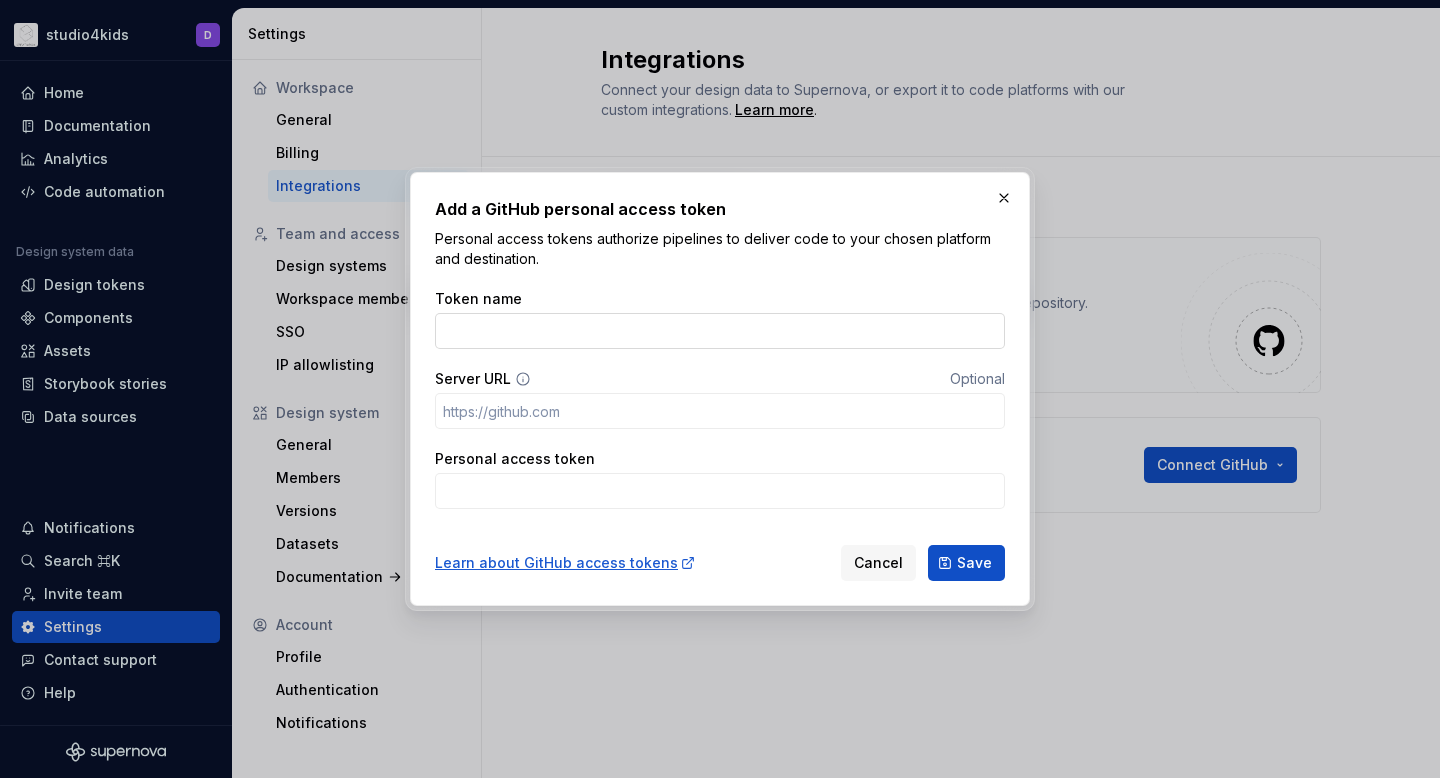 click on "Token name" at bounding box center (720, 331) 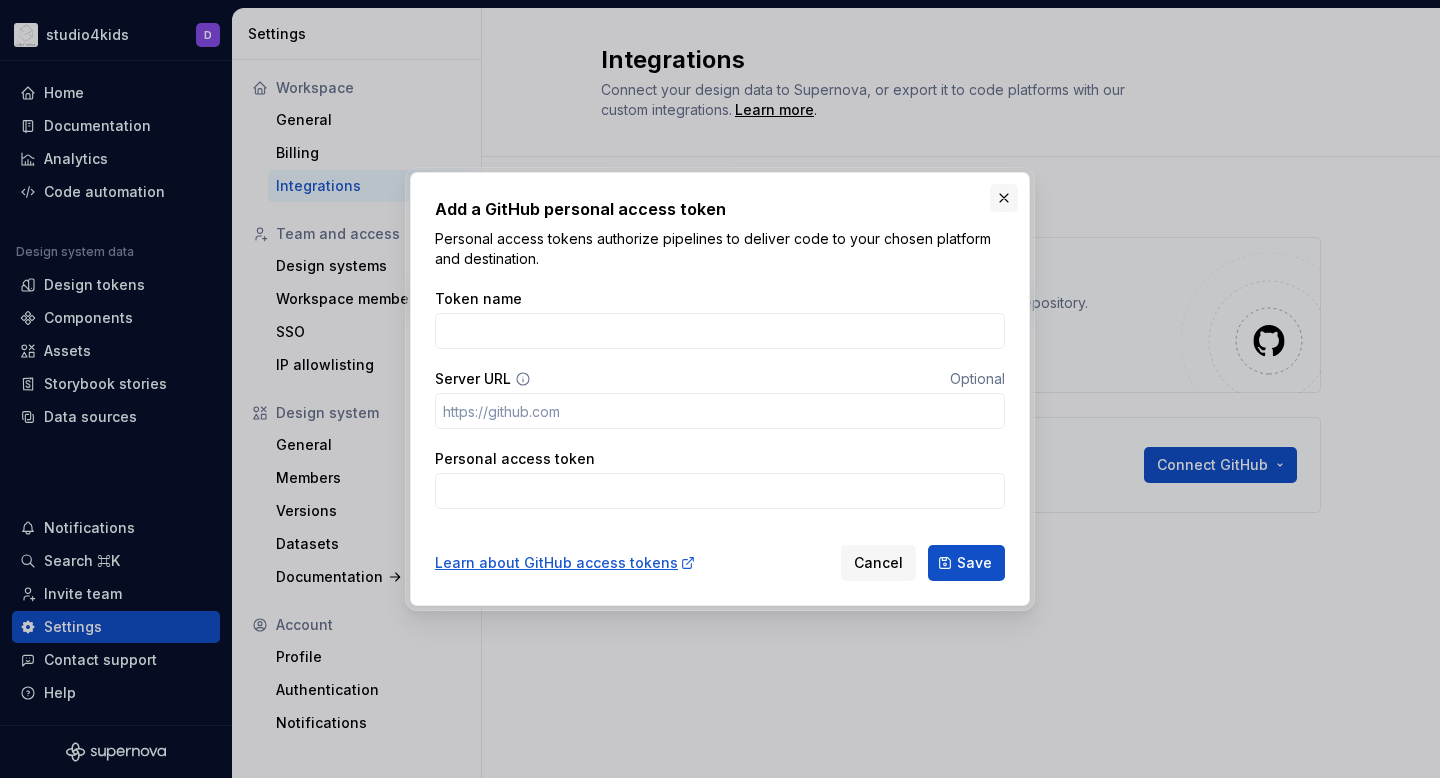 click at bounding box center [1004, 198] 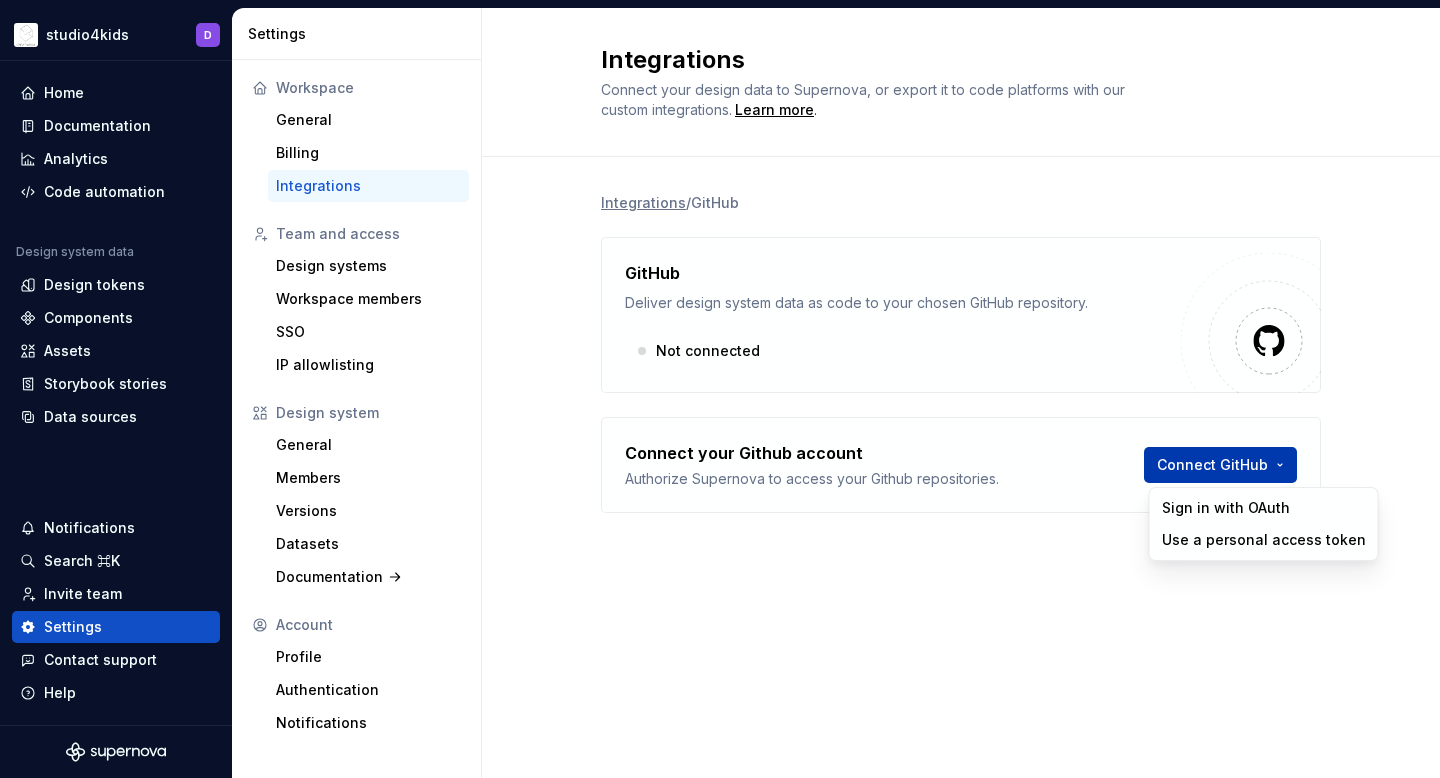 click on "studio4kids D Home Documentation Analytics Code automation Design system data Design tokens Components Assets Storybook stories Data sources Notifications Search ⌘K Invite team Settings Contact support Help Settings Workspace General Billing Integrations Team and access Design systems Workspace members SSO IP allowlisting Design system General Members Versions Datasets Documentation Account Profile Authentication Notifications Integrations Connect your design data to Supernova, or export it to code platforms with our
custom integrations.   Learn more . Integrations  /  GitHub GitHub Deliver design system data as code to your chosen GitHub repository. Not connected Connect your Github account Authorize Supernova to access your Github repositories. Connect GitHub   * Sign in with OAuth Use a personal access token" at bounding box center [720, 389] 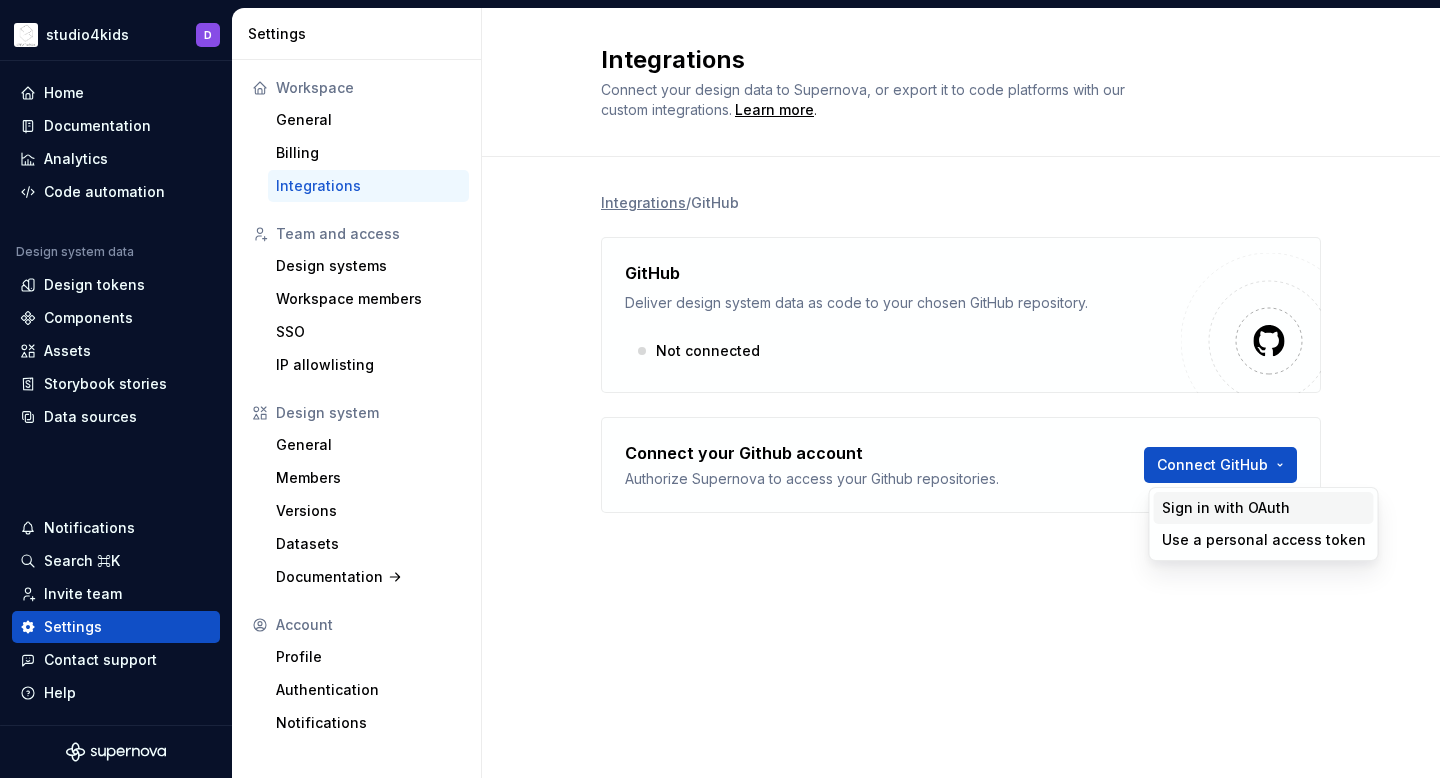 click on "Sign in with OAuth" at bounding box center [1264, 508] 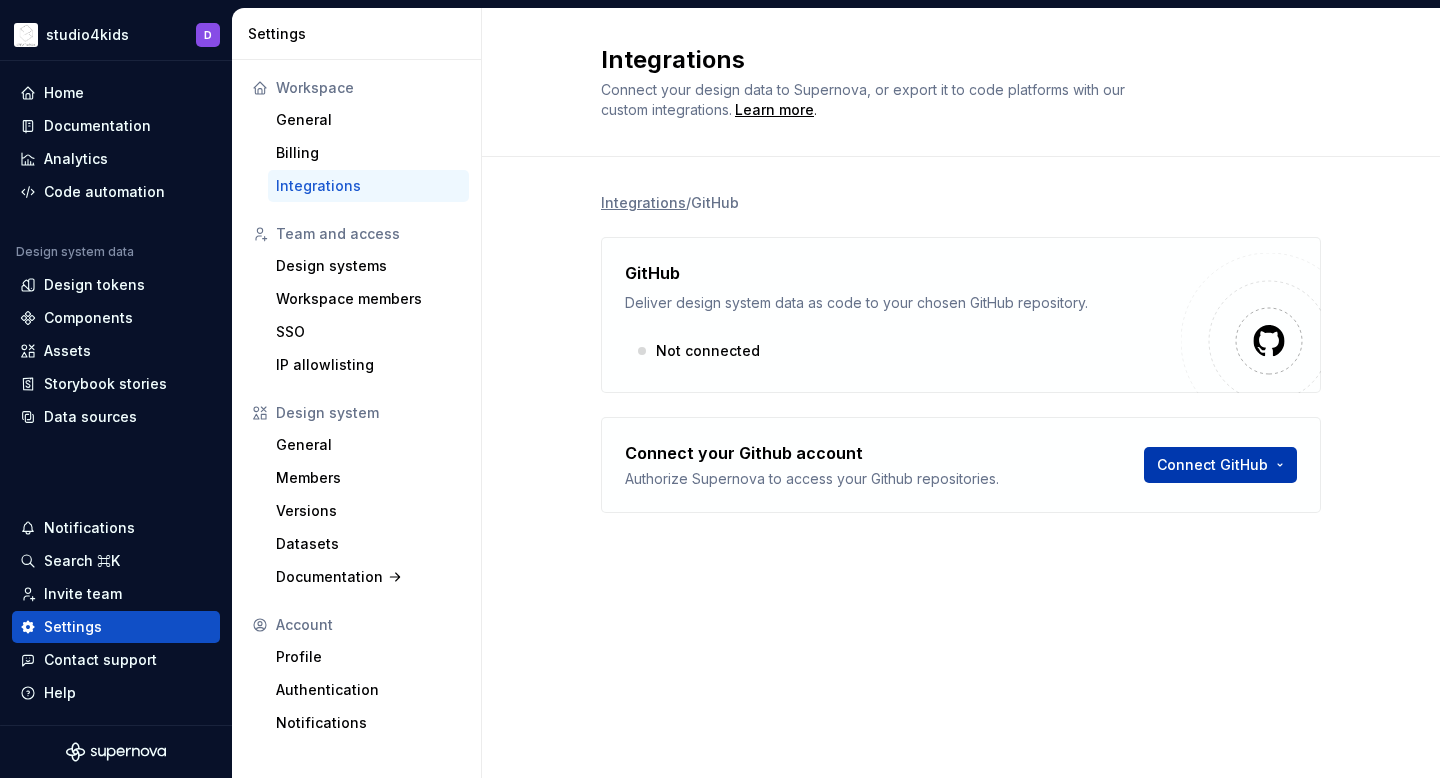 click on "studio4kids D Home Documentation Analytics Code automation Design system data Design tokens Components Assets Storybook stories Data sources Notifications Search ⌘K Invite team Settings Contact support Help Settings Workspace General Billing Integrations Team and access Design systems Workspace members SSO IP allowlisting Design system General Members Versions Datasets Documentation Account Profile Authentication Notifications Integrations Connect your design data to Supernova, or export it to code platforms with our
custom integrations.   Learn more . Integrations  /  GitHub GitHub Deliver design system data as code to your chosen GitHub repository. Not connected Connect your Github account Authorize Supernova to access your Github repositories. Connect GitHub   *" at bounding box center (720, 389) 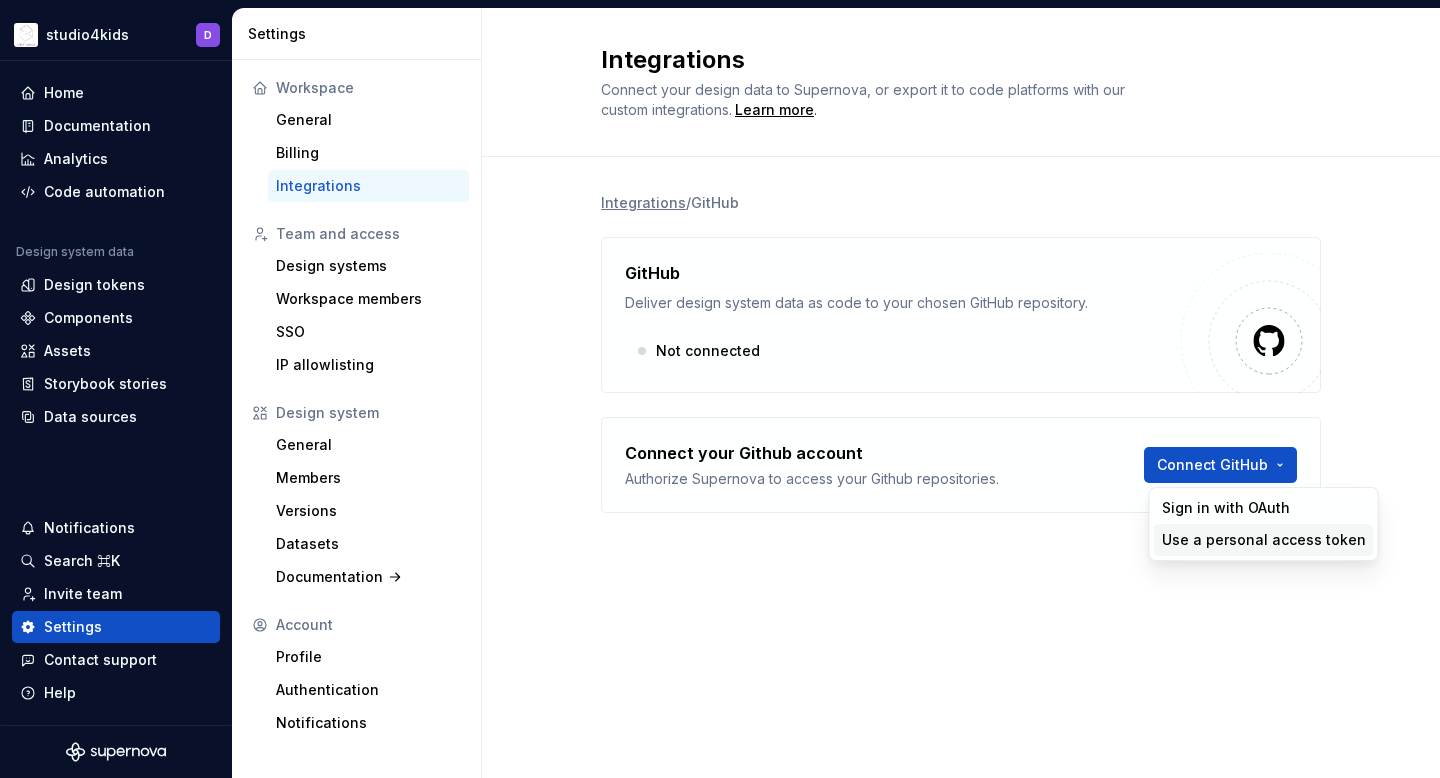 click on "Use a personal access token" at bounding box center (1264, 540) 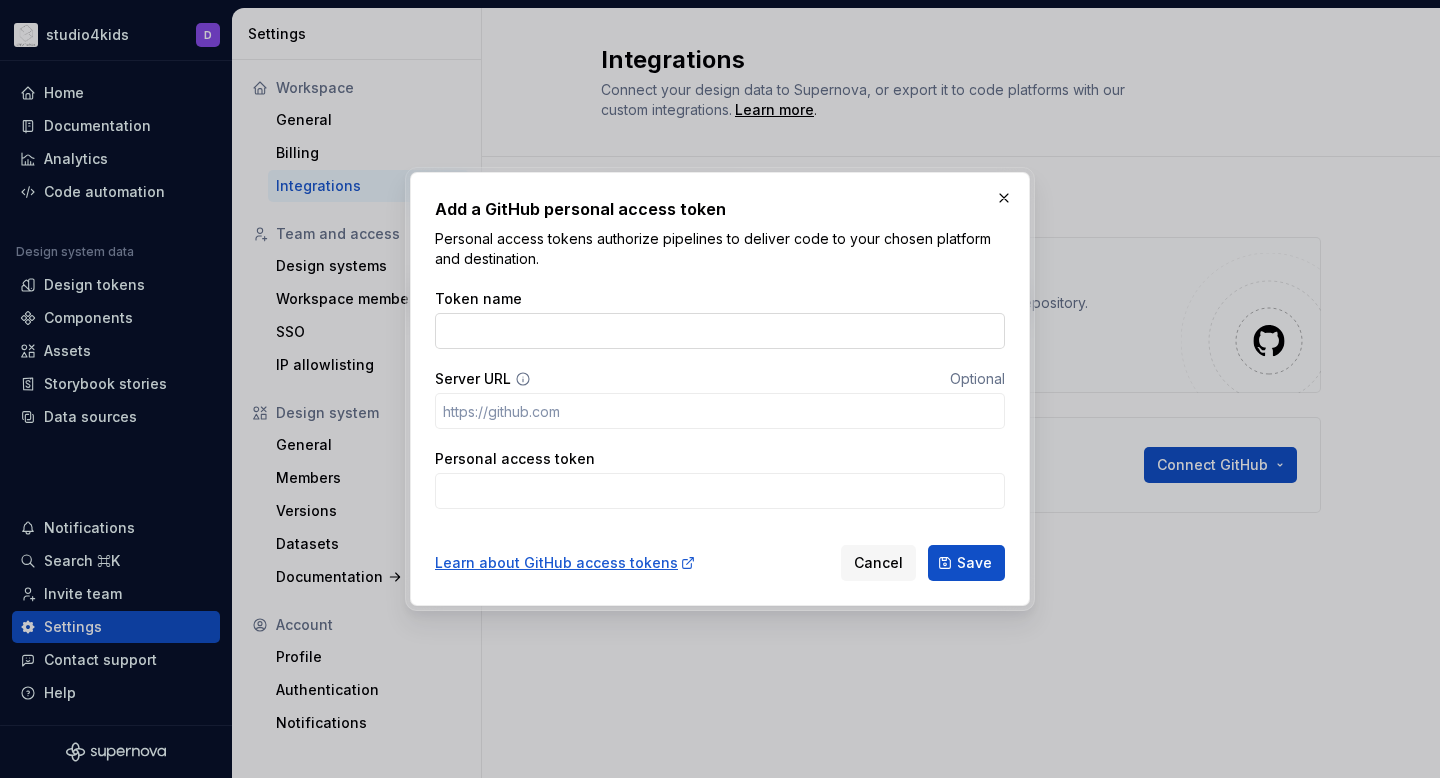 click on "Token name" at bounding box center (720, 331) 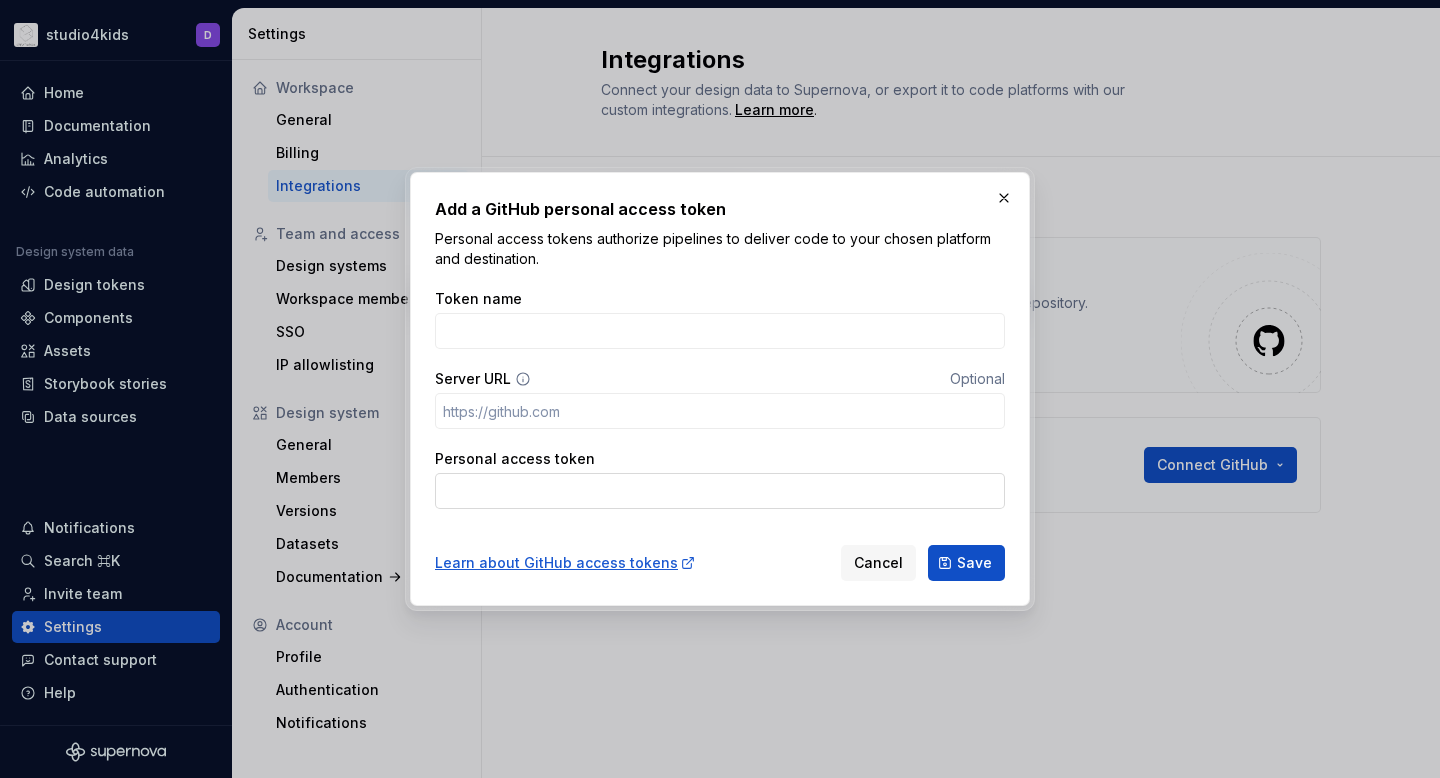click on "Personal access token" at bounding box center [720, 491] 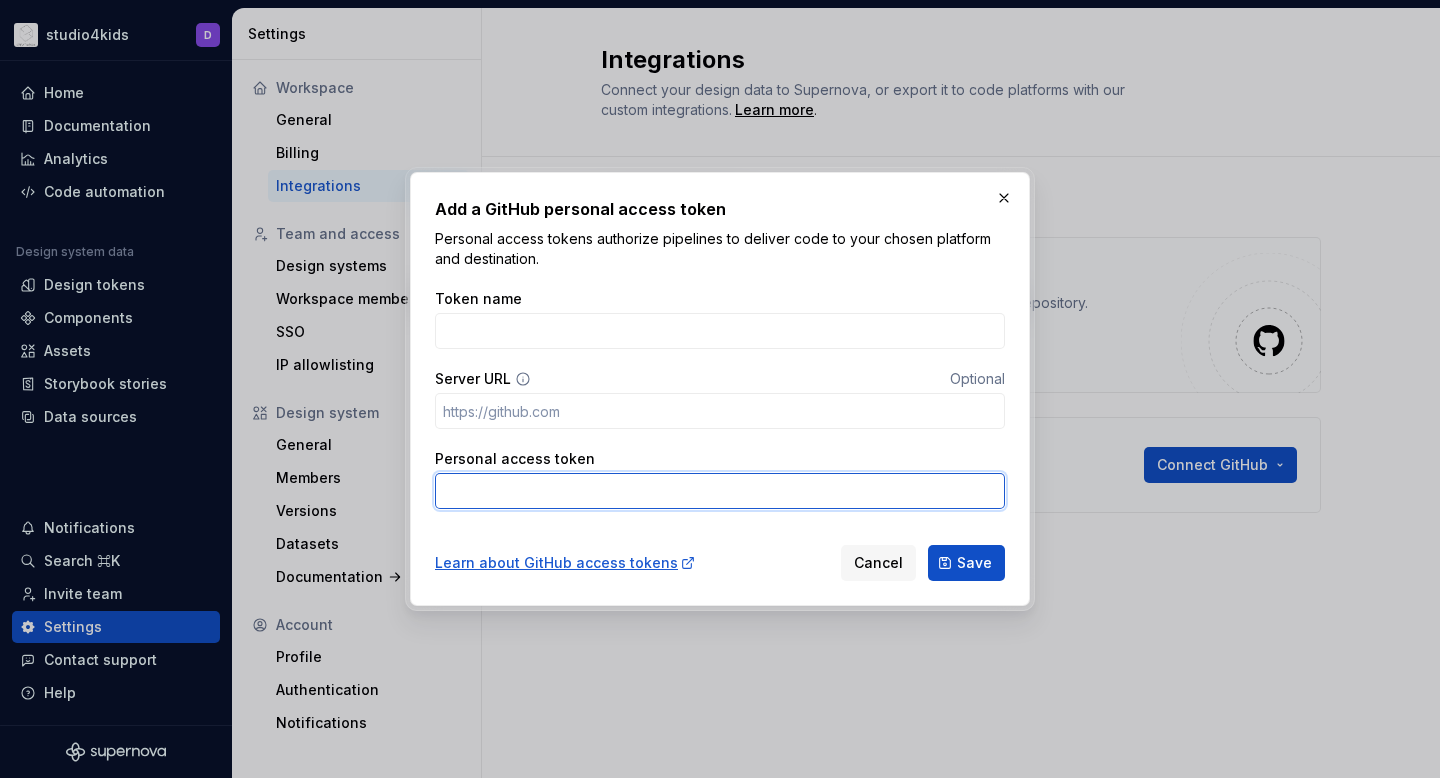 paste on "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" 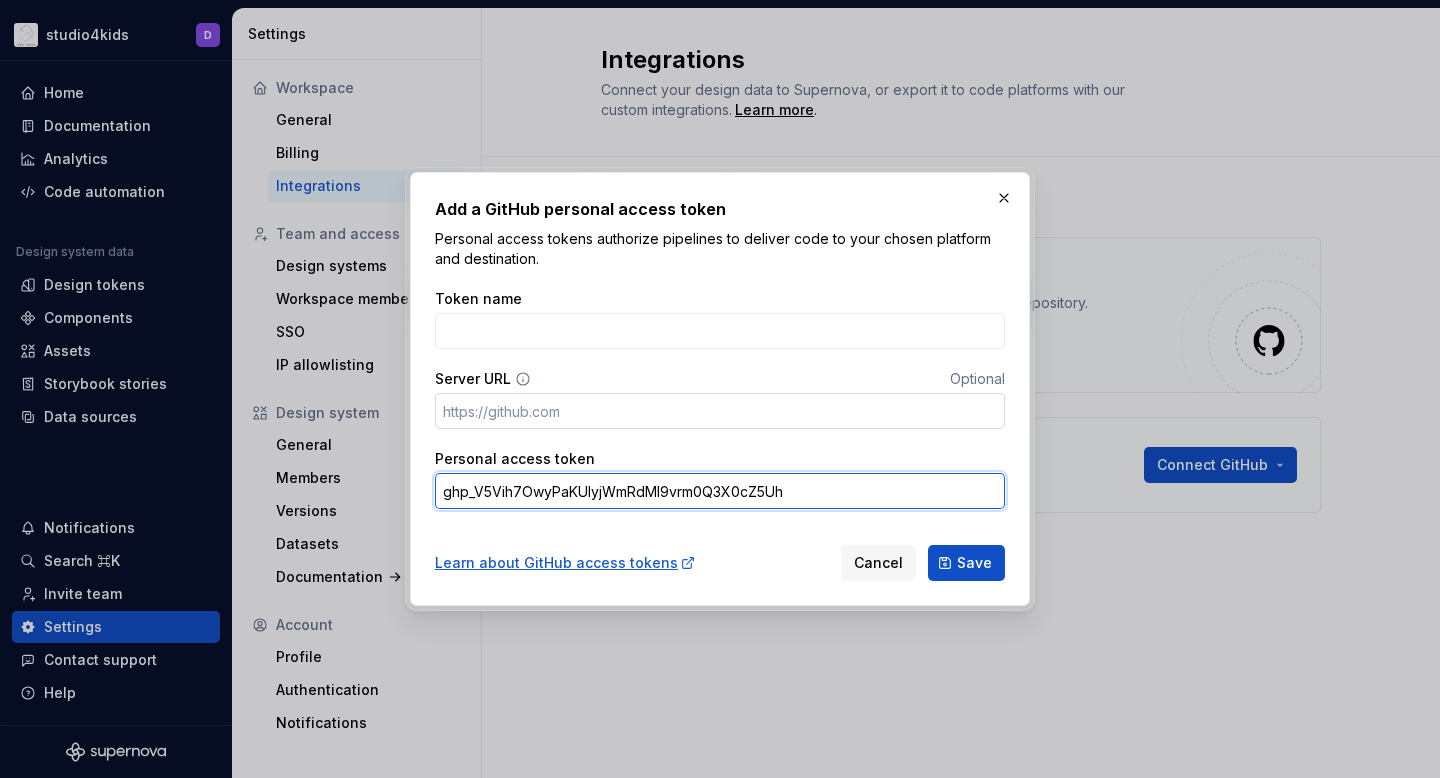 type on "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" 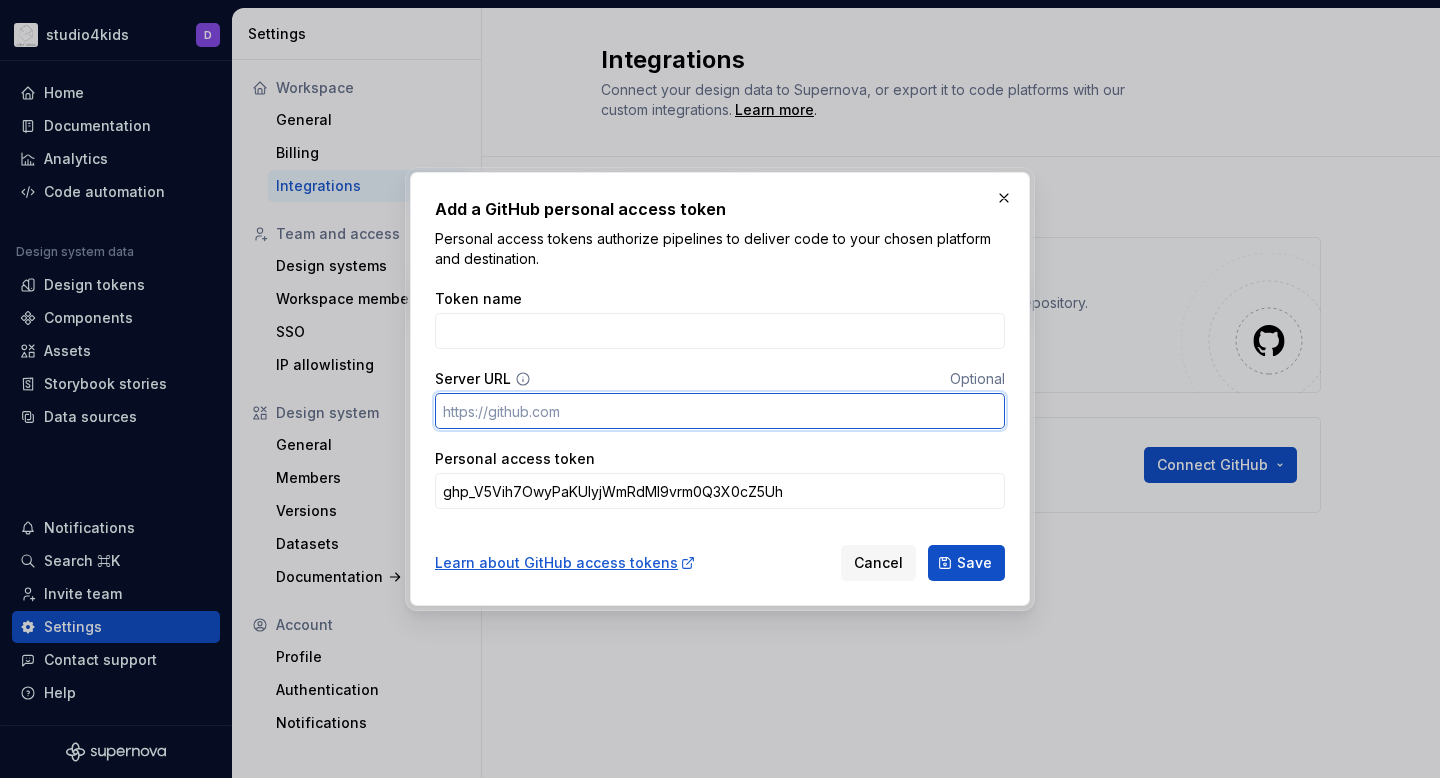 click on "Server URL" at bounding box center (720, 411) 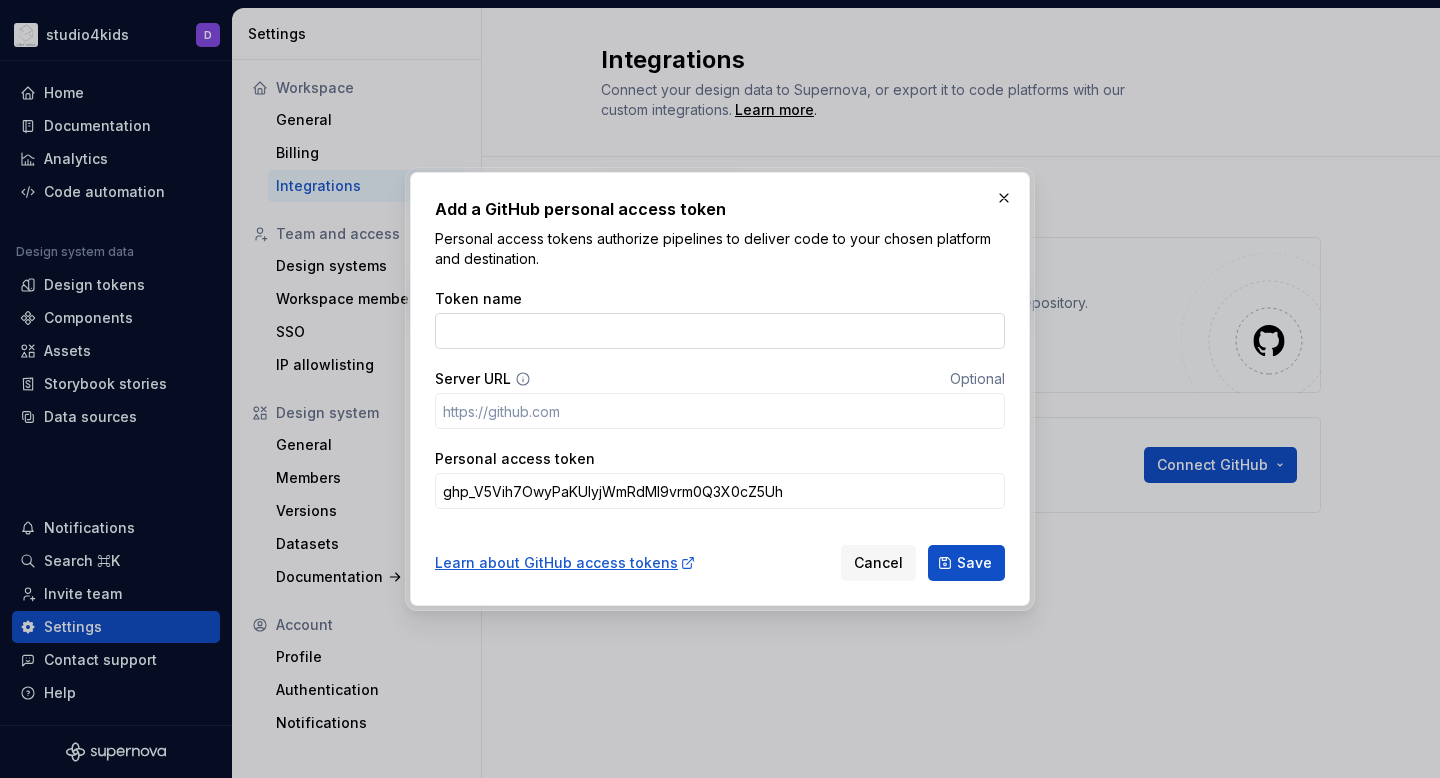 click on "Token name" at bounding box center (720, 331) 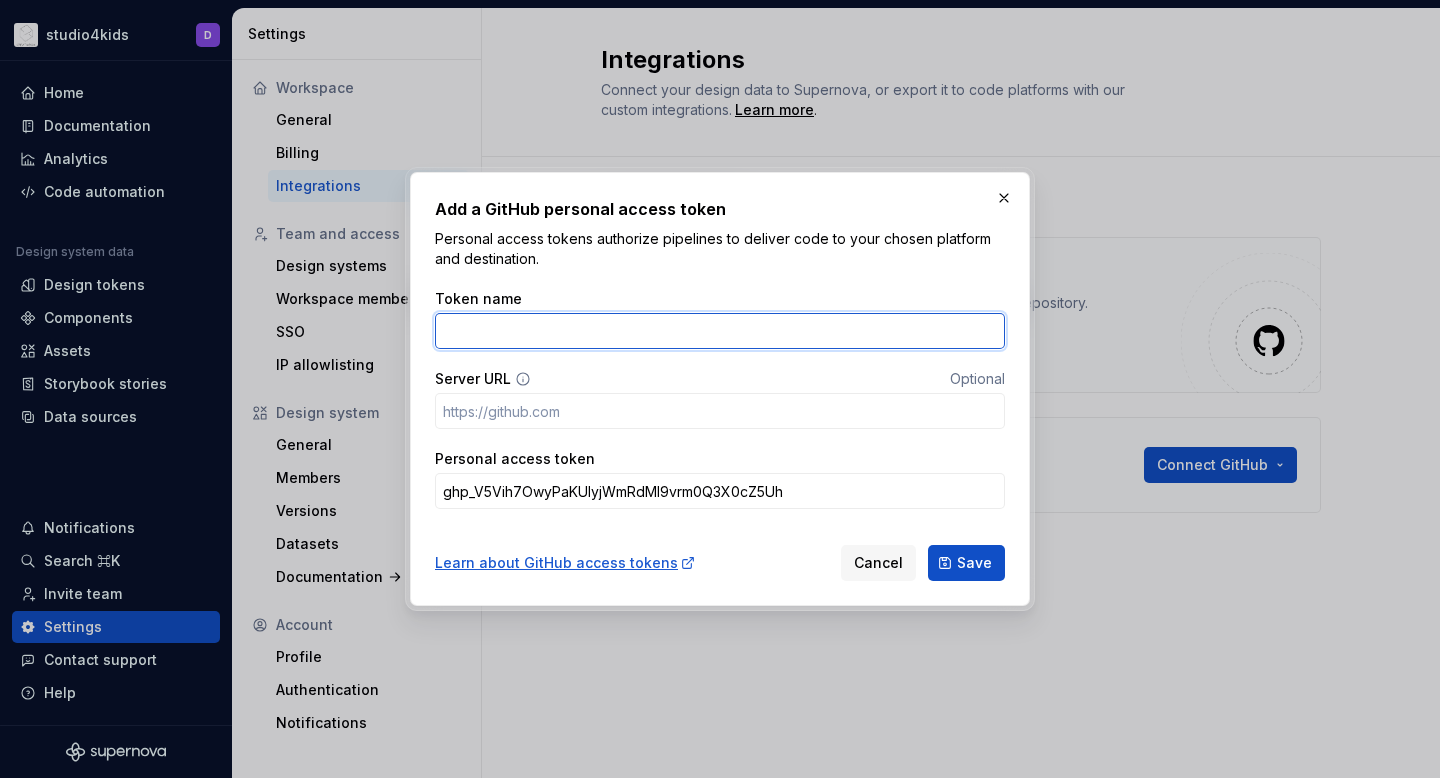 paste on "supernova connection" 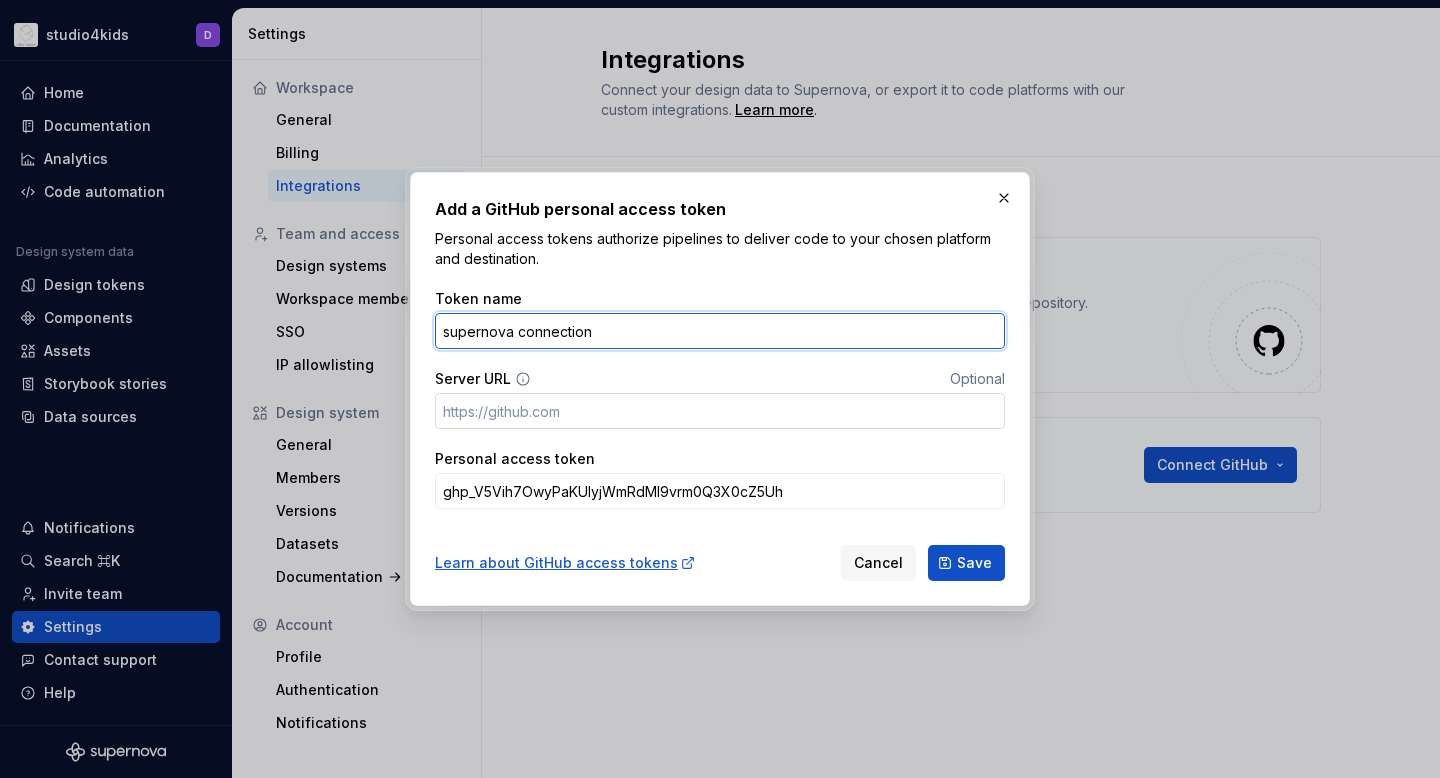 type on "supernova connection" 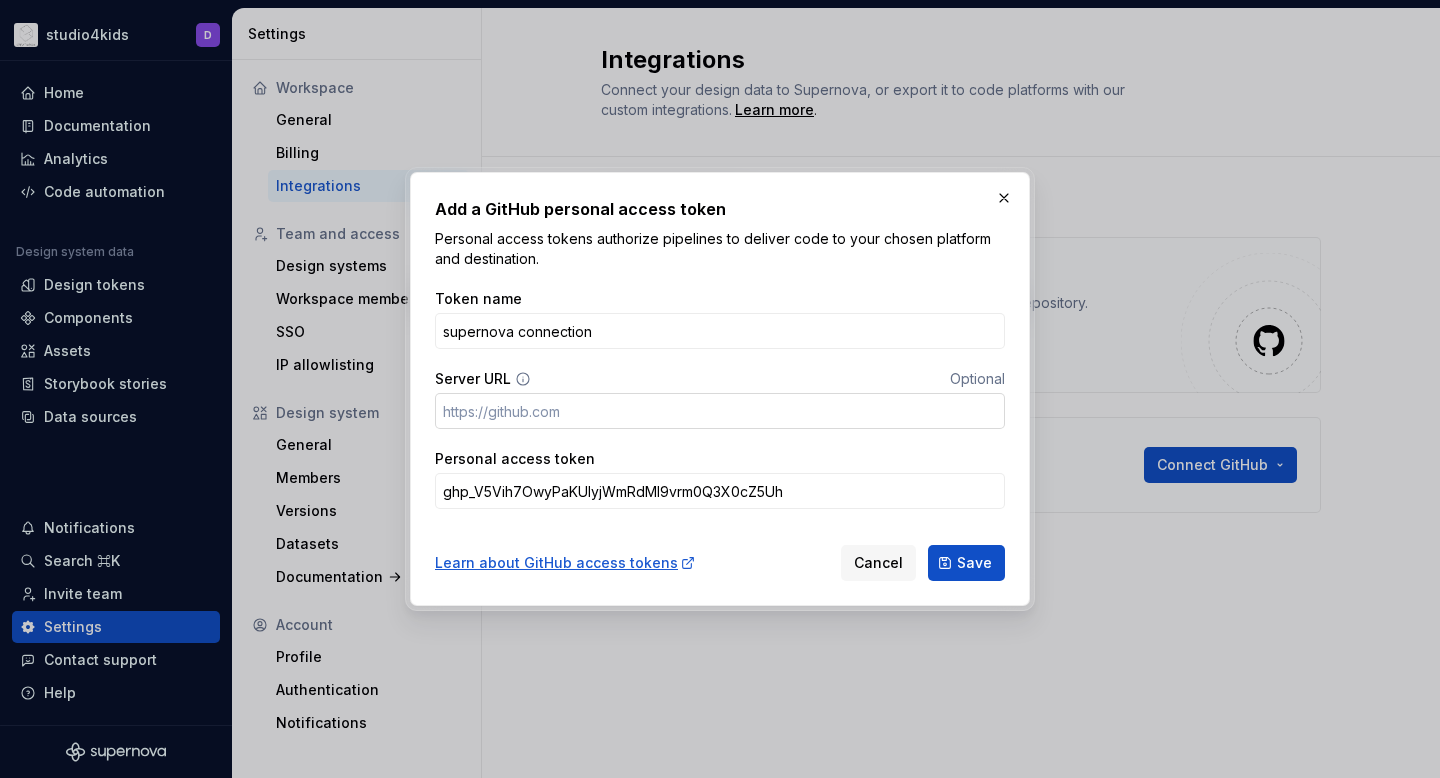 click on "Server URL" at bounding box center (720, 411) 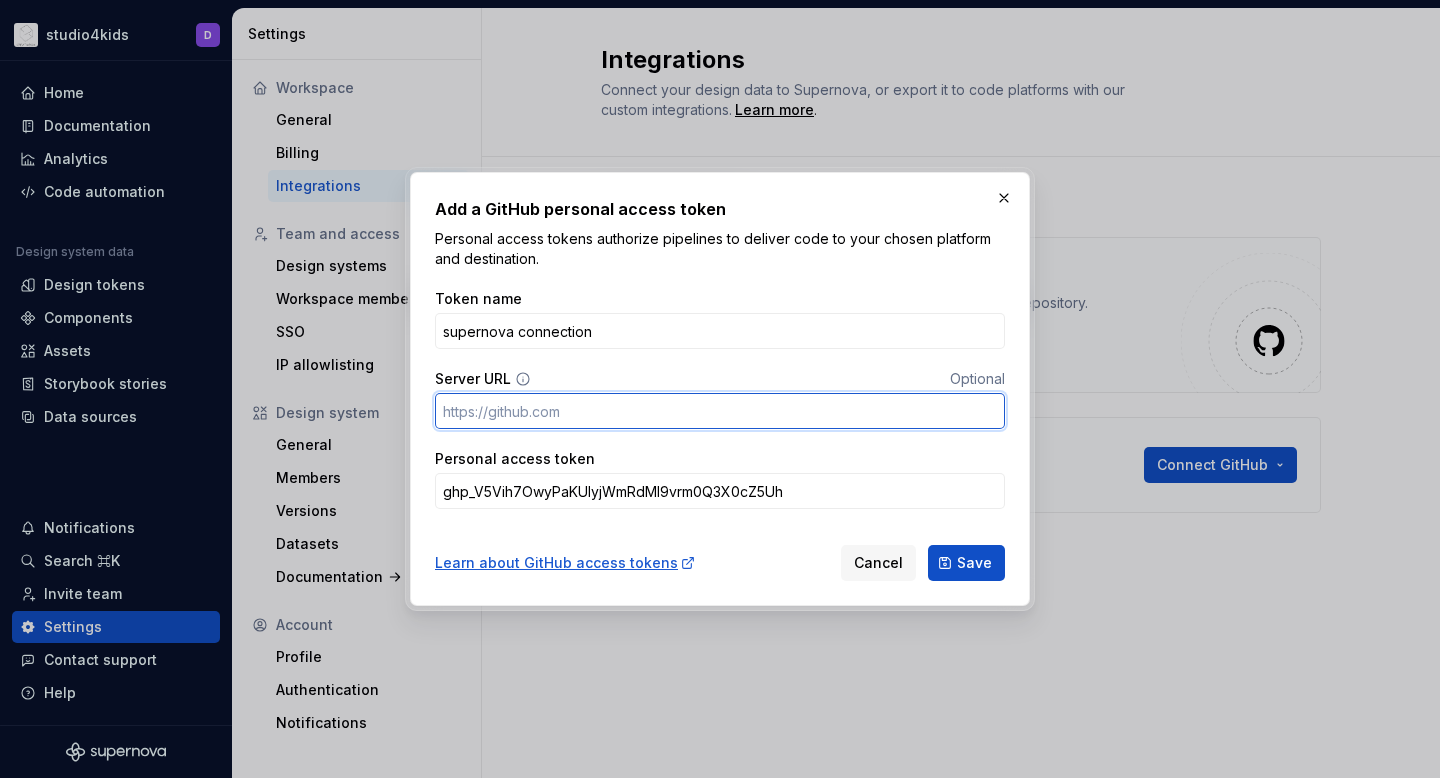 paste on "[URL][DOMAIN_NAME]" 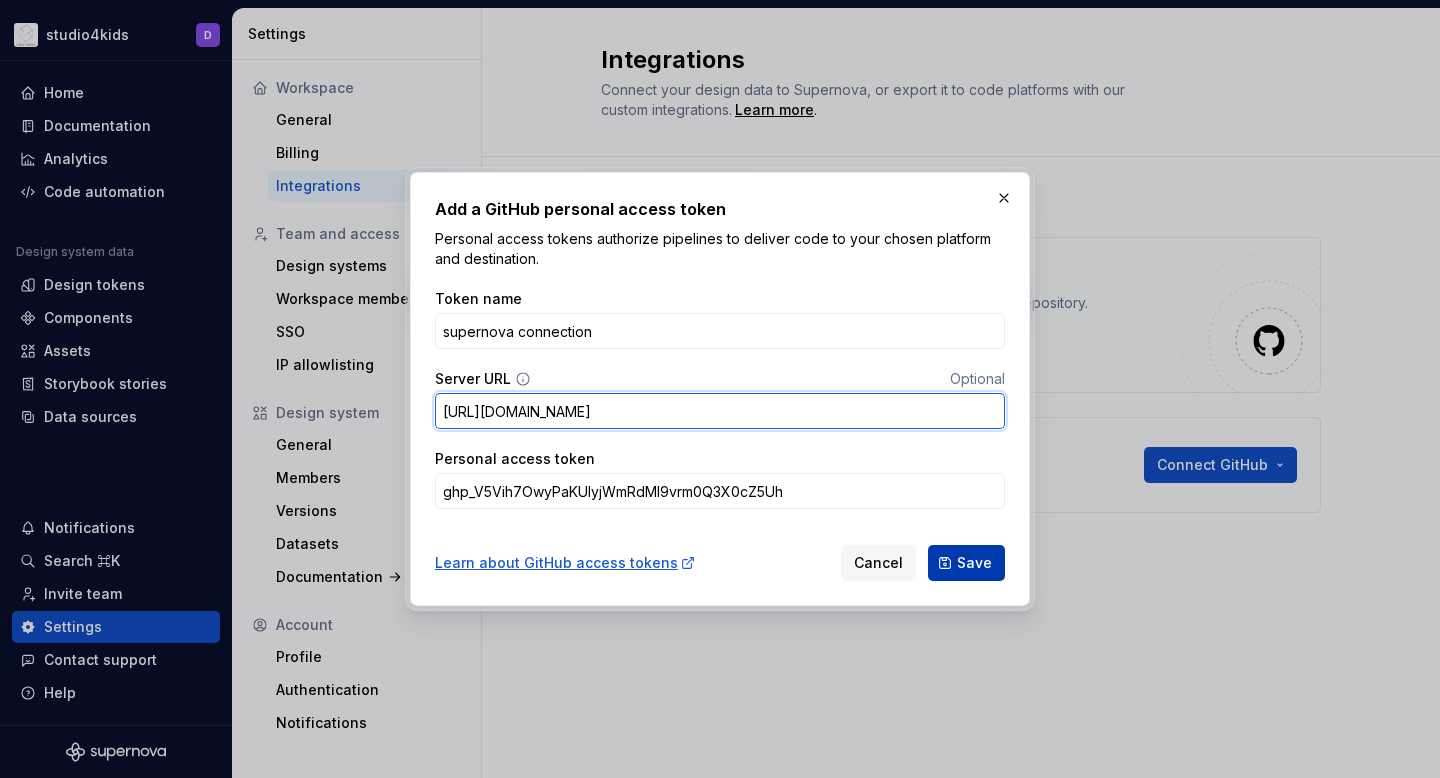 type on "[URL][DOMAIN_NAME]" 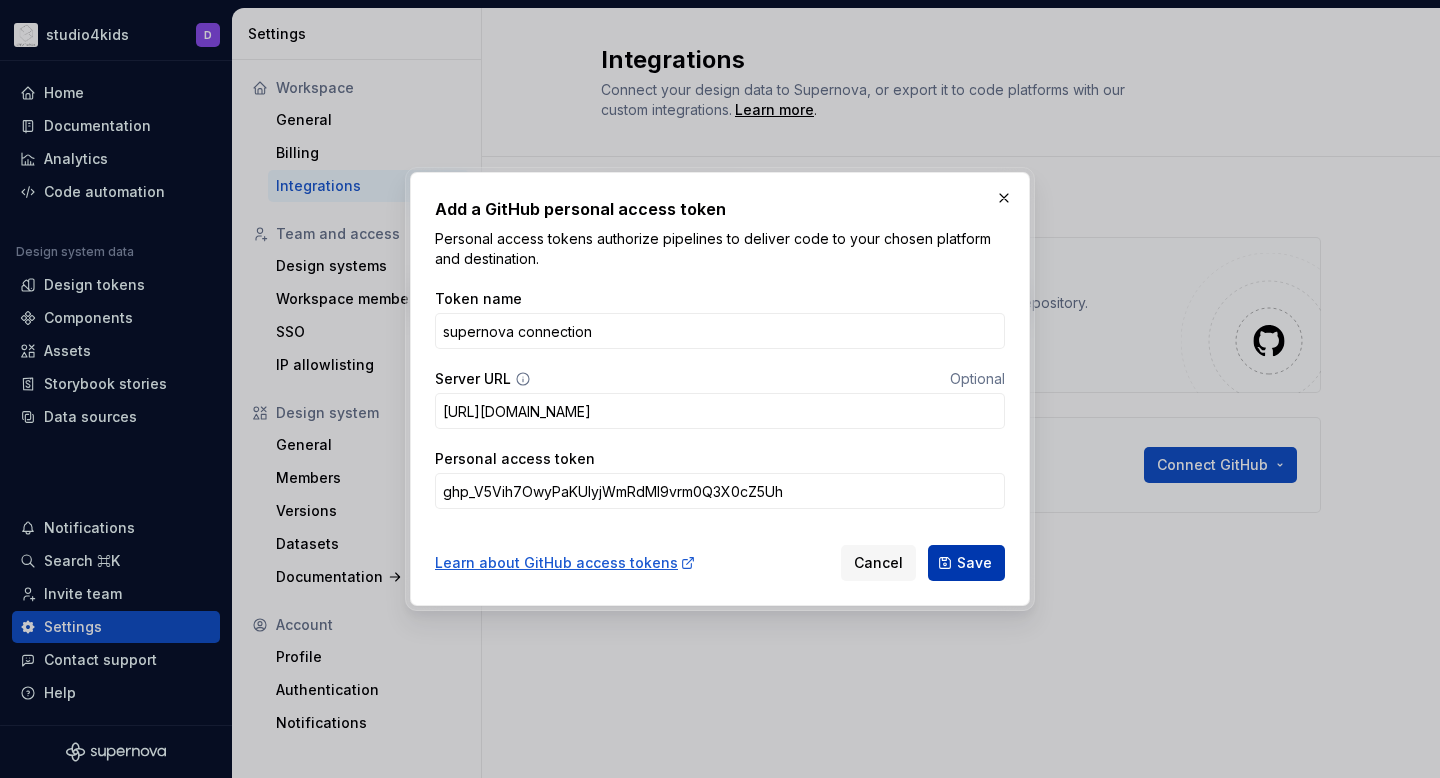 click on "Save" at bounding box center [974, 563] 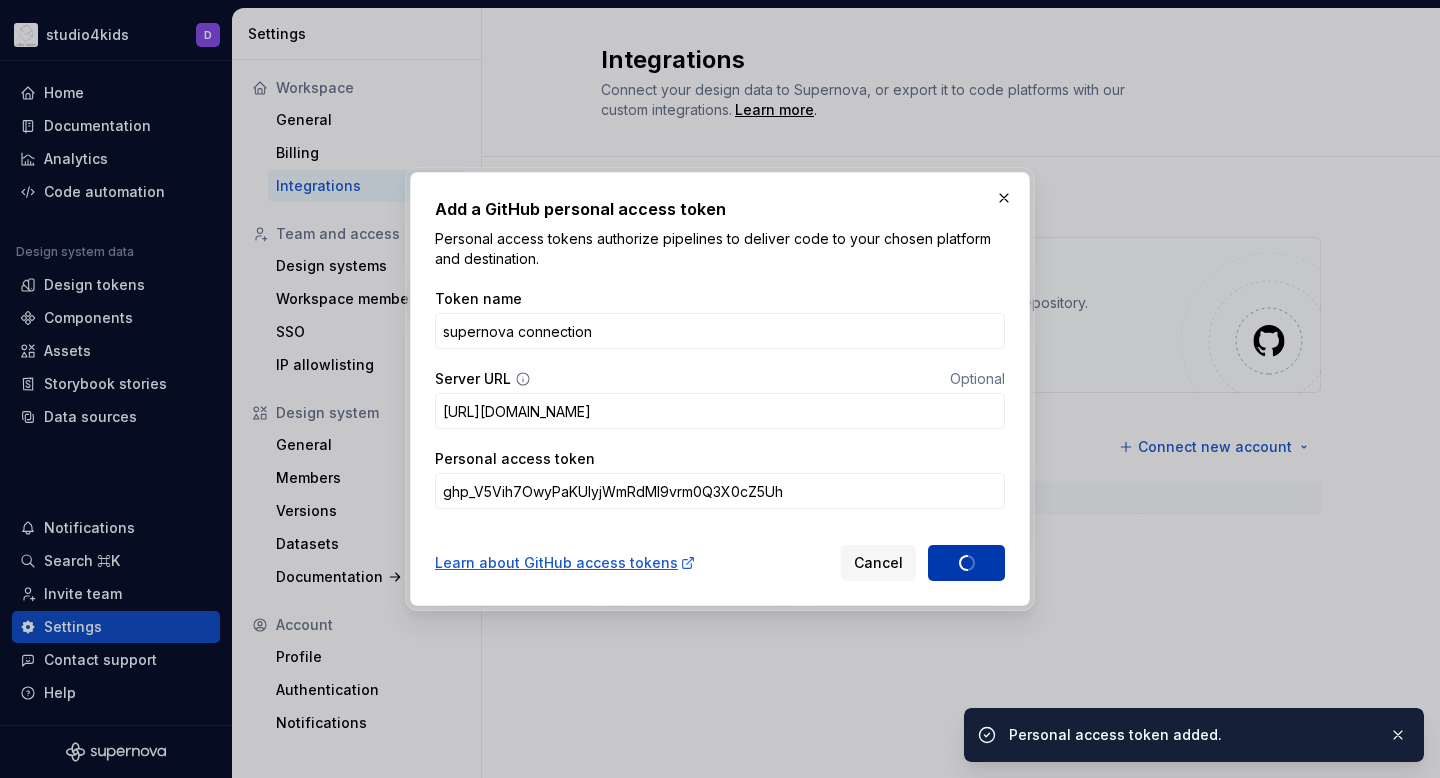 type 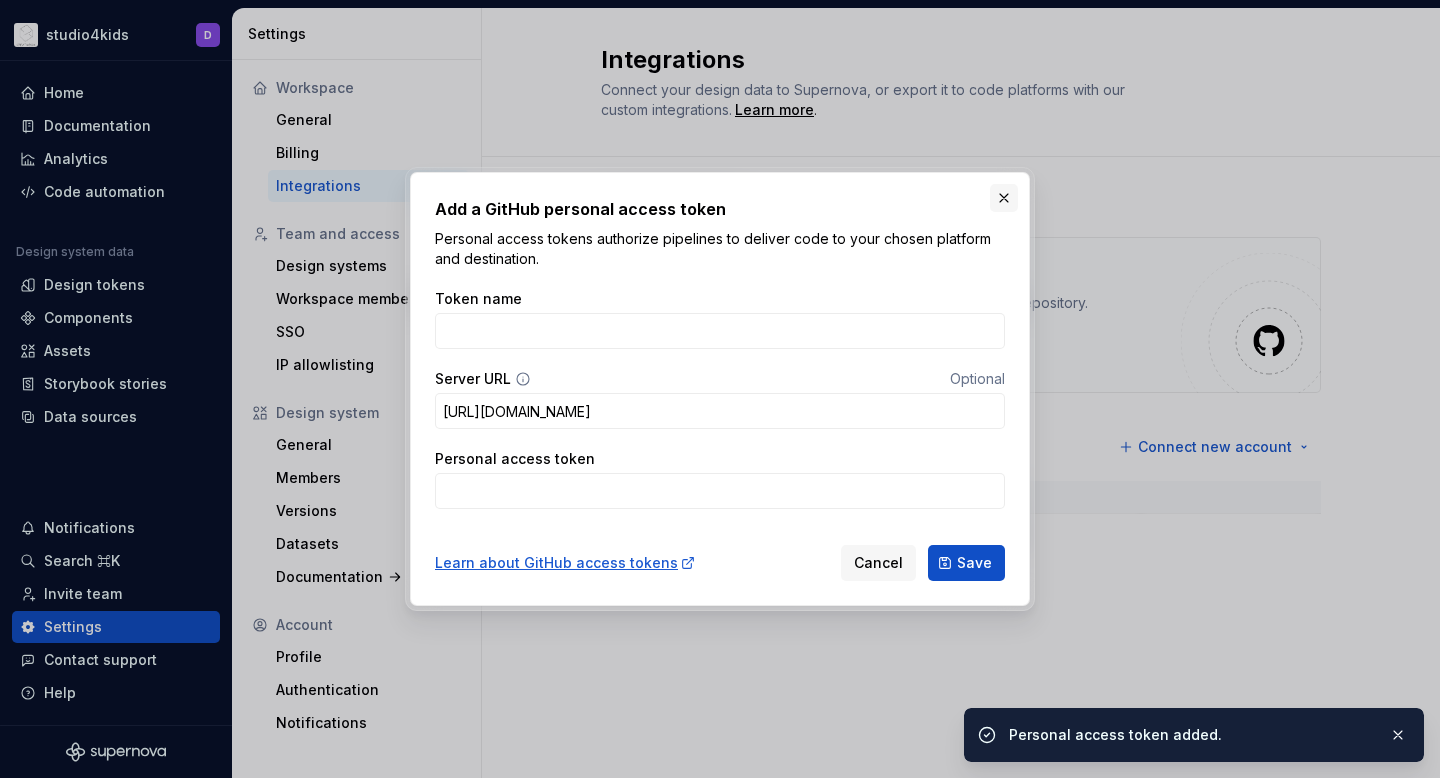 click at bounding box center [1004, 198] 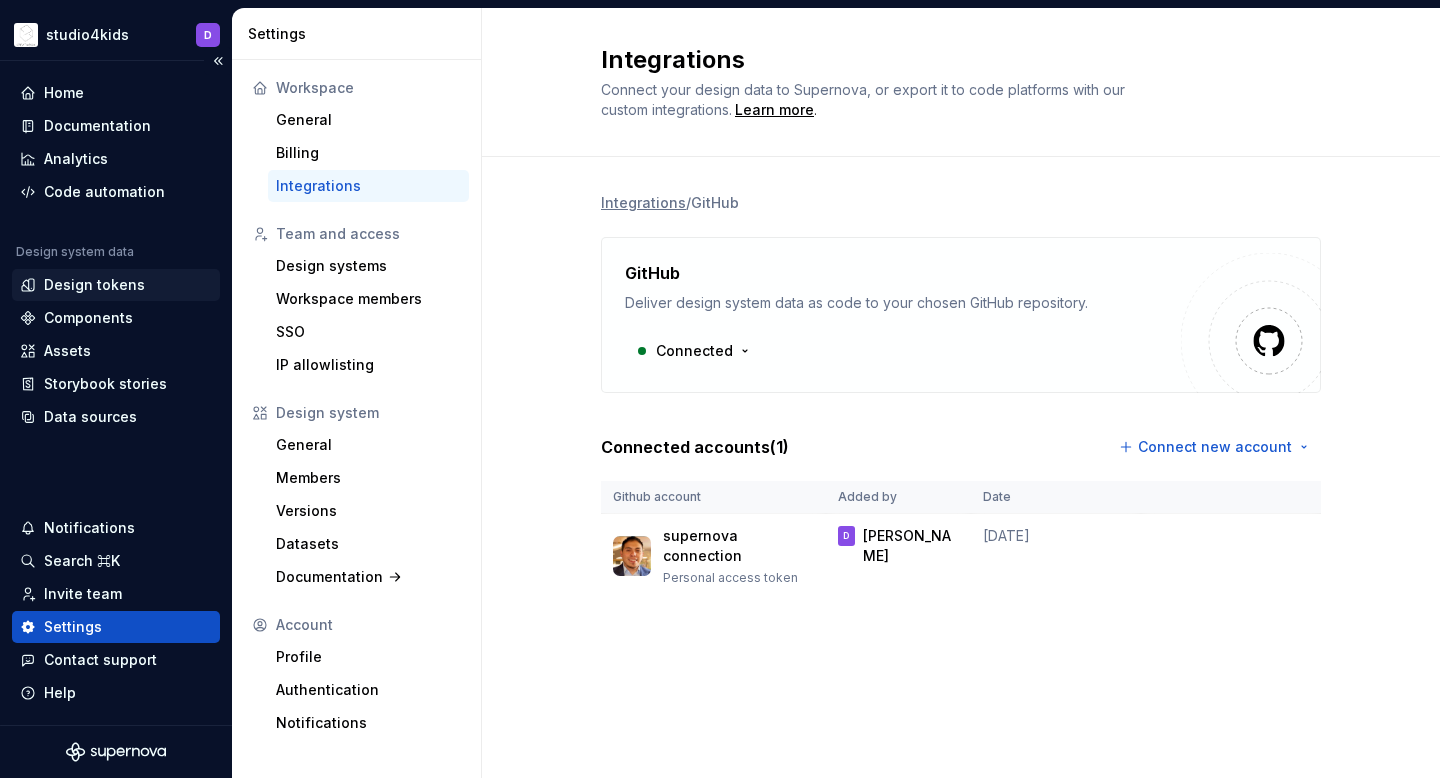 click on "Design tokens" at bounding box center (94, 285) 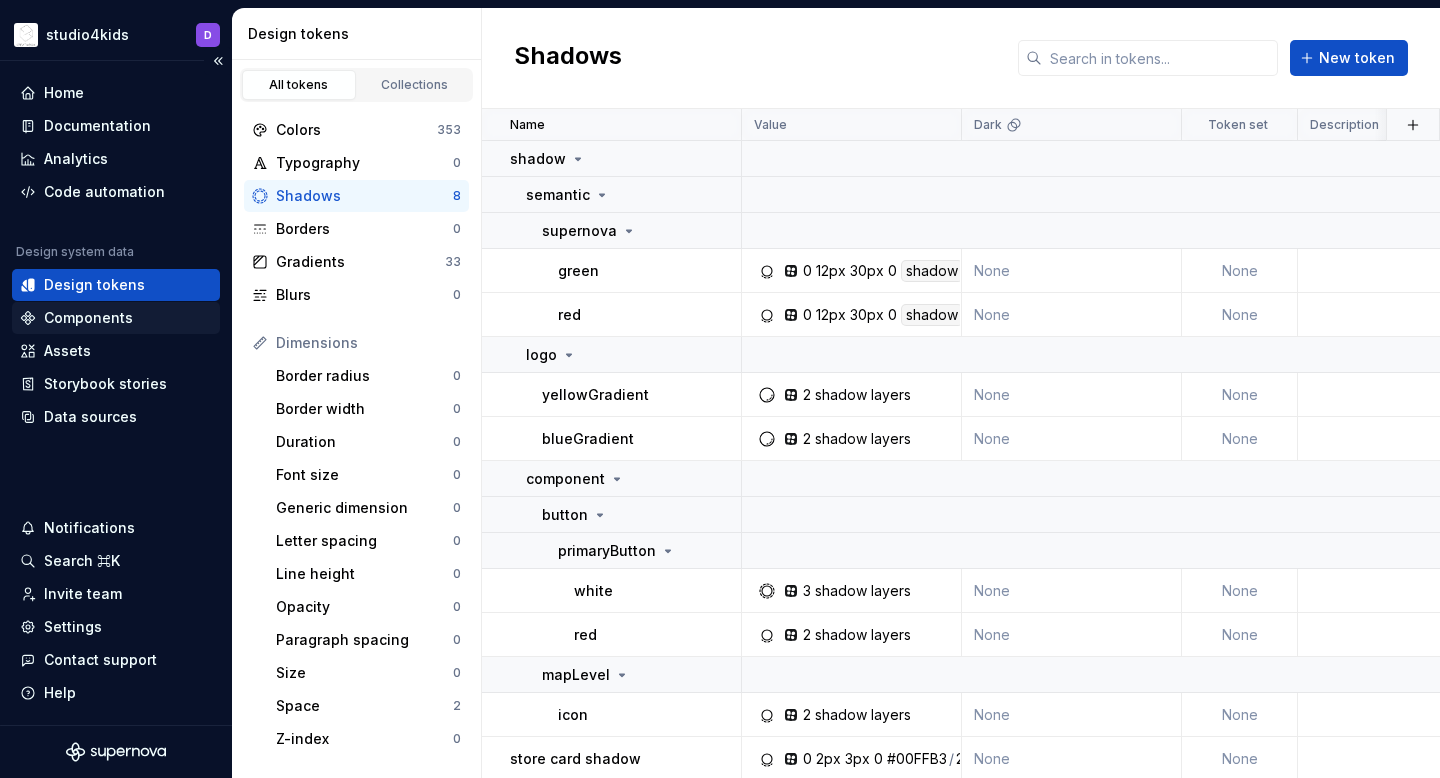 click on "Components" at bounding box center (88, 318) 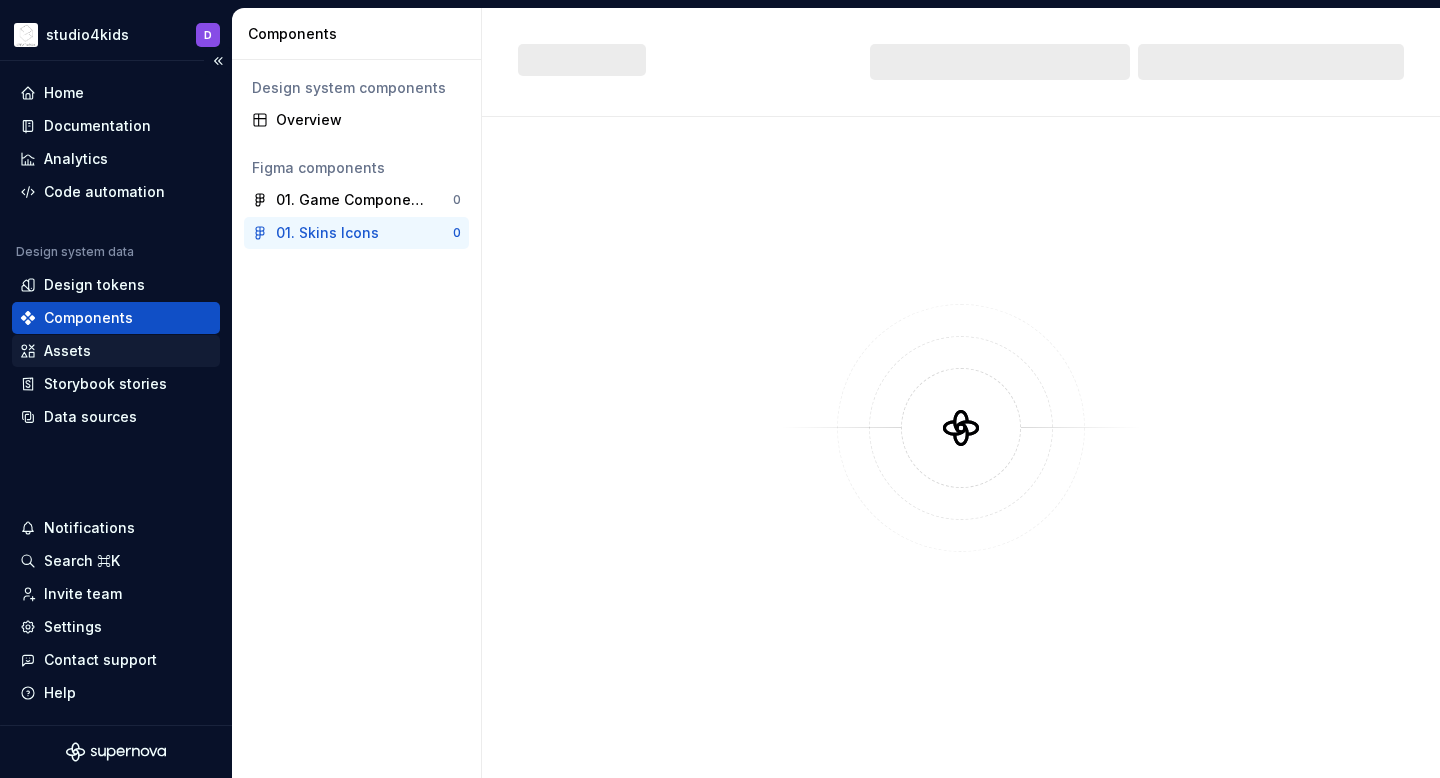 click on "Assets" at bounding box center (116, 351) 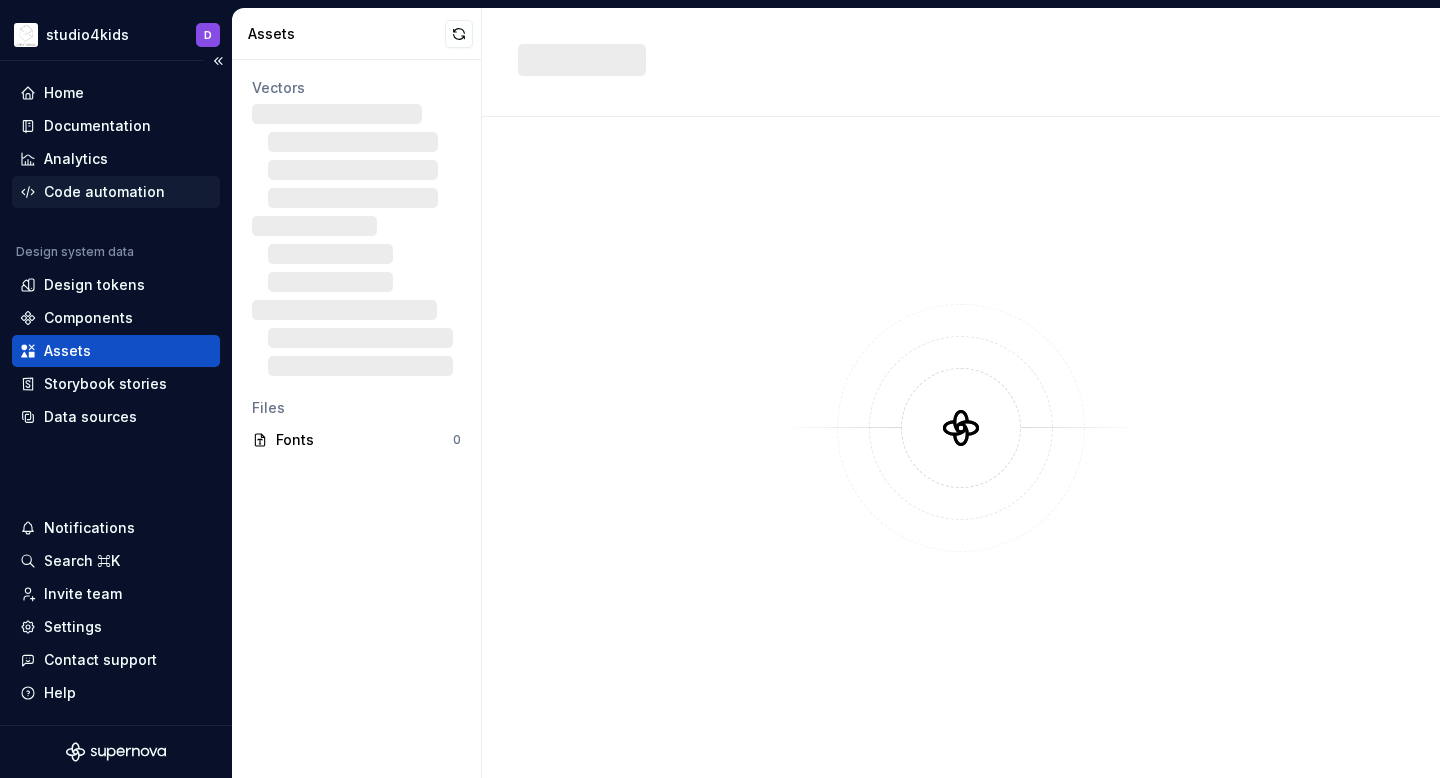 click on "Code automation" at bounding box center (104, 192) 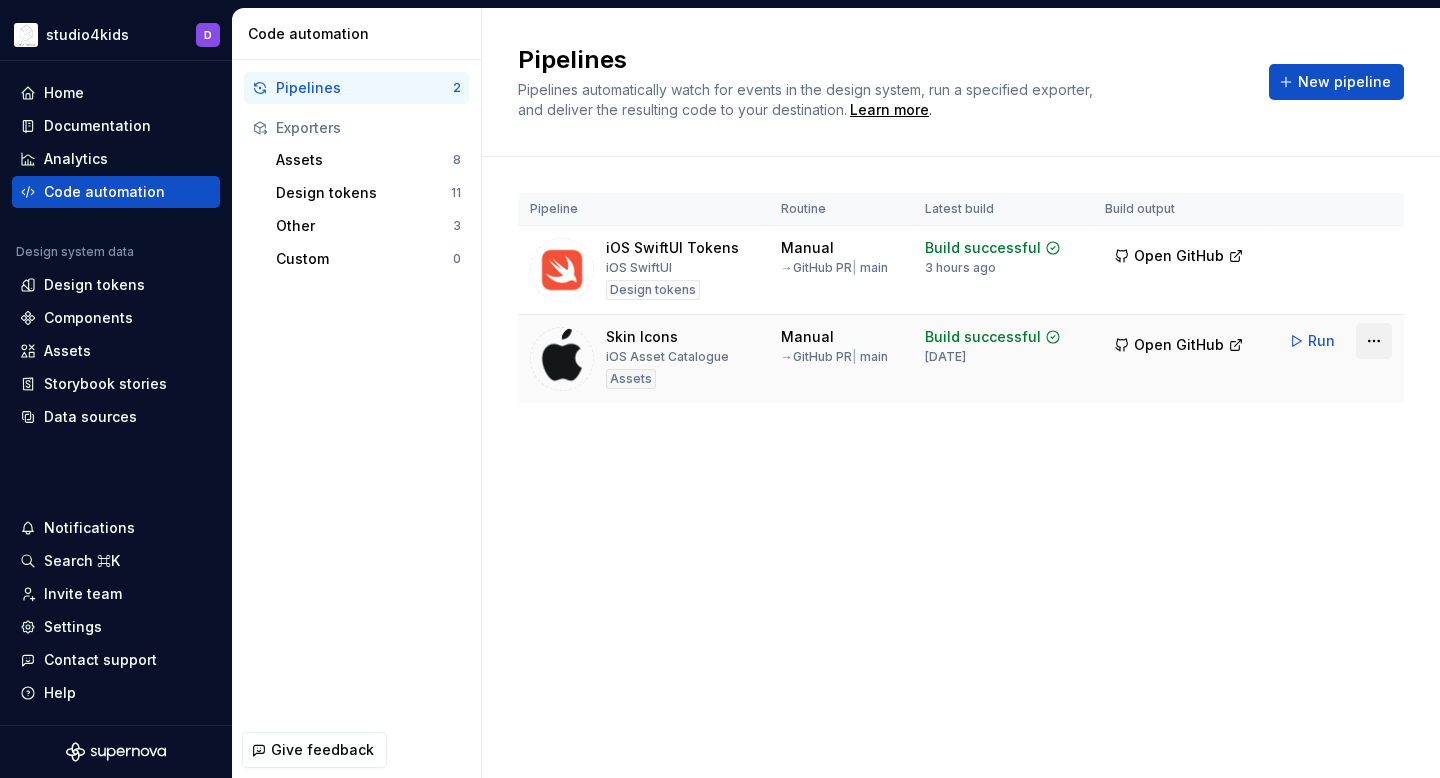 click on "studio4kids D Home Documentation Analytics Code automation Design system data Design tokens Components Assets Storybook stories Data sources Notifications Search ⌘K Invite team Settings Contact support Help Code automation Pipelines 2 Exporters Assets 8 Design tokens 11 Other 3 Custom 0 Give feedback Pipelines Pipelines automatically watch for events in the design system, run a specified exporter, and deliver the resulting code to your destination.   Learn more . New pipeline Pipeline Routine Latest build Build output iOS SwiftUI Tokens iOS SwiftUI Design tokens Manual →  GitHub PR  |   main Build successful 3 hours ago Open GitHub Run Skin Icons iOS Asset Catalogue Assets Manual →  GitHub PR  |   main Build successful [DATE] Open GitHub Run   *" at bounding box center (720, 389) 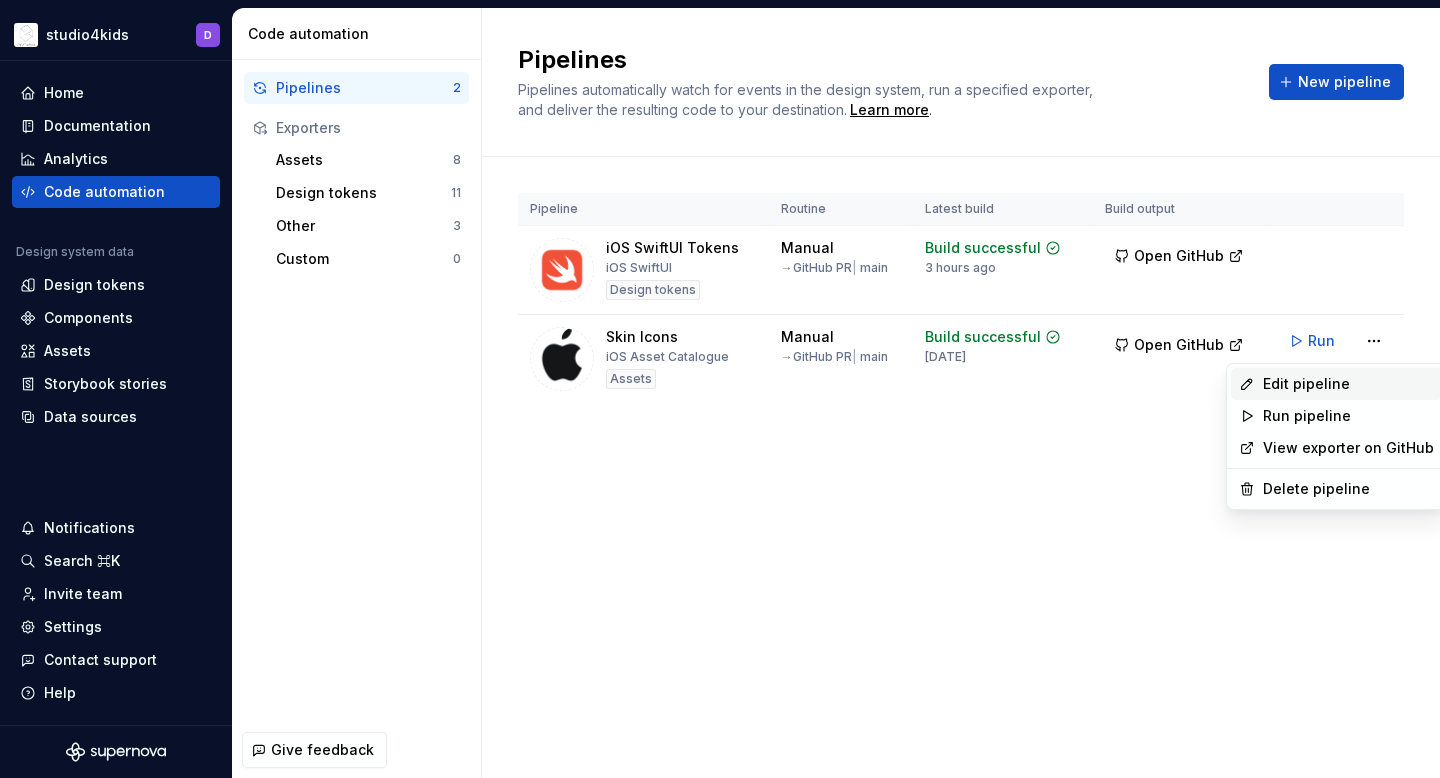 click on "Edit pipeline" at bounding box center [1348, 384] 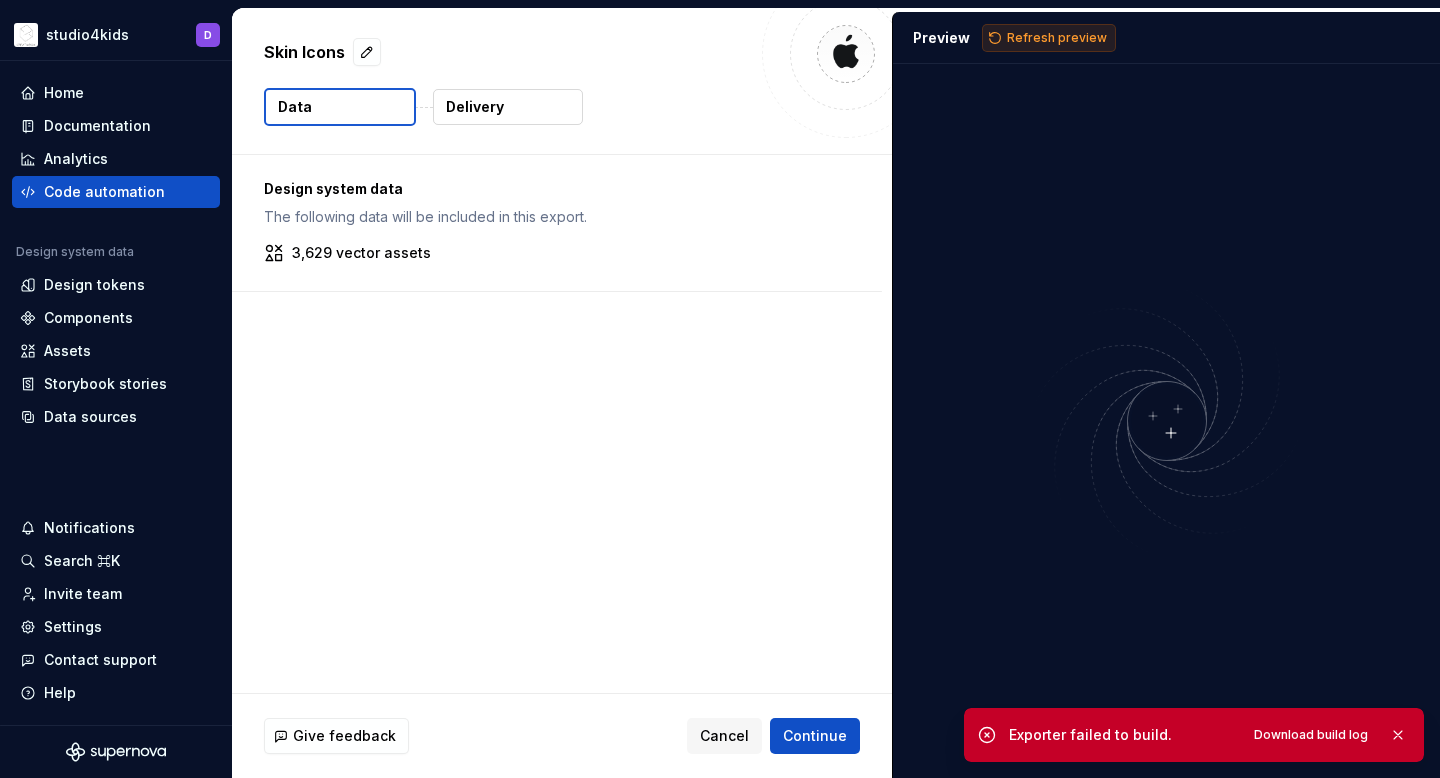 click on "Refresh preview" at bounding box center (1057, 38) 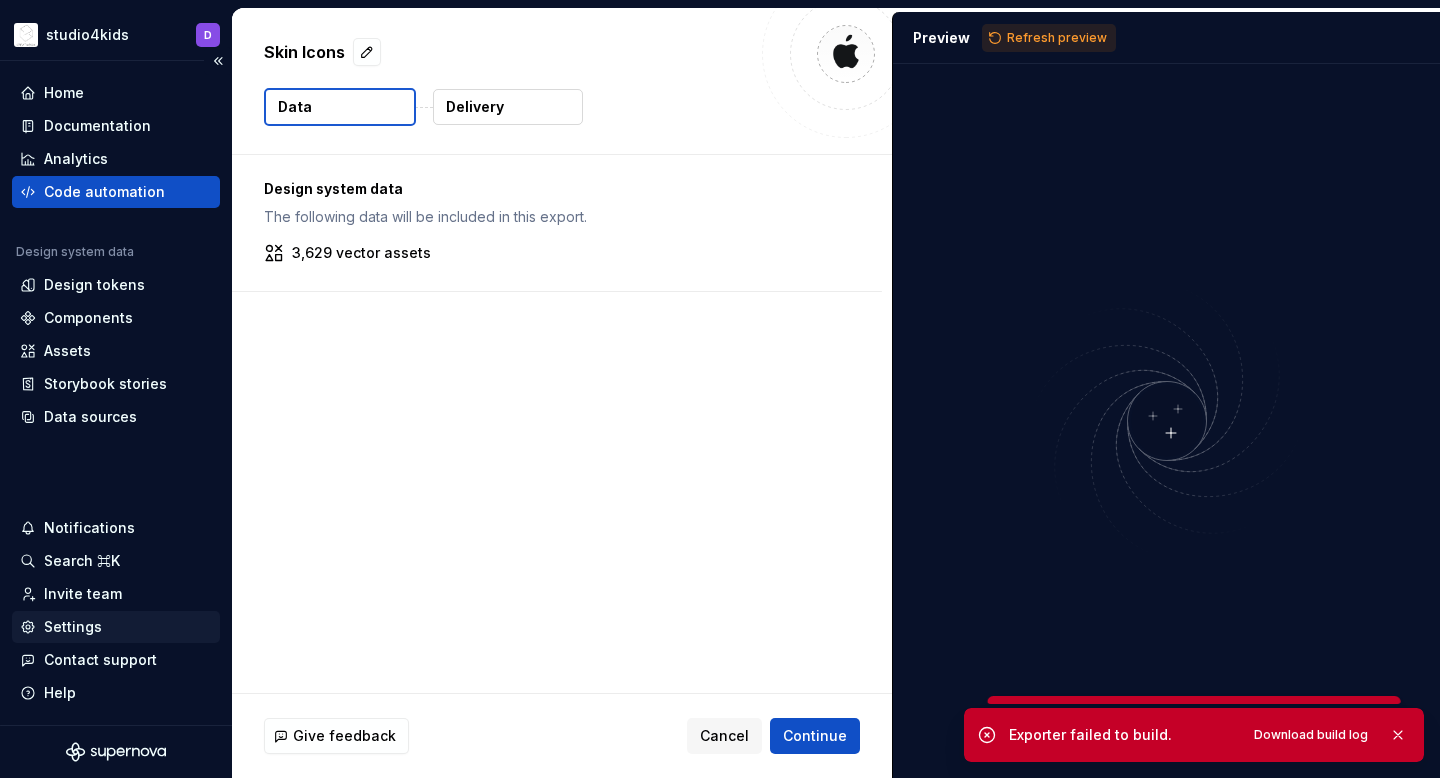click on "Settings" at bounding box center (116, 627) 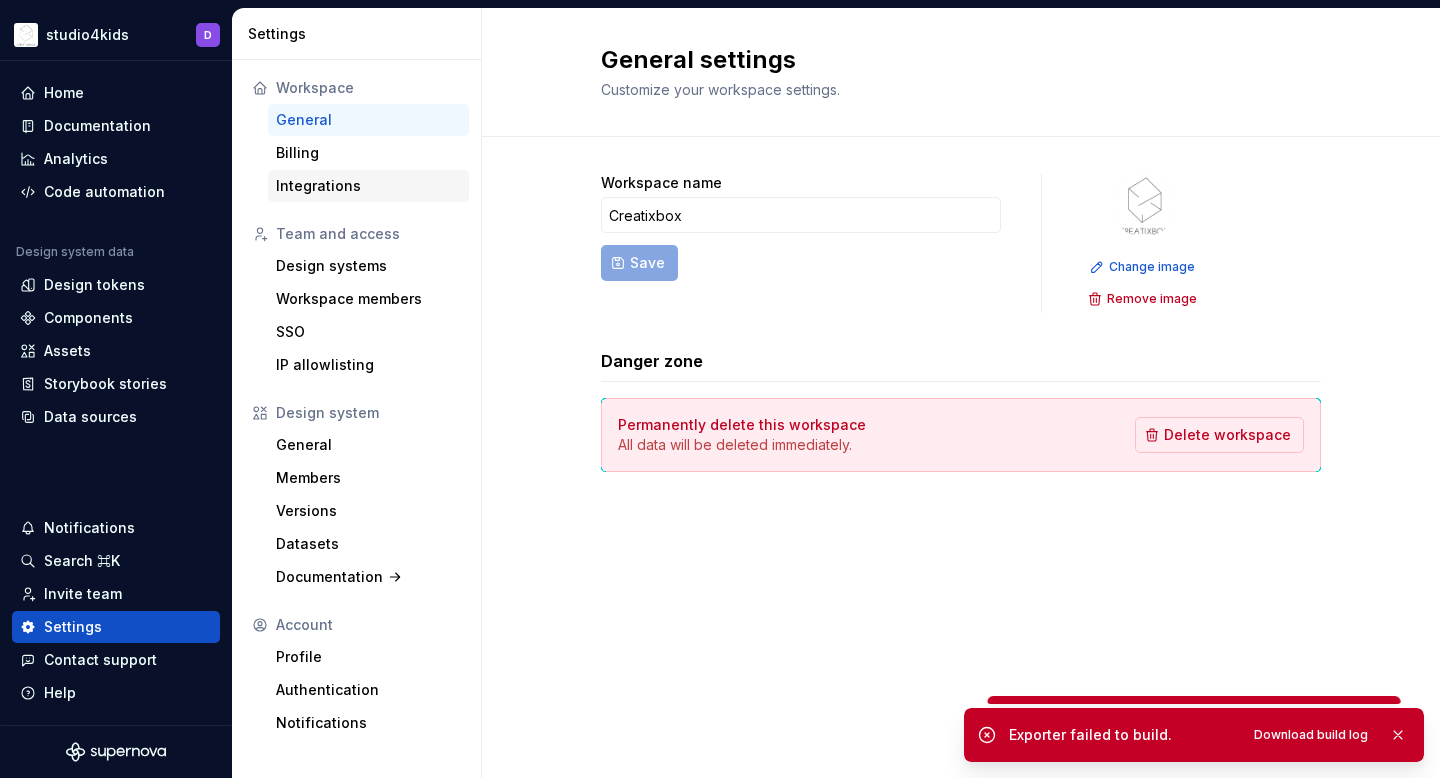 click on "Integrations" at bounding box center (368, 186) 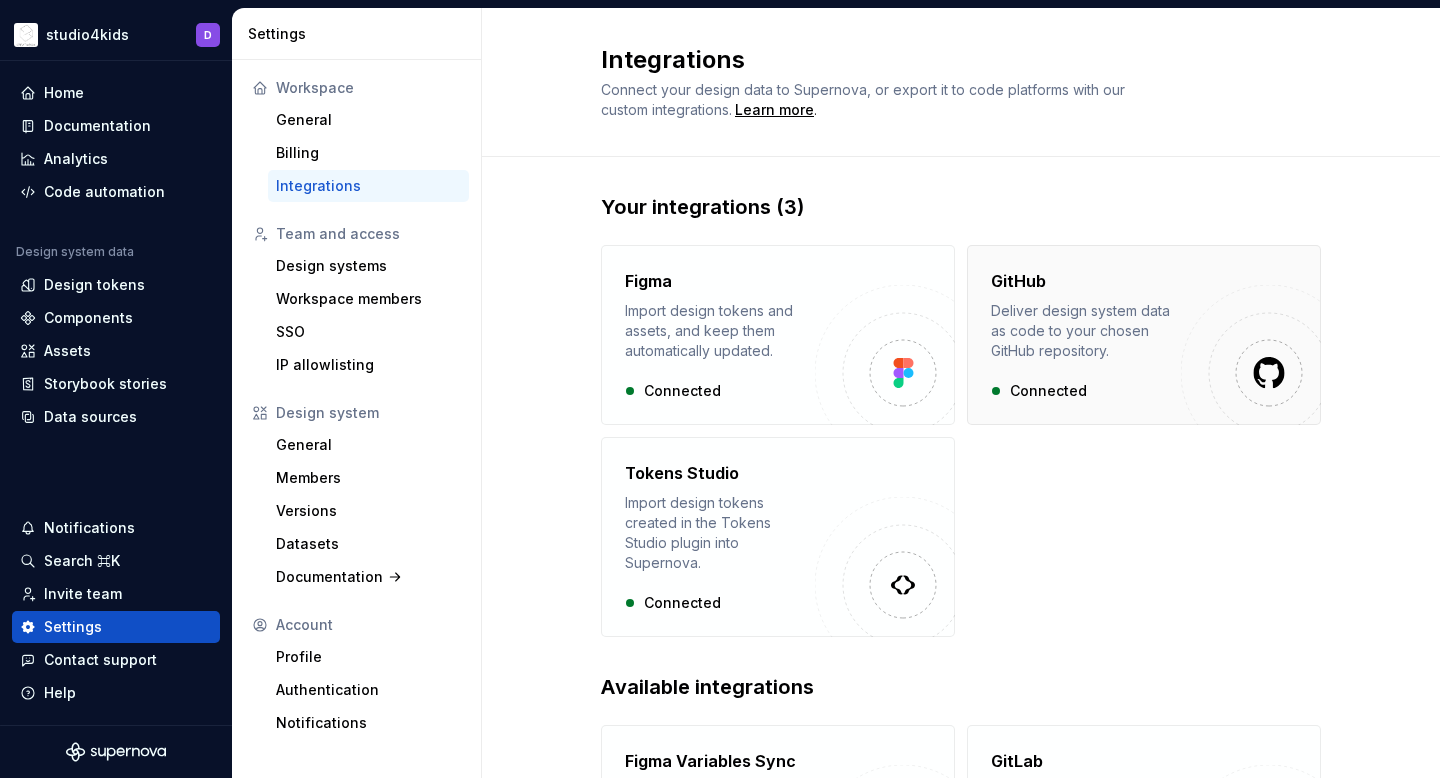 click on "Deliver design system data as code to your chosen GitHub repository." at bounding box center (1086, 331) 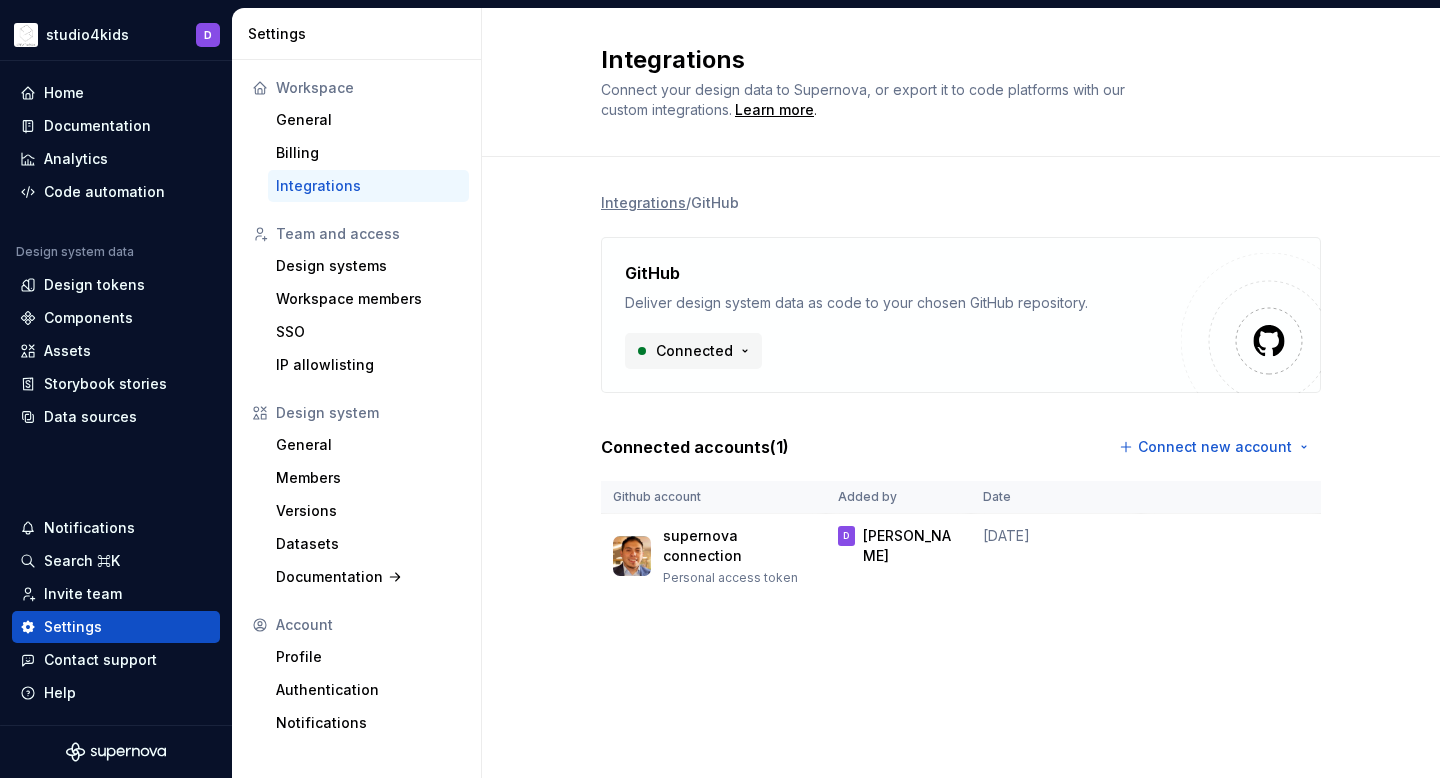 click on "studio4kids D Home Documentation Analytics Code automation Design system data Design tokens Components Assets Storybook stories Data sources Notifications Search ⌘K Invite team Settings Contact support Help Settings Workspace General Billing Integrations Team and access Design systems Workspace members SSO IP allowlisting Design system General Members Versions Datasets Documentation Account Profile Authentication Notifications Integrations Connect your design data to Supernova, or export it to code platforms with our
custom integrations.   Learn more . Integrations  /  GitHub GitHub Deliver design system data as code to your chosen GitHub repository. Connected Connected accounts  ( 1 ) Connect new account Github account Added by Date supernova connection Personal access token D [PERSON_NAME] [DATE]   *" at bounding box center (720, 389) 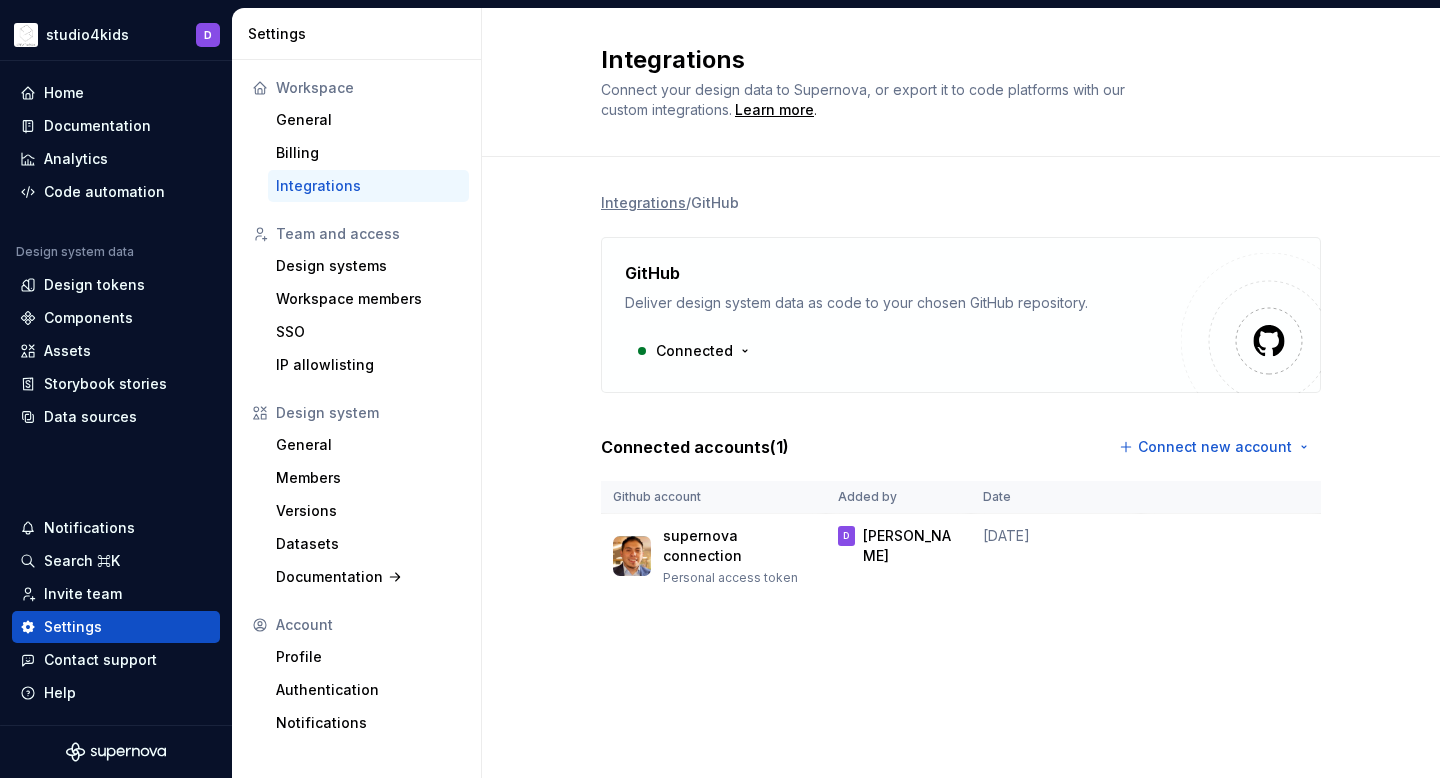 click on "studio4kids D Home Documentation Analytics Code automation Design system data Design tokens Components Assets Storybook stories Data sources Notifications Search ⌘K Invite team Settings Contact support Help Settings Workspace General Billing Integrations Team and access Design systems Workspace members SSO IP allowlisting Design system General Members Versions Datasets Documentation Account Profile Authentication Notifications Integrations Connect your design data to Supernova, or export it to code platforms with our
custom integrations.   Learn more . Integrations  /  GitHub GitHub Deliver design system data as code to your chosen GitHub repository. Connected Connected accounts  ( 1 ) Connect new account Github account Added by Date supernova connection Personal access token D [PERSON_NAME] [DATE]   *" at bounding box center (720, 389) 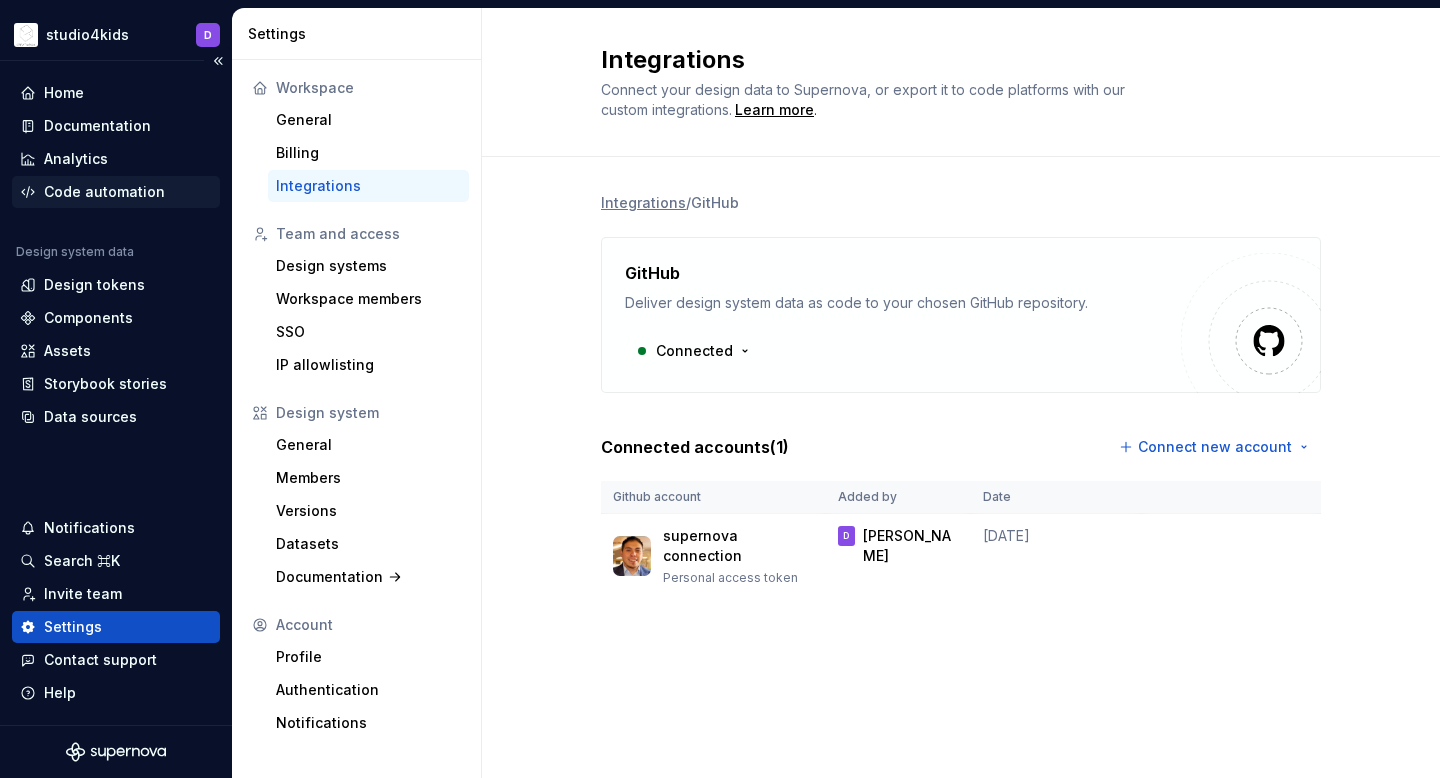 click on "Code automation" at bounding box center (116, 192) 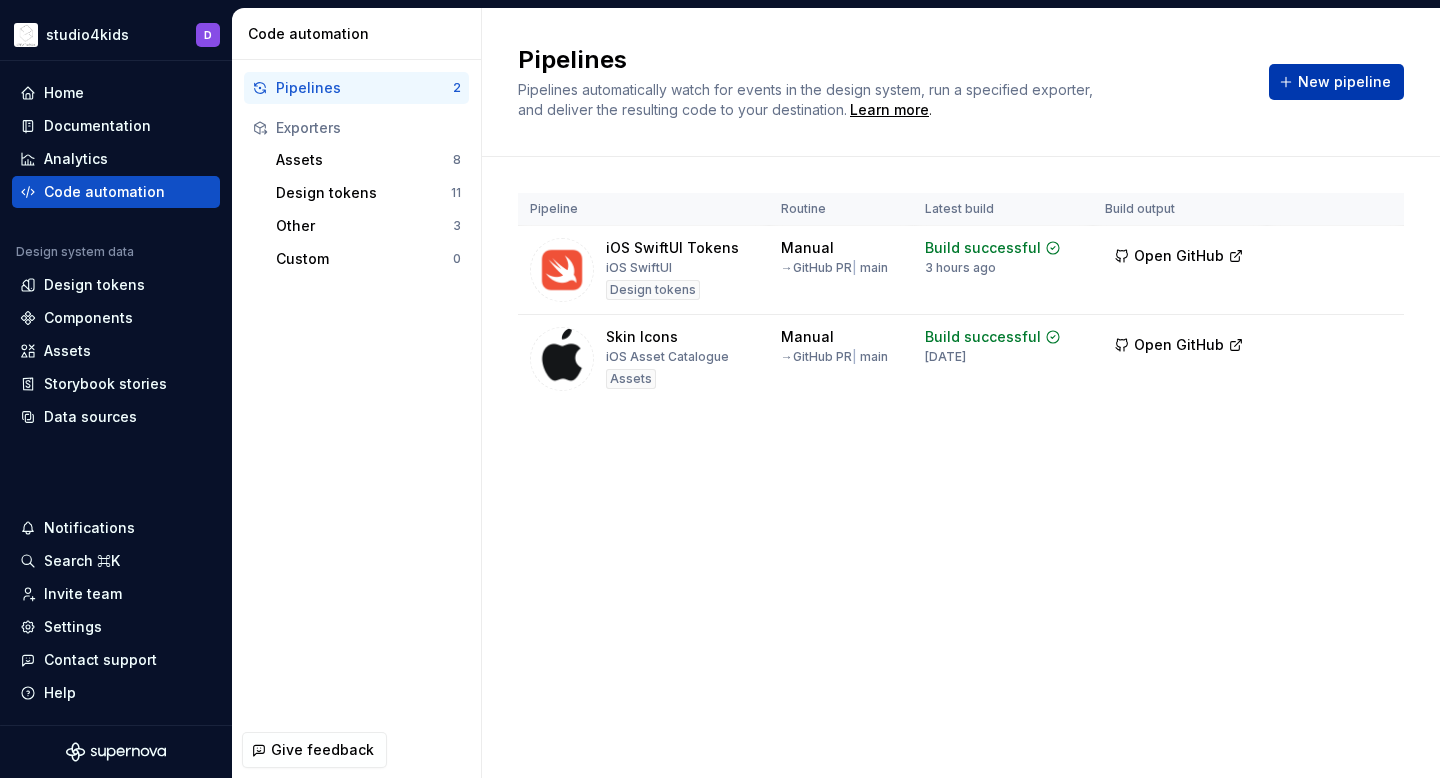 click on "New pipeline" at bounding box center [1344, 82] 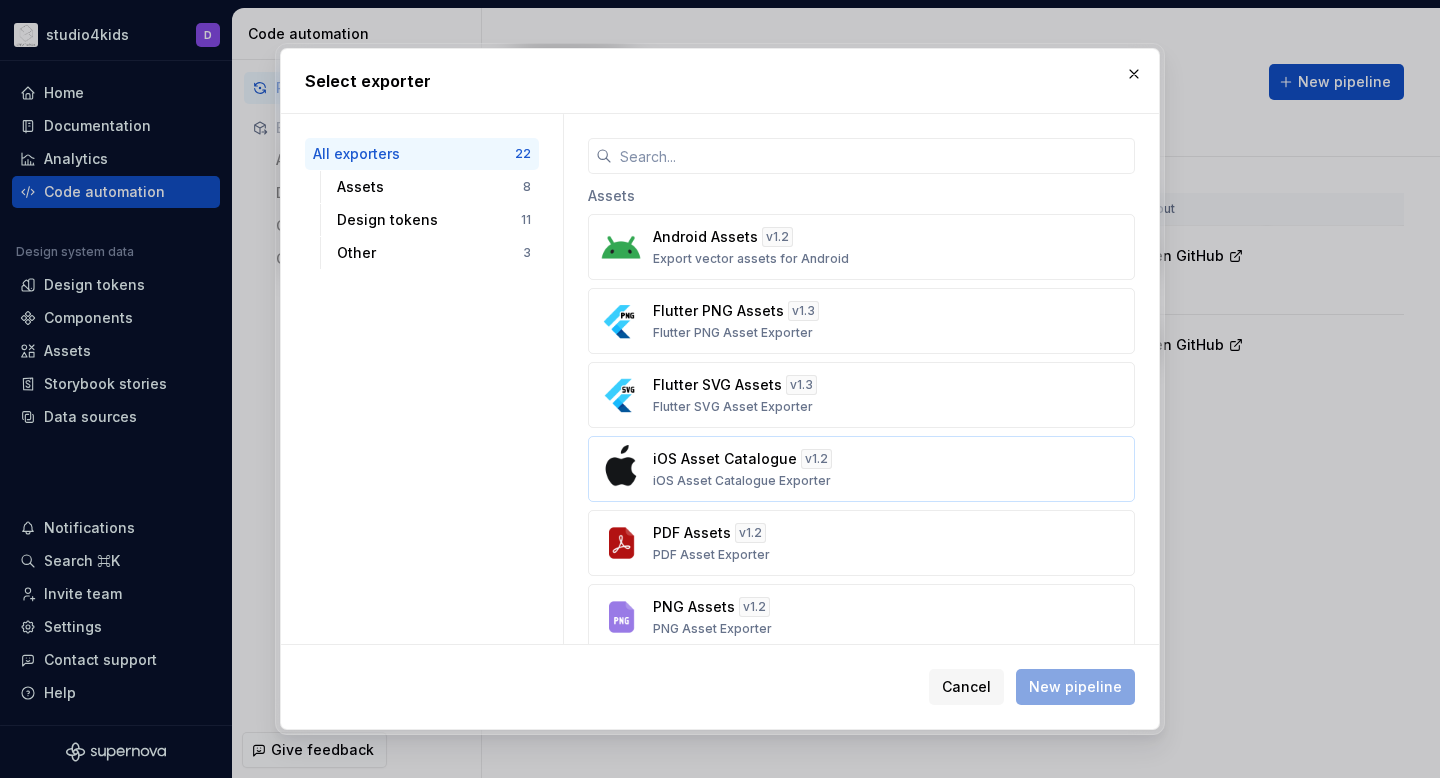 click on "v 1.2" at bounding box center [816, 459] 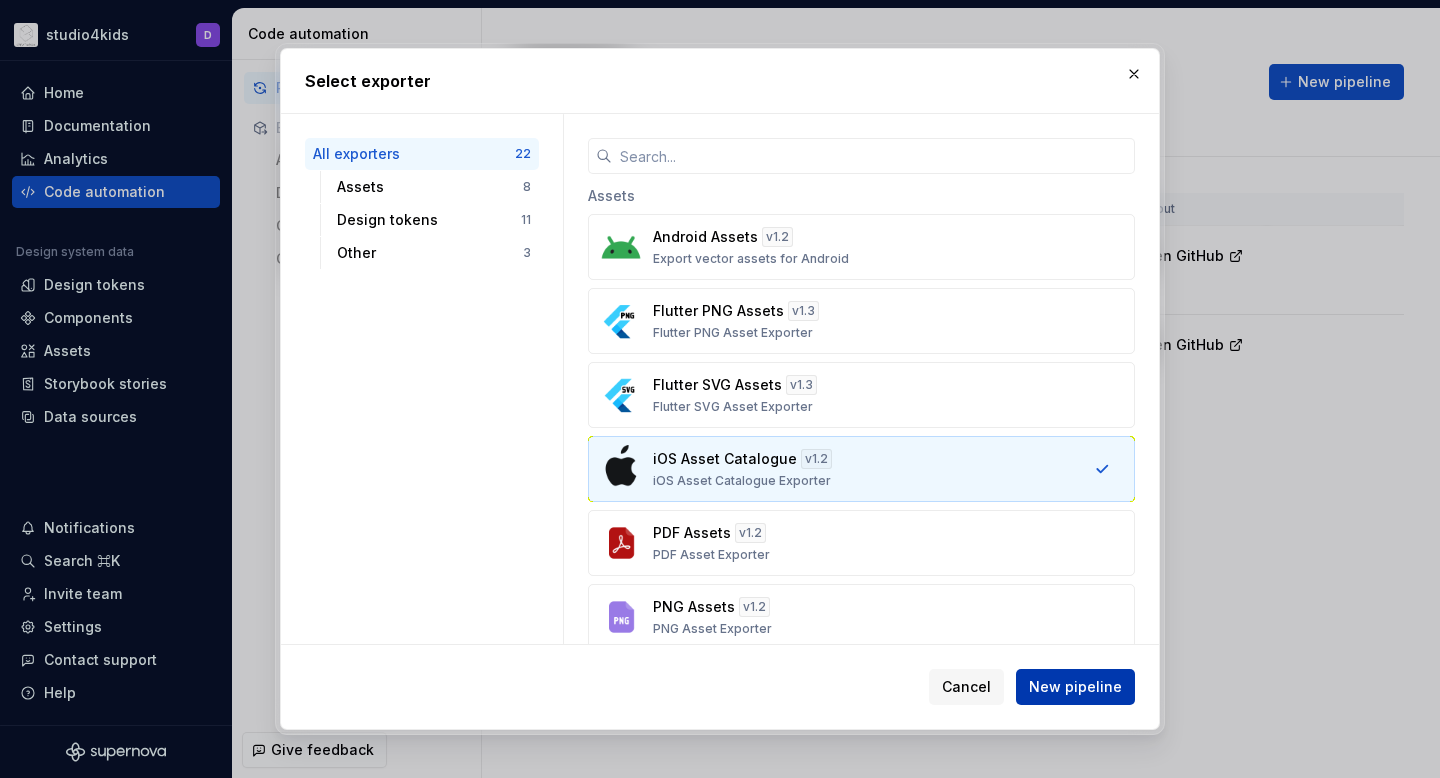 click on "New pipeline" at bounding box center (1075, 687) 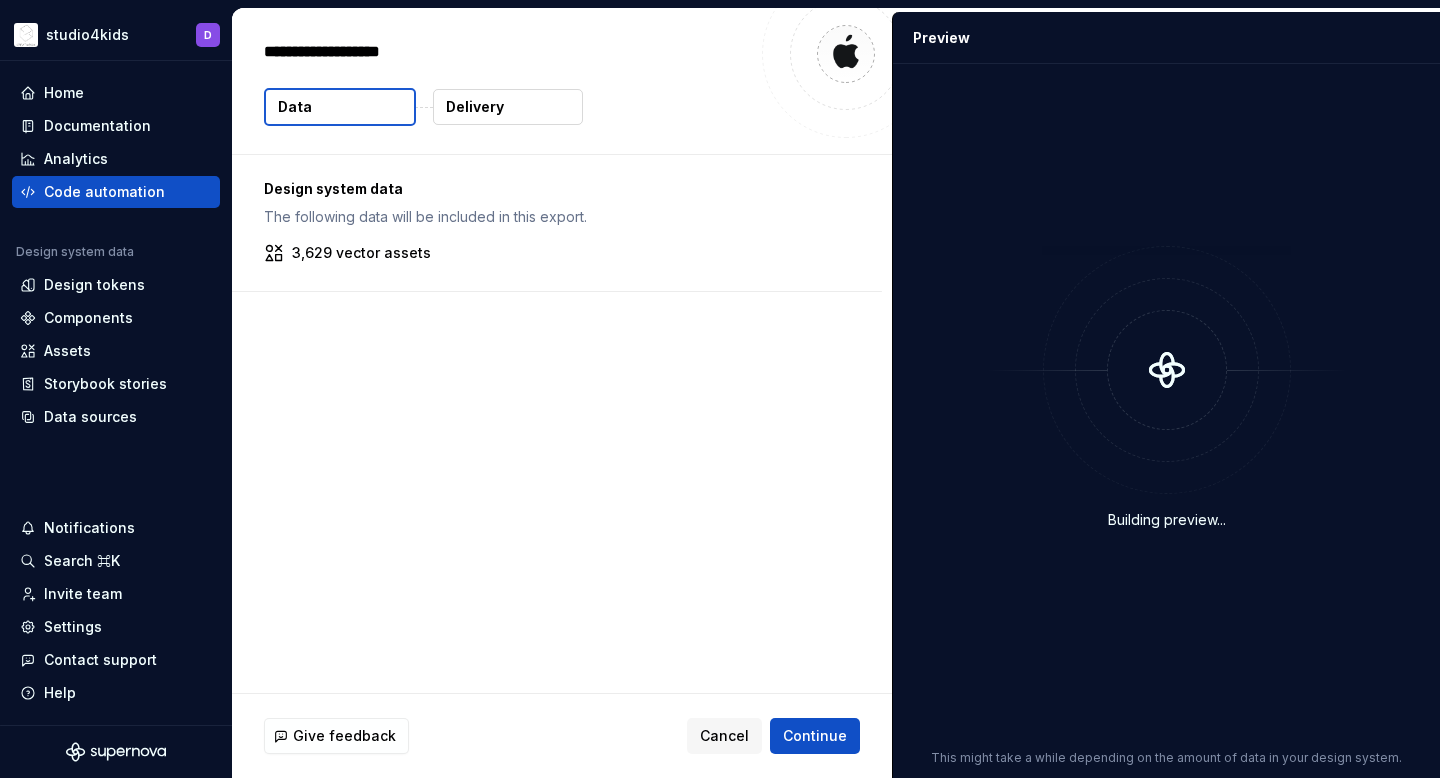 type on "*" 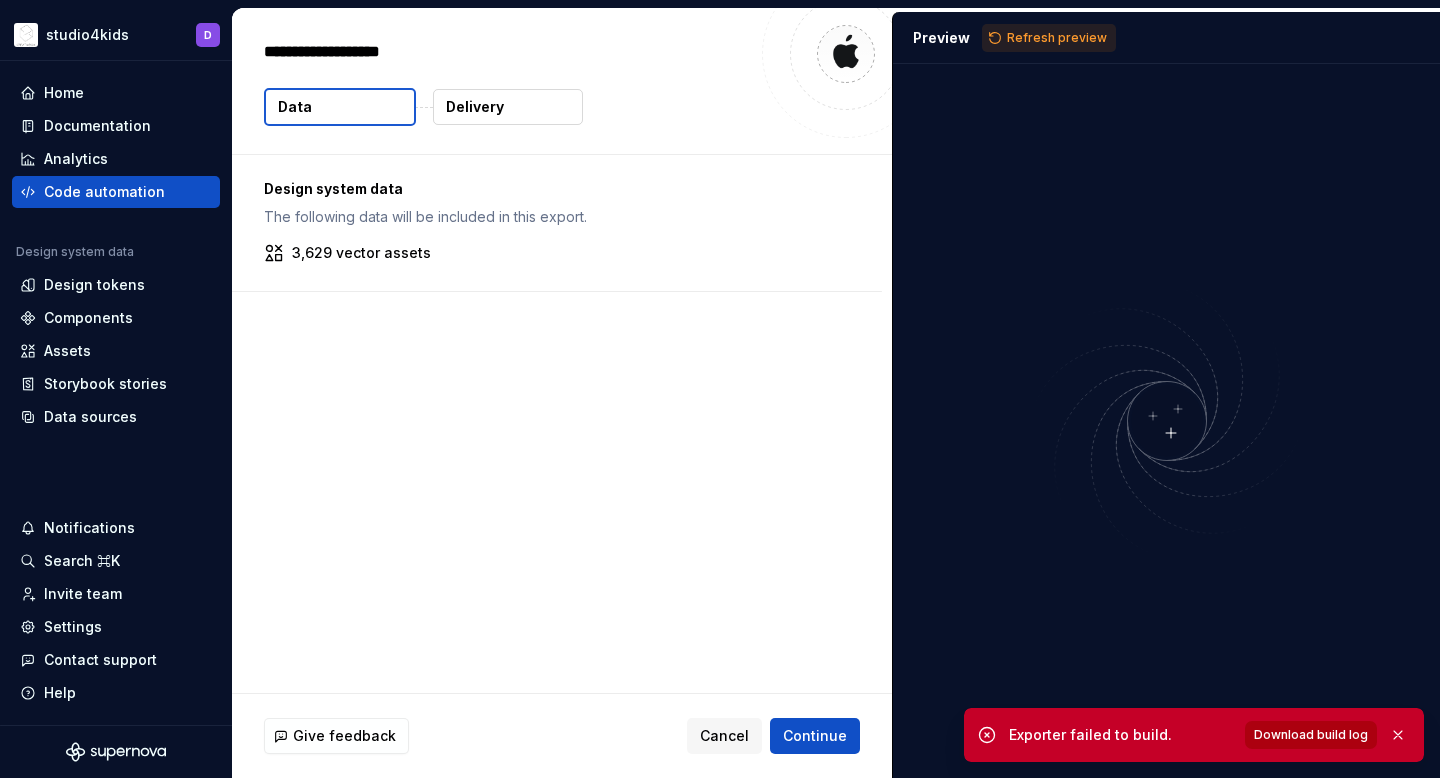 click on "Download build log" at bounding box center [1311, 735] 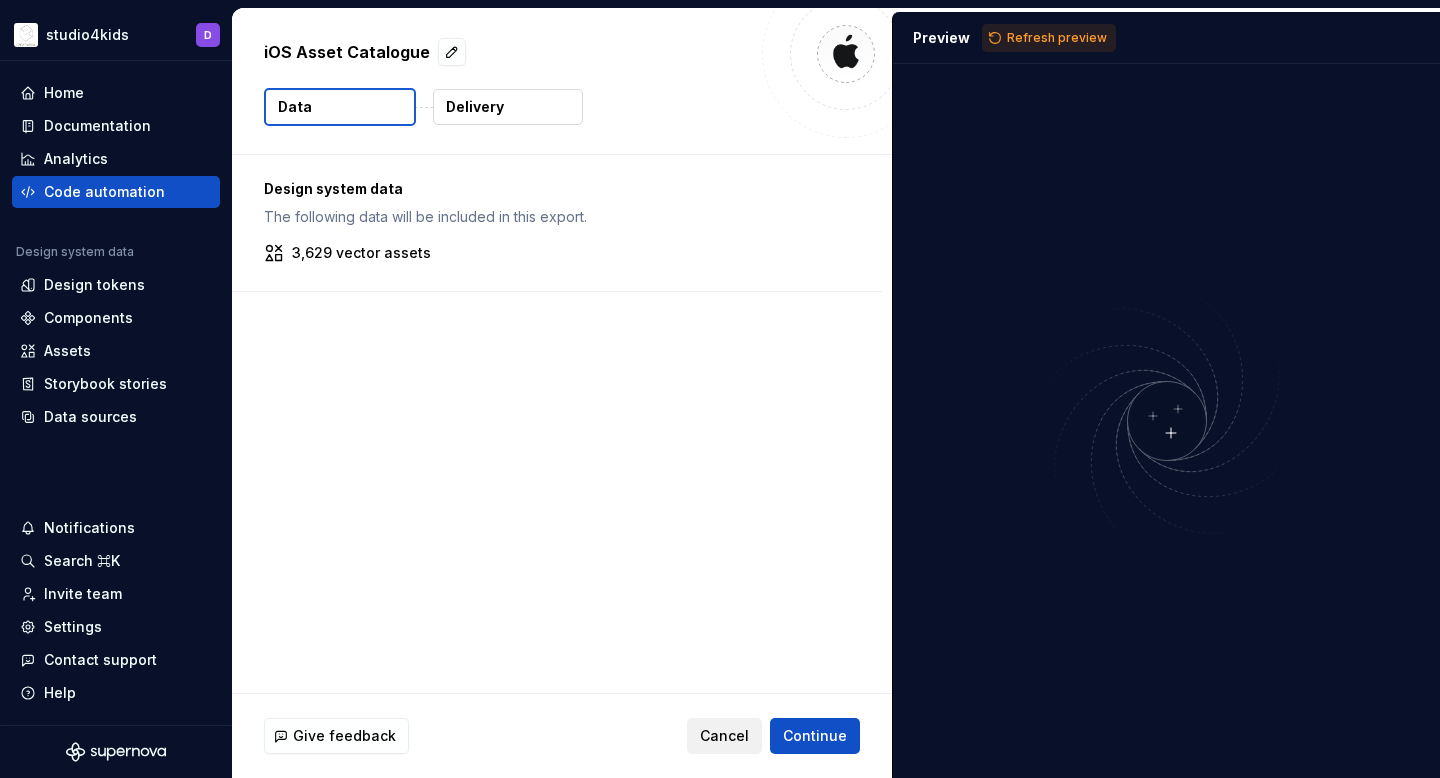 click on "Cancel" at bounding box center [724, 736] 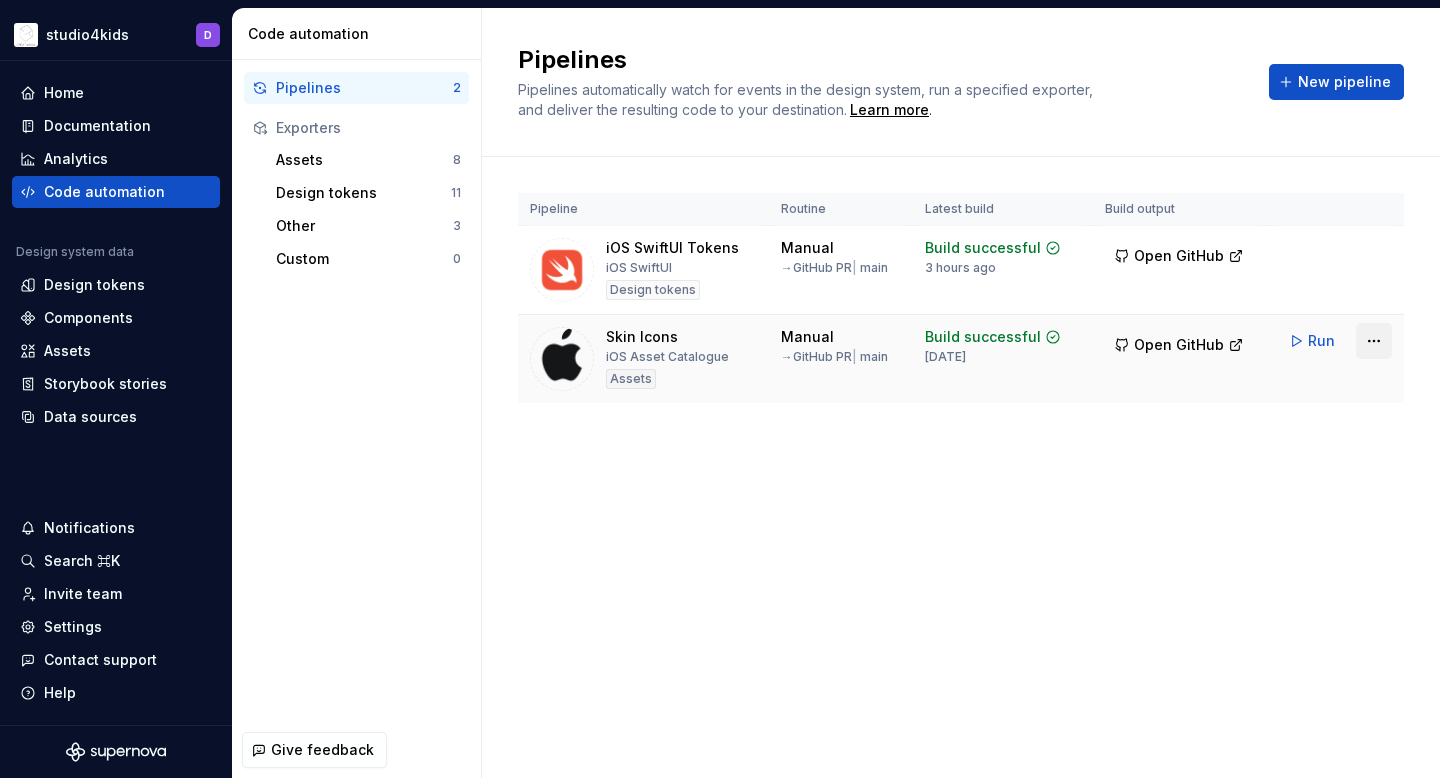 click on "studio4kids D Home Documentation Analytics Code automation Design system data Design tokens Components Assets Storybook stories Data sources Notifications Search ⌘K Invite team Settings Contact support Help Code automation Pipelines 2 Exporters Assets 8 Design tokens 11 Other 3 Custom 0 Give feedback Pipelines Pipelines automatically watch for events in the design system, run a specified exporter, and deliver the resulting code to your destination.   Learn more . New pipeline Pipeline Routine Latest build Build output iOS SwiftUI Tokens iOS SwiftUI Design tokens Manual →  GitHub PR  |   main Build successful 3 hours ago Open GitHub Run Skin Icons iOS Asset Catalogue Assets Manual →  GitHub PR  |   main Build successful [DATE] Open GitHub Run   *" at bounding box center [720, 389] 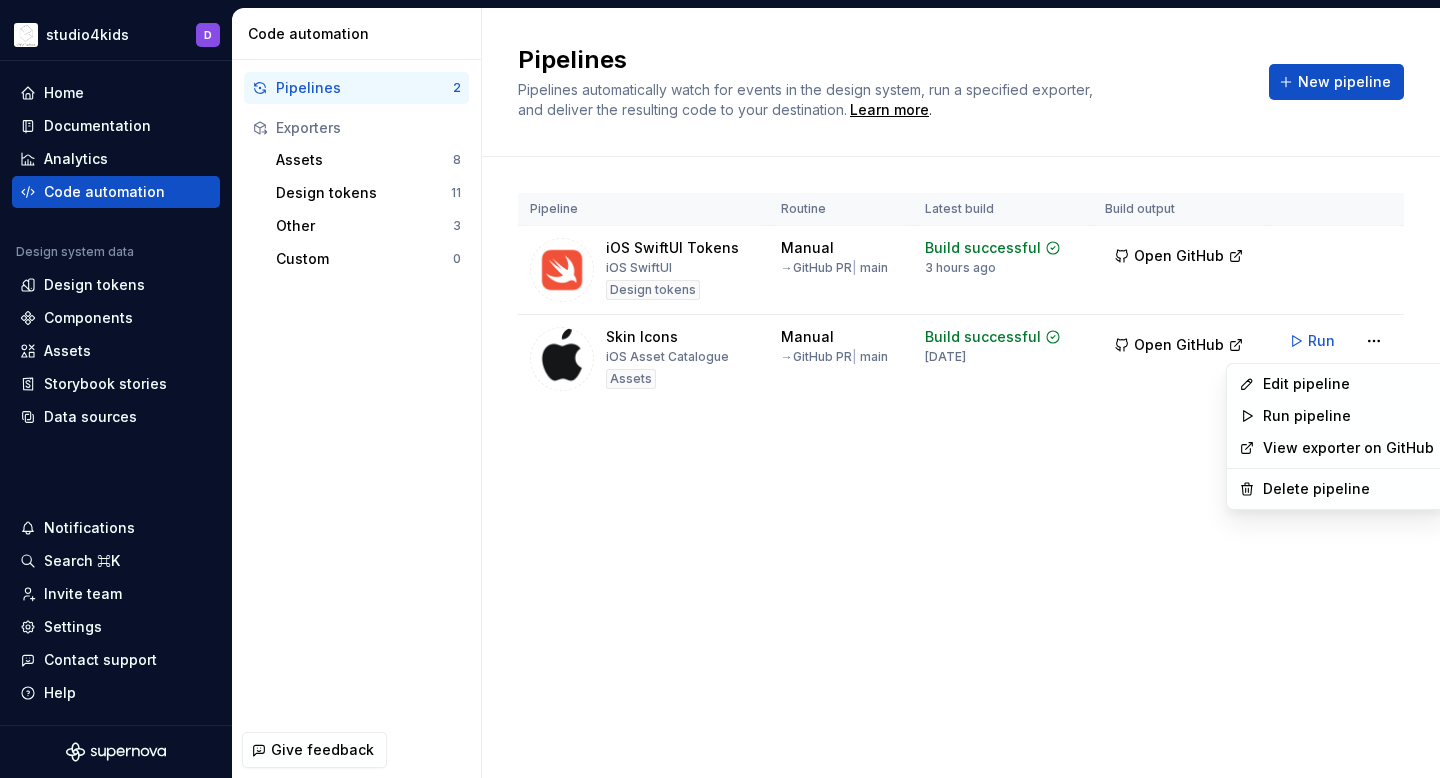 click on "studio4kids D Home Documentation Analytics Code automation Design system data Design tokens Components Assets Storybook stories Data sources Notifications Search ⌘K Invite team Settings Contact support Help Code automation Pipelines 2 Exporters Assets 8 Design tokens 11 Other 3 Custom 0 Give feedback Pipelines Pipelines automatically watch for events in the design system, run a specified exporter, and deliver the resulting code to your destination.   Learn more . New pipeline Pipeline Routine Latest build Build output iOS SwiftUI Tokens iOS SwiftUI Design tokens Manual →  GitHub PR  |   main Build successful 3 hours ago Open GitHub Run Skin Icons iOS Asset Catalogue Assets Manual →  GitHub PR  |   main Build successful [DATE] Open GitHub Run   * Edit pipeline Run pipeline View exporter on GitHub Delete pipeline" at bounding box center [720, 389] 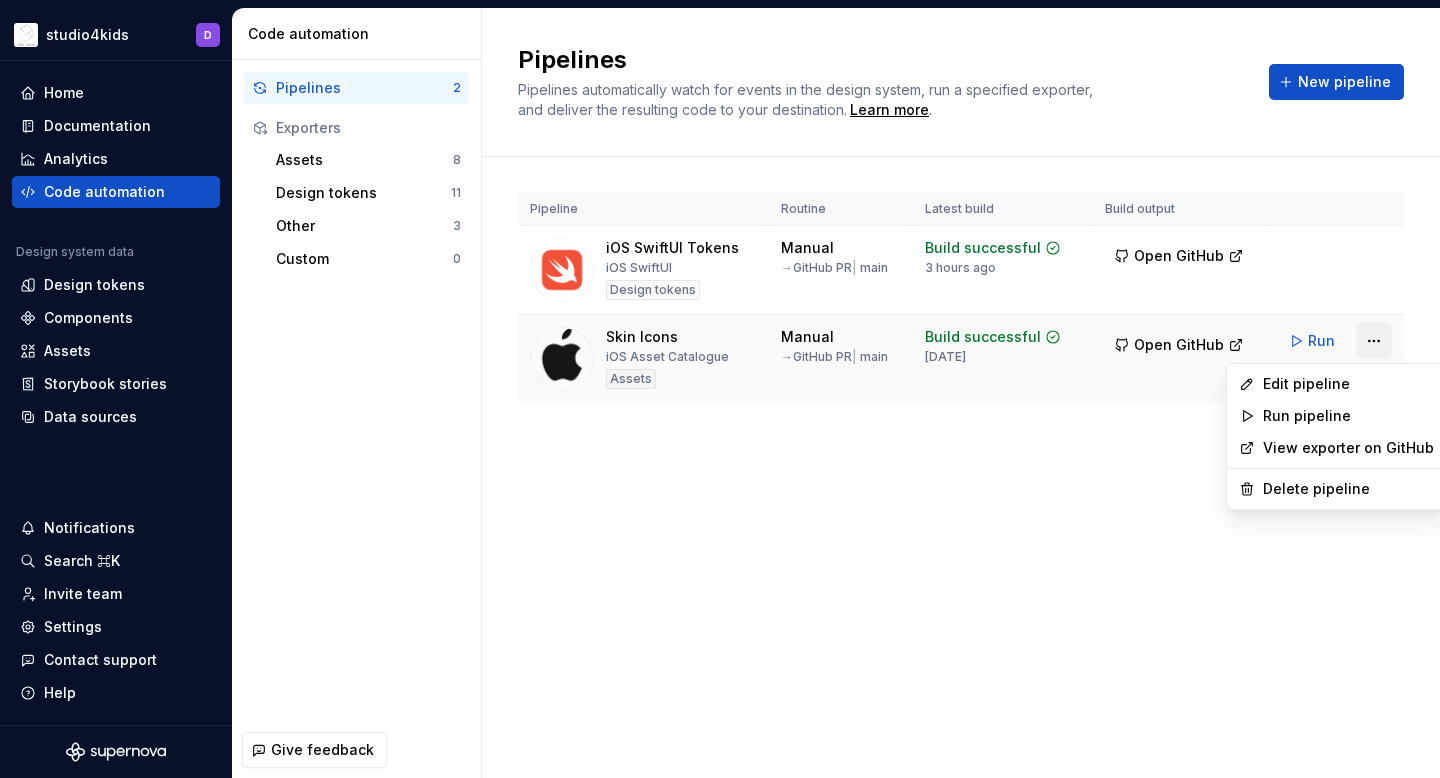 click on "studio4kids D Home Documentation Analytics Code automation Design system data Design tokens Components Assets Storybook stories Data sources Notifications Search ⌘K Invite team Settings Contact support Help Code automation Pipelines 2 Exporters Assets 8 Design tokens 11 Other 3 Custom 0 Give feedback Pipelines Pipelines automatically watch for events in the design system, run a specified exporter, and deliver the resulting code to your destination.   Learn more . New pipeline Pipeline Routine Latest build Build output iOS SwiftUI Tokens iOS SwiftUI Design tokens Manual →  GitHub PR  |   main Build successful 3 hours ago Open GitHub Run Skin Icons iOS Asset Catalogue Assets Manual →  GitHub PR  |   main Build successful [DATE] Open GitHub Run   * Edit pipeline Run pipeline View exporter on GitHub Delete pipeline" at bounding box center (720, 389) 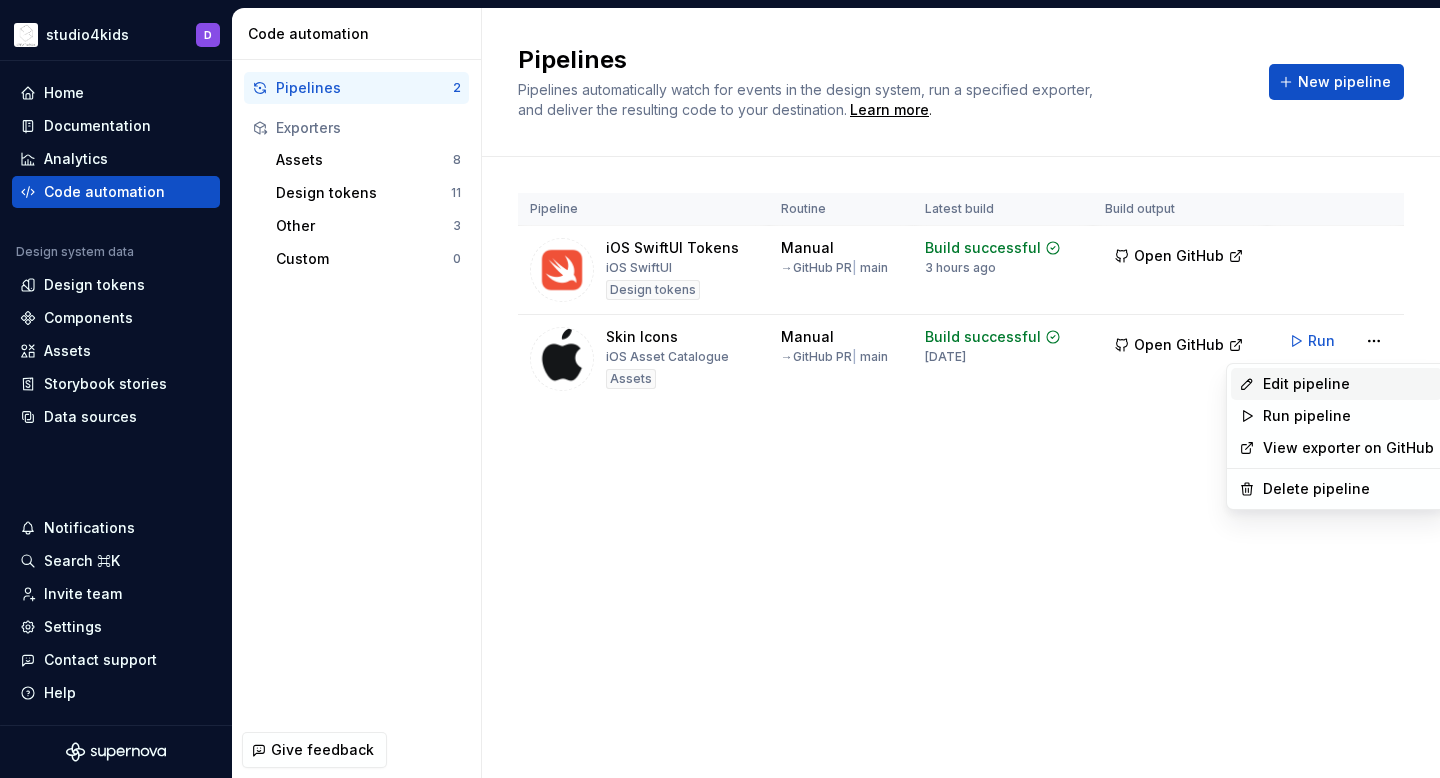 click on "Edit pipeline" at bounding box center (1348, 384) 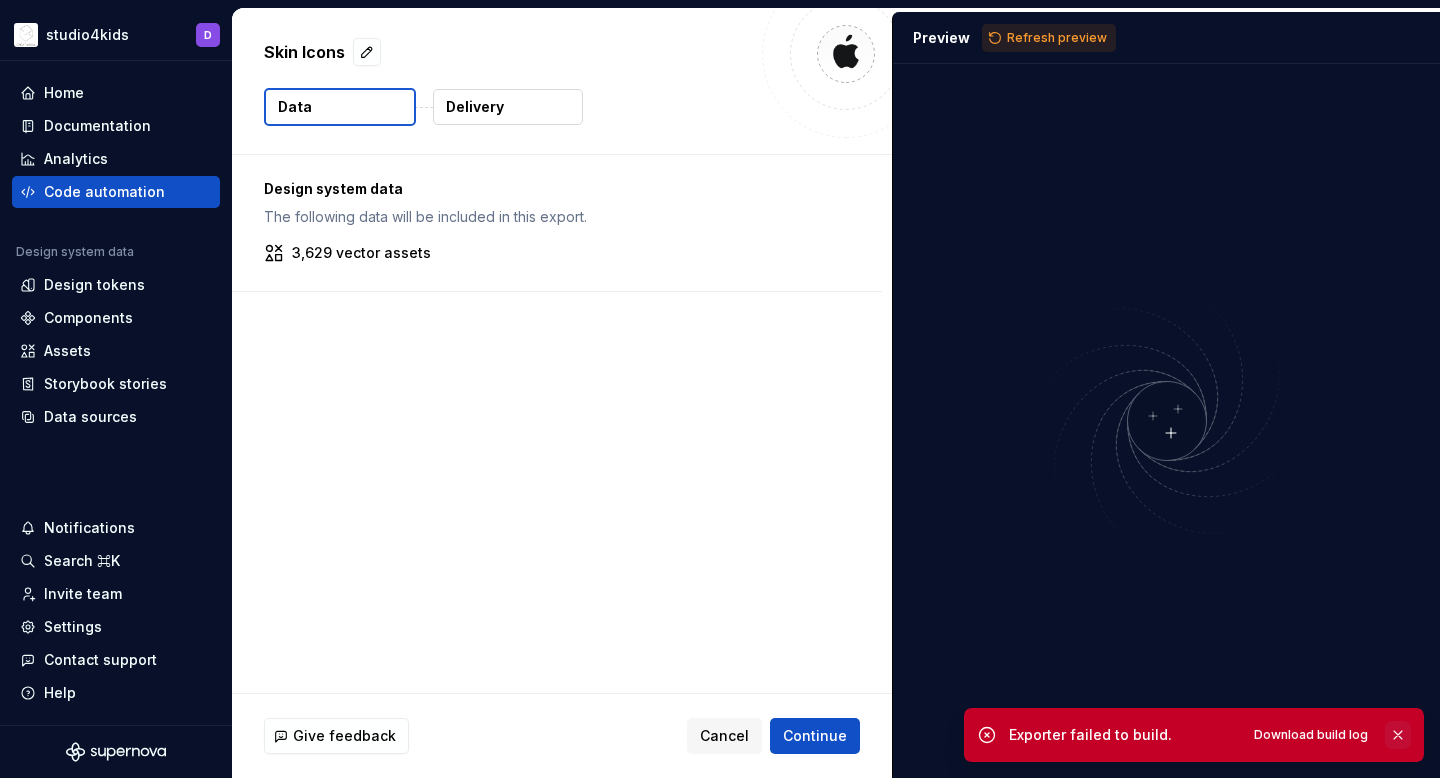 click at bounding box center (1398, 735) 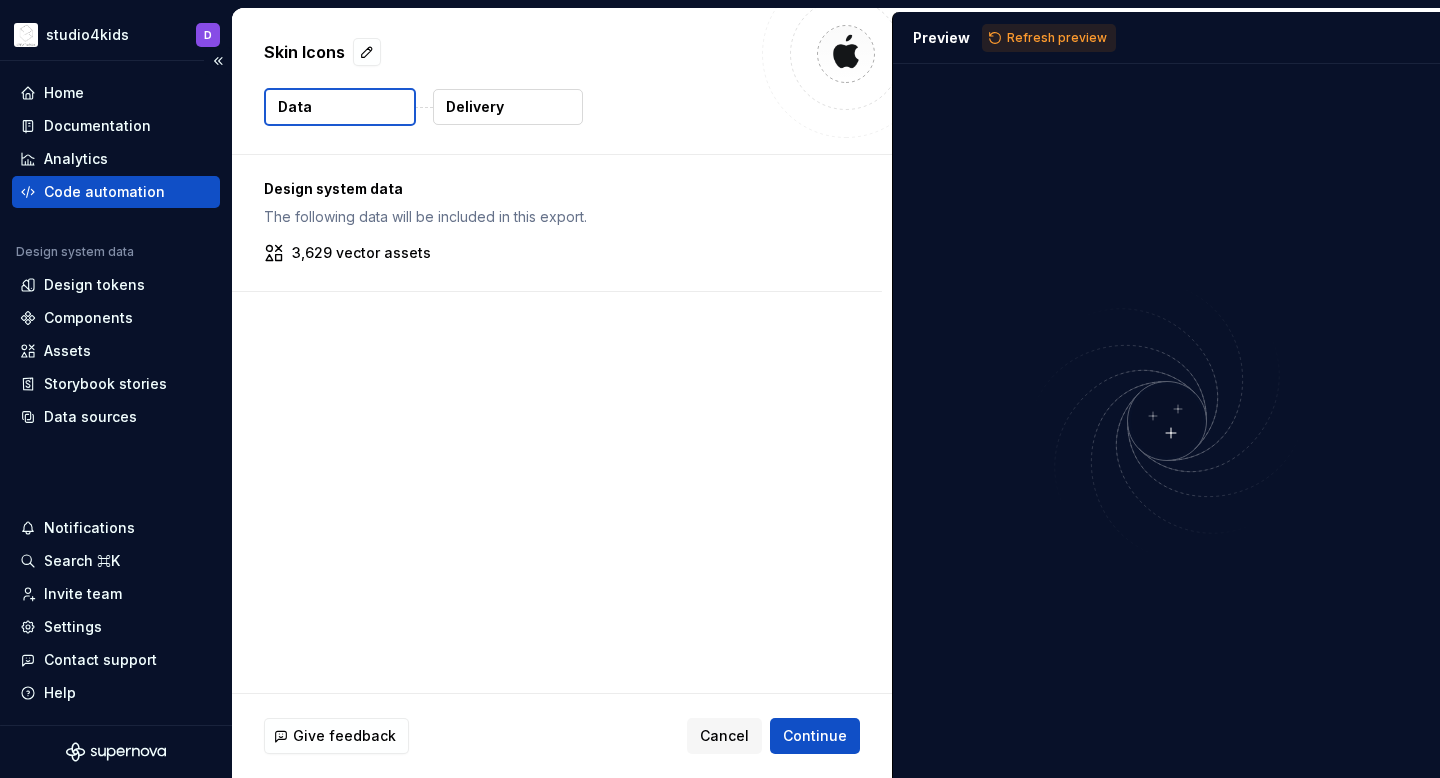 click on "Code automation" at bounding box center [104, 192] 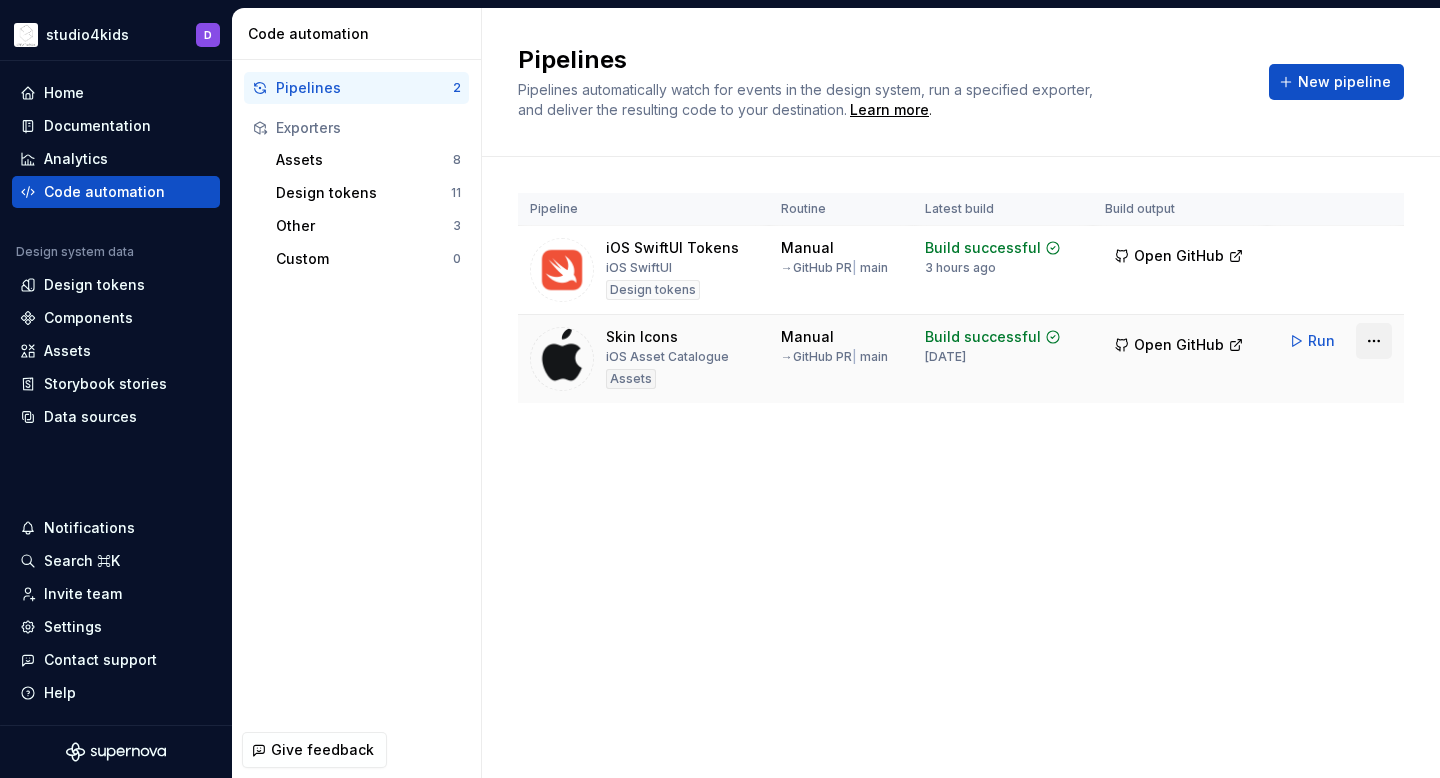 click on "studio4kids D Home Documentation Analytics Code automation Design system data Design tokens Components Assets Storybook stories Data sources Notifications Search ⌘K Invite team Settings Contact support Help Code automation Pipelines 2 Exporters Assets 8 Design tokens 11 Other 3 Custom 0 Give feedback Pipelines Pipelines automatically watch for events in the design system, run a specified exporter, and deliver the resulting code to your destination.   Learn more . New pipeline Pipeline Routine Latest build Build output iOS SwiftUI Tokens iOS SwiftUI Design tokens Manual →  GitHub PR  |   main Build successful 3 hours ago Open GitHub Run Skin Icons iOS Asset Catalogue Assets Manual →  GitHub PR  |   main Build successful [DATE] Open GitHub Run   *" at bounding box center [720, 389] 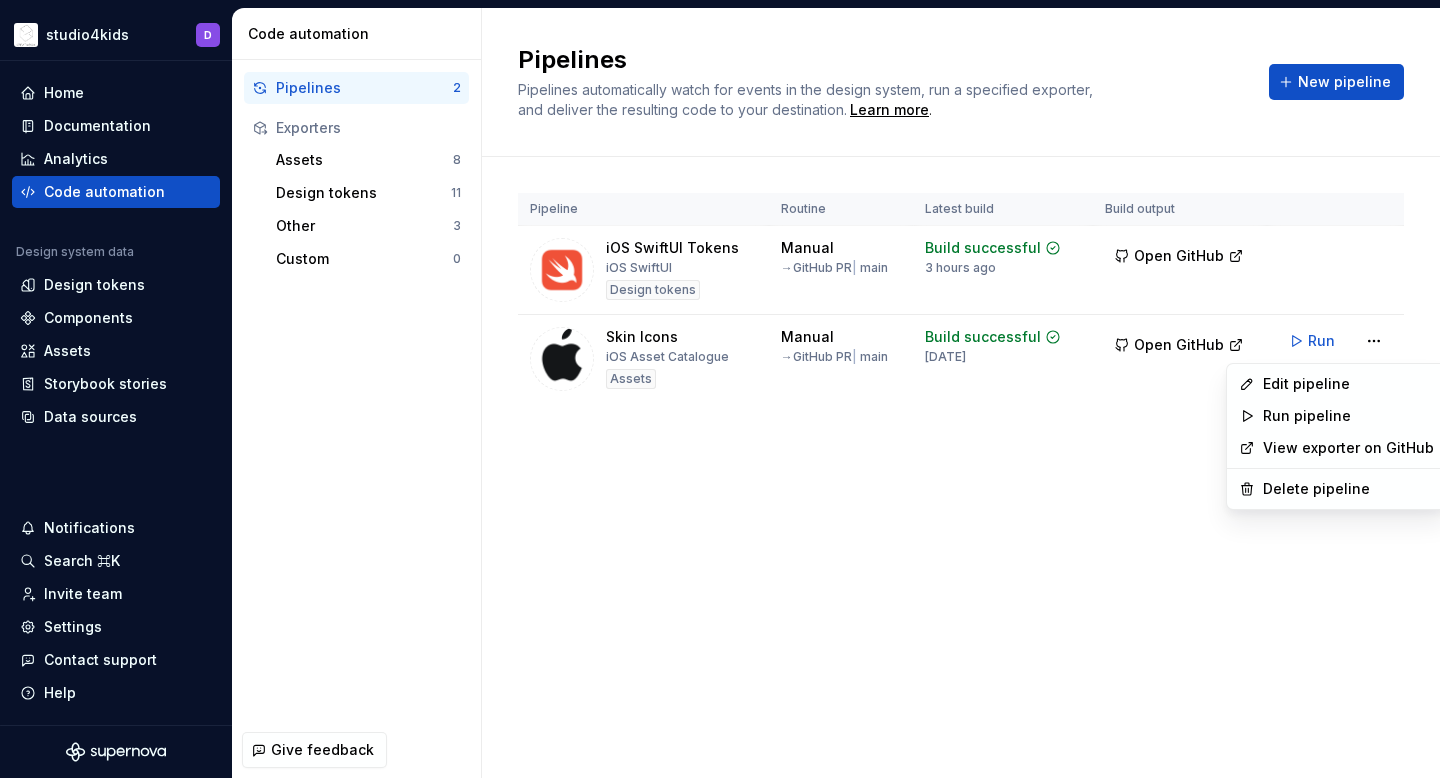 click on "studio4kids D Home Documentation Analytics Code automation Design system data Design tokens Components Assets Storybook stories Data sources Notifications Search ⌘K Invite team Settings Contact support Help Code automation Pipelines 2 Exporters Assets 8 Design tokens 11 Other 3 Custom 0 Give feedback Pipelines Pipelines automatically watch for events in the design system, run a specified exporter, and deliver the resulting code to your destination.   Learn more . New pipeline Pipeline Routine Latest build Build output iOS SwiftUI Tokens iOS SwiftUI Design tokens Manual →  GitHub PR  |   main Build successful 3 hours ago Open GitHub Run Skin Icons iOS Asset Catalogue Assets Manual →  GitHub PR  |   main Build successful [DATE] Open GitHub Run   * Edit pipeline Run pipeline View exporter on GitHub Delete pipeline" at bounding box center [720, 389] 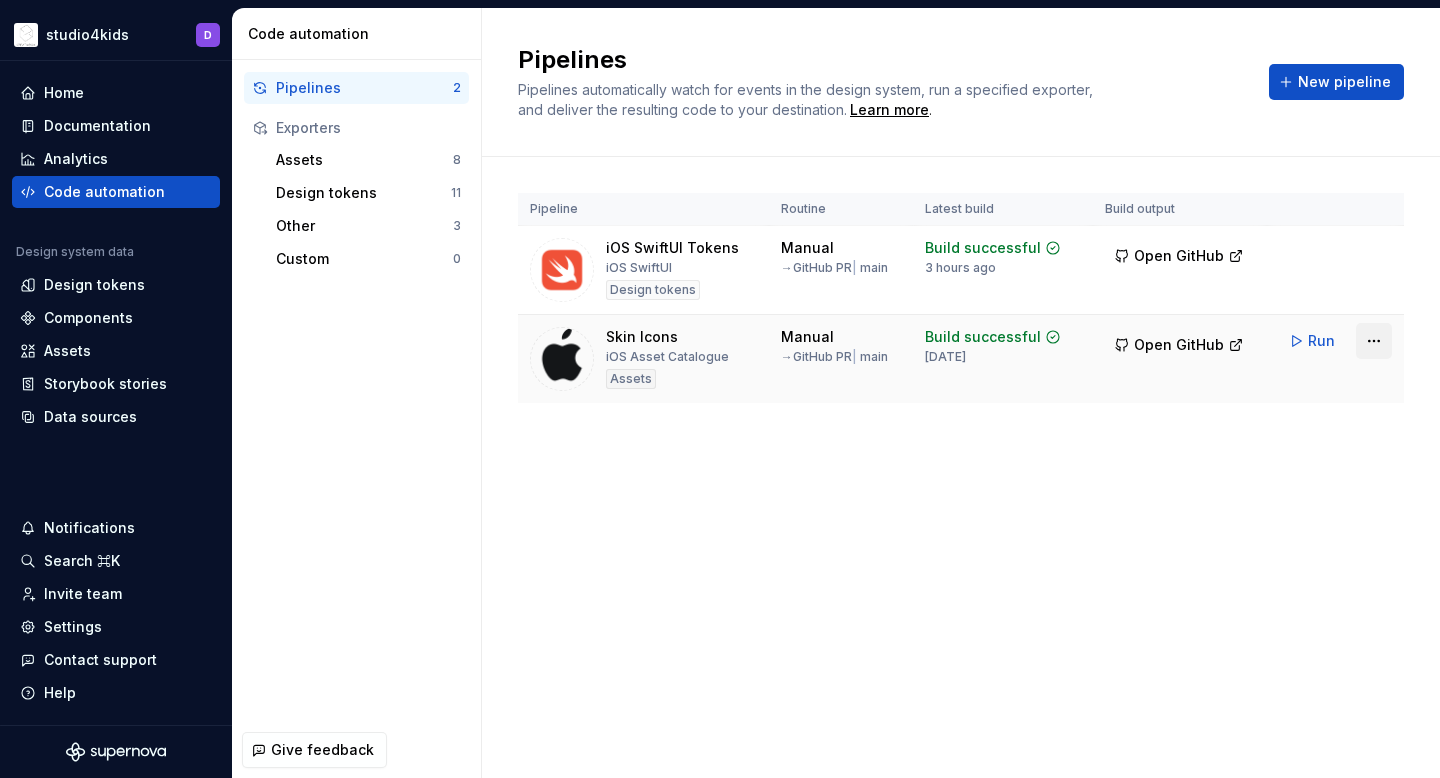 click on "studio4kids D Home Documentation Analytics Code automation Design system data Design tokens Components Assets Storybook stories Data sources Notifications Search ⌘K Invite team Settings Contact support Help Code automation Pipelines 2 Exporters Assets 8 Design tokens 11 Other 3 Custom 0 Give feedback Pipelines Pipelines automatically watch for events in the design system, run a specified exporter, and deliver the resulting code to your destination.   Learn more . New pipeline Pipeline Routine Latest build Build output iOS SwiftUI Tokens iOS SwiftUI Design tokens Manual →  GitHub PR  |   main Build successful 3 hours ago Open GitHub Run Skin Icons iOS Asset Catalogue Assets Manual →  GitHub PR  |   main Build successful [DATE] Open GitHub Run   *" at bounding box center [720, 389] 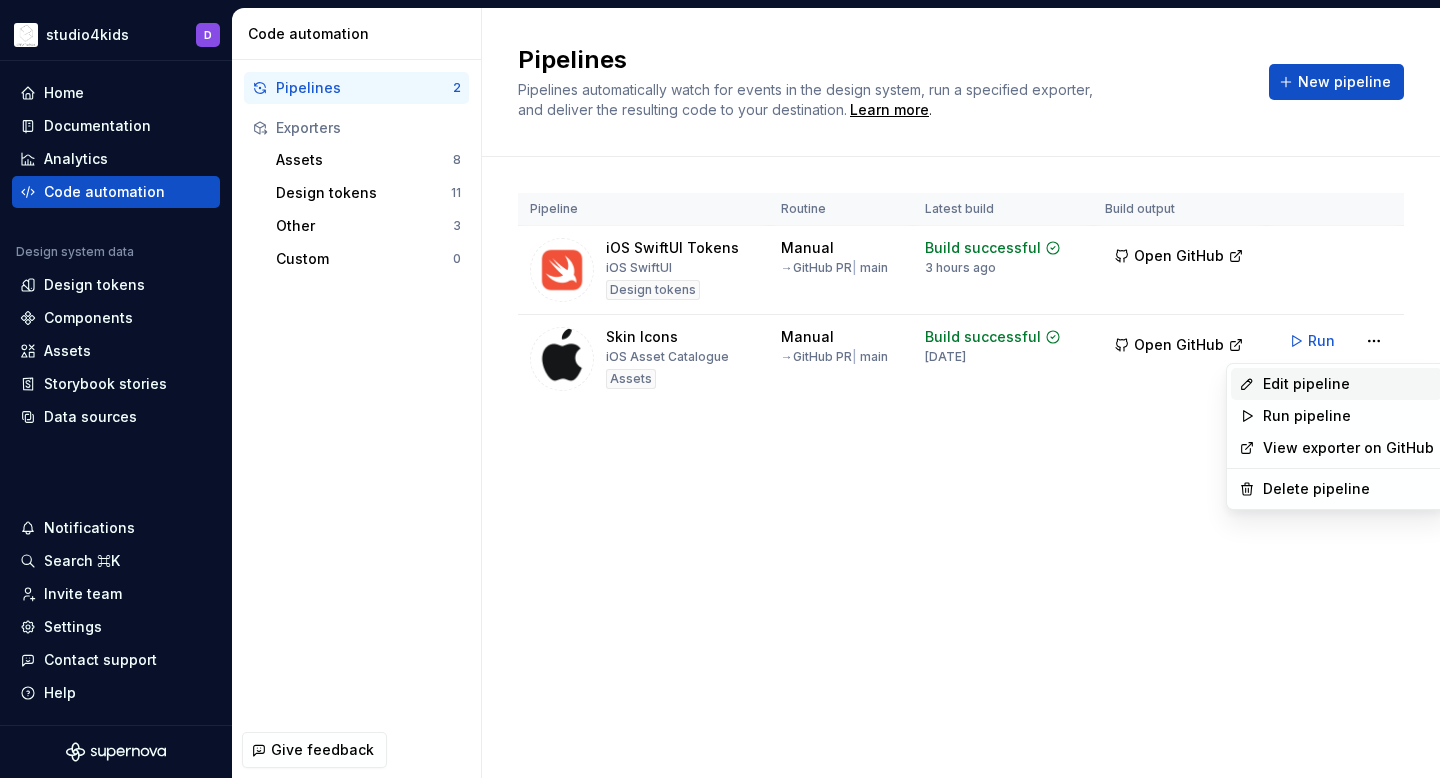 click on "Edit pipeline" at bounding box center [1348, 384] 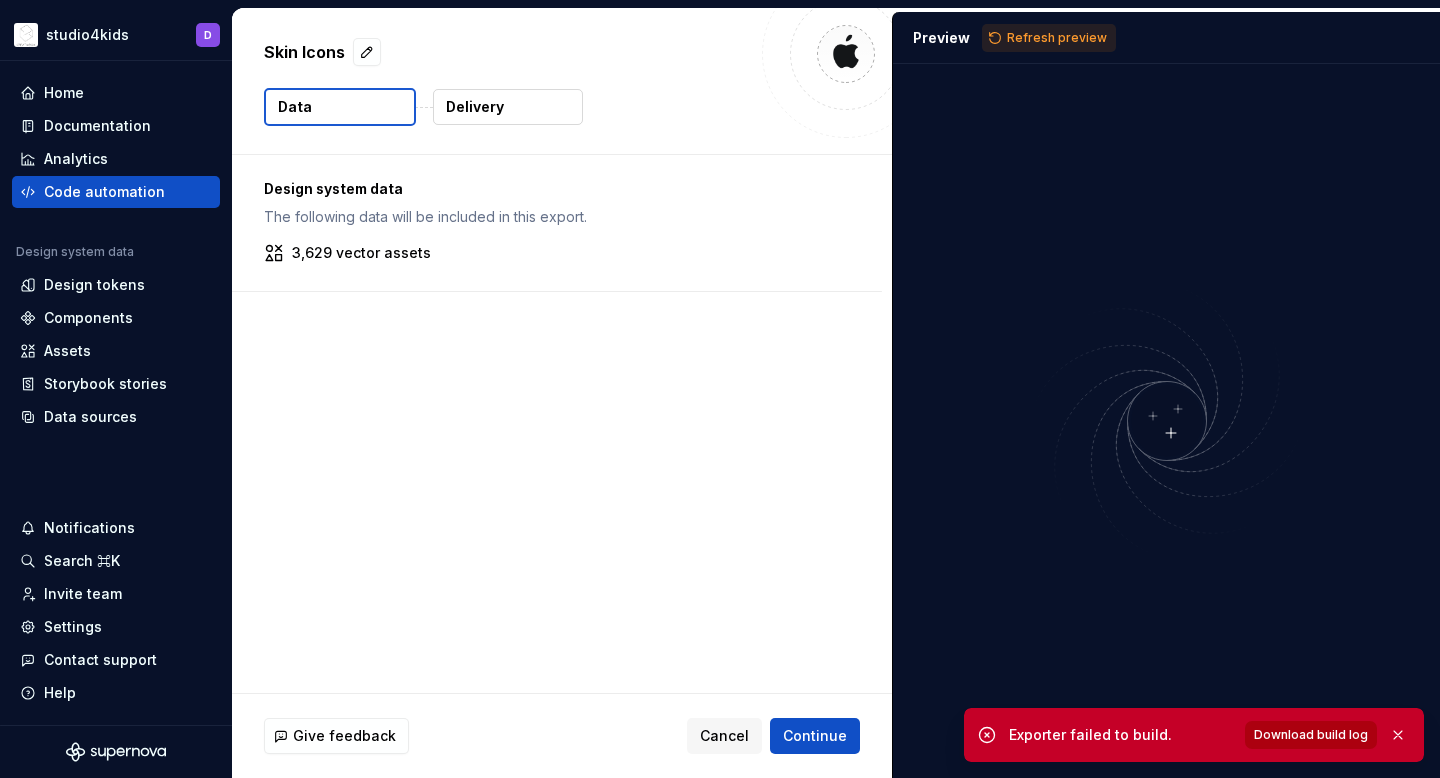 click on "Download build log" at bounding box center [1311, 735] 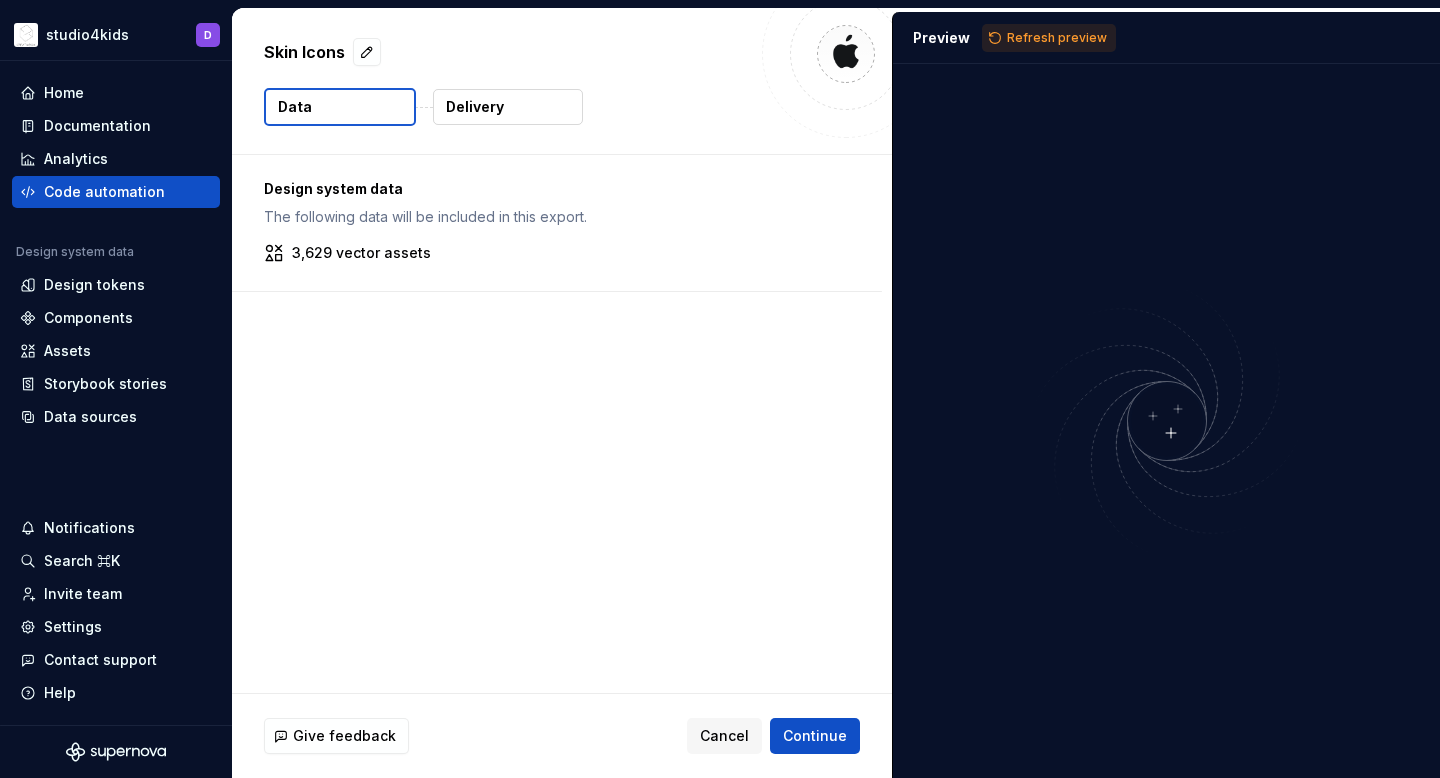 click on "Design system data The following data will be included in this export. 3,629 vector assets" at bounding box center (562, 424) 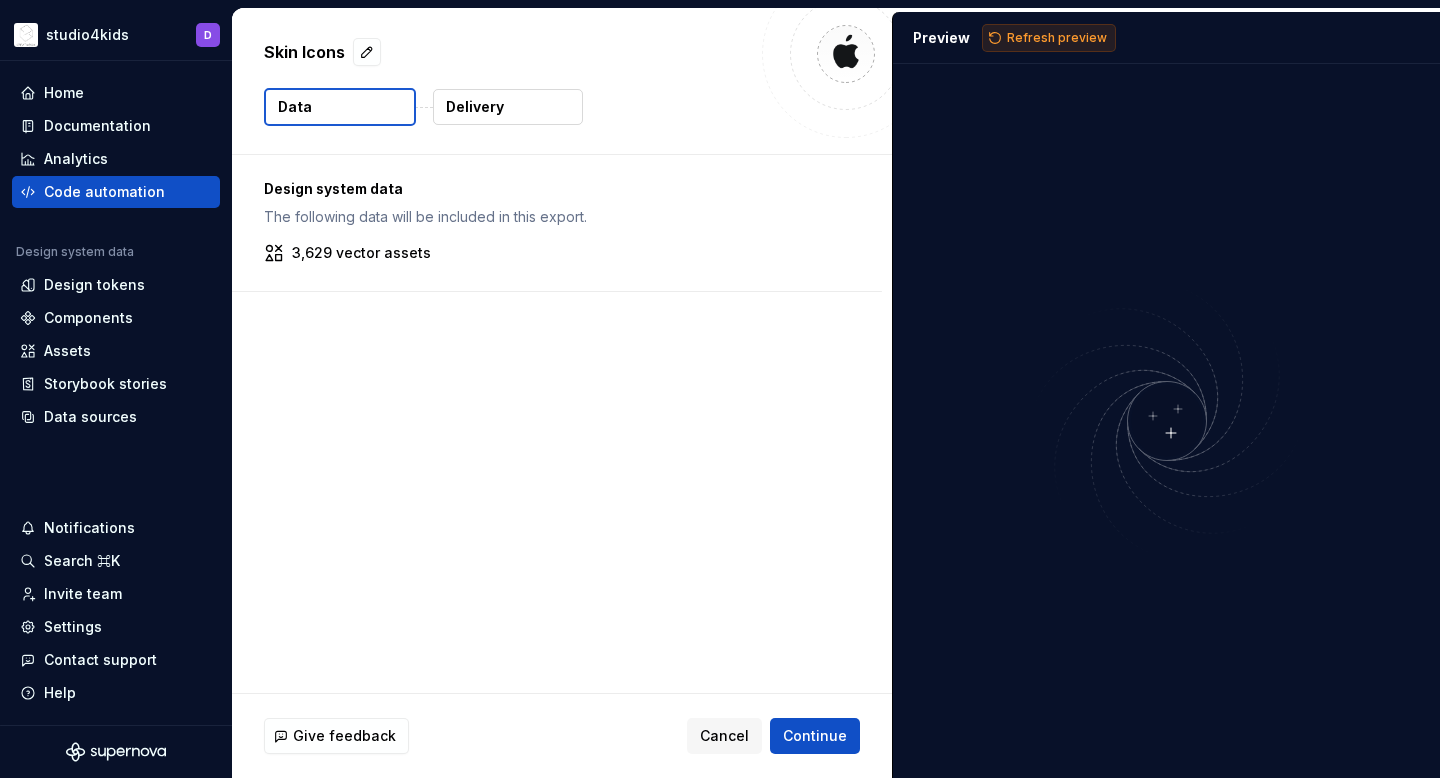 click on "Refresh preview" at bounding box center (1049, 38) 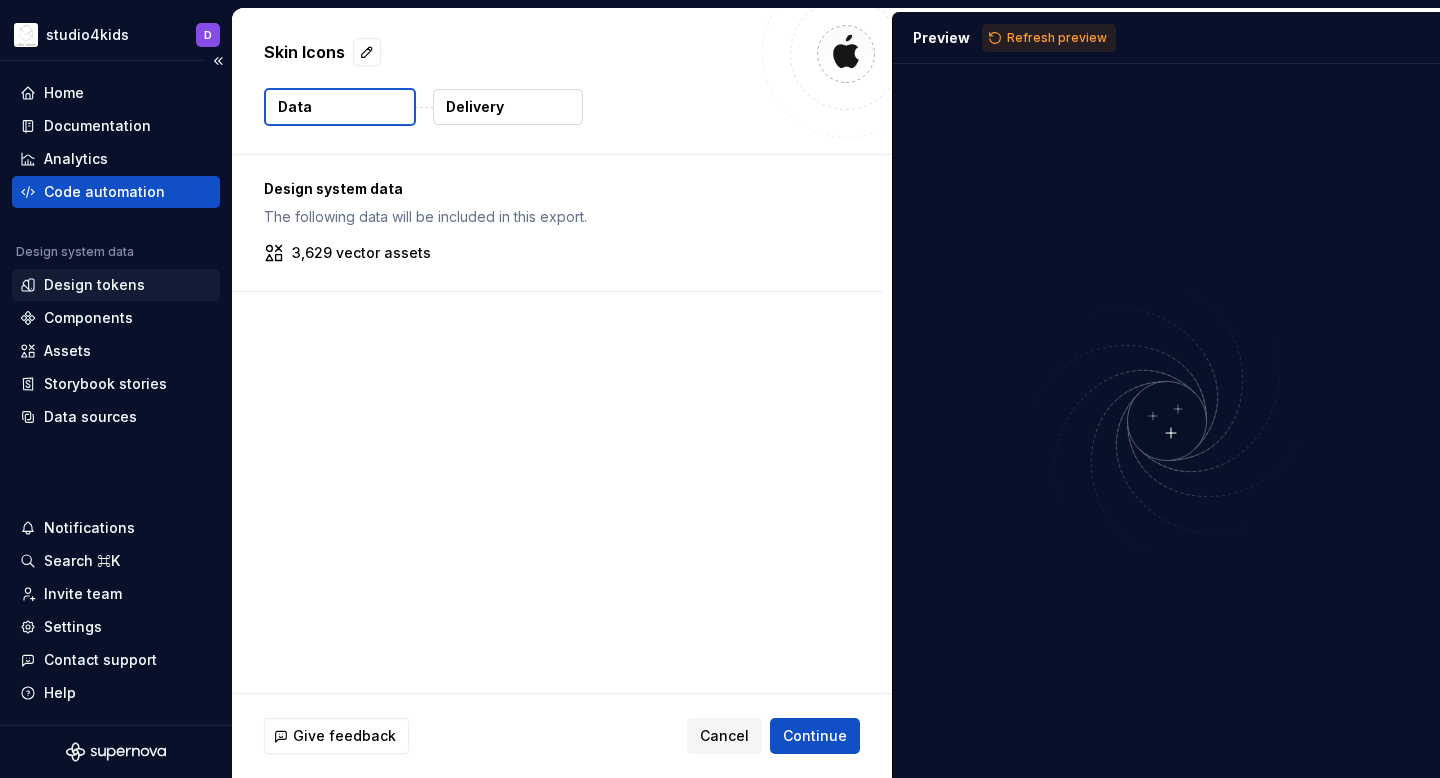 click on "Design tokens" at bounding box center [94, 285] 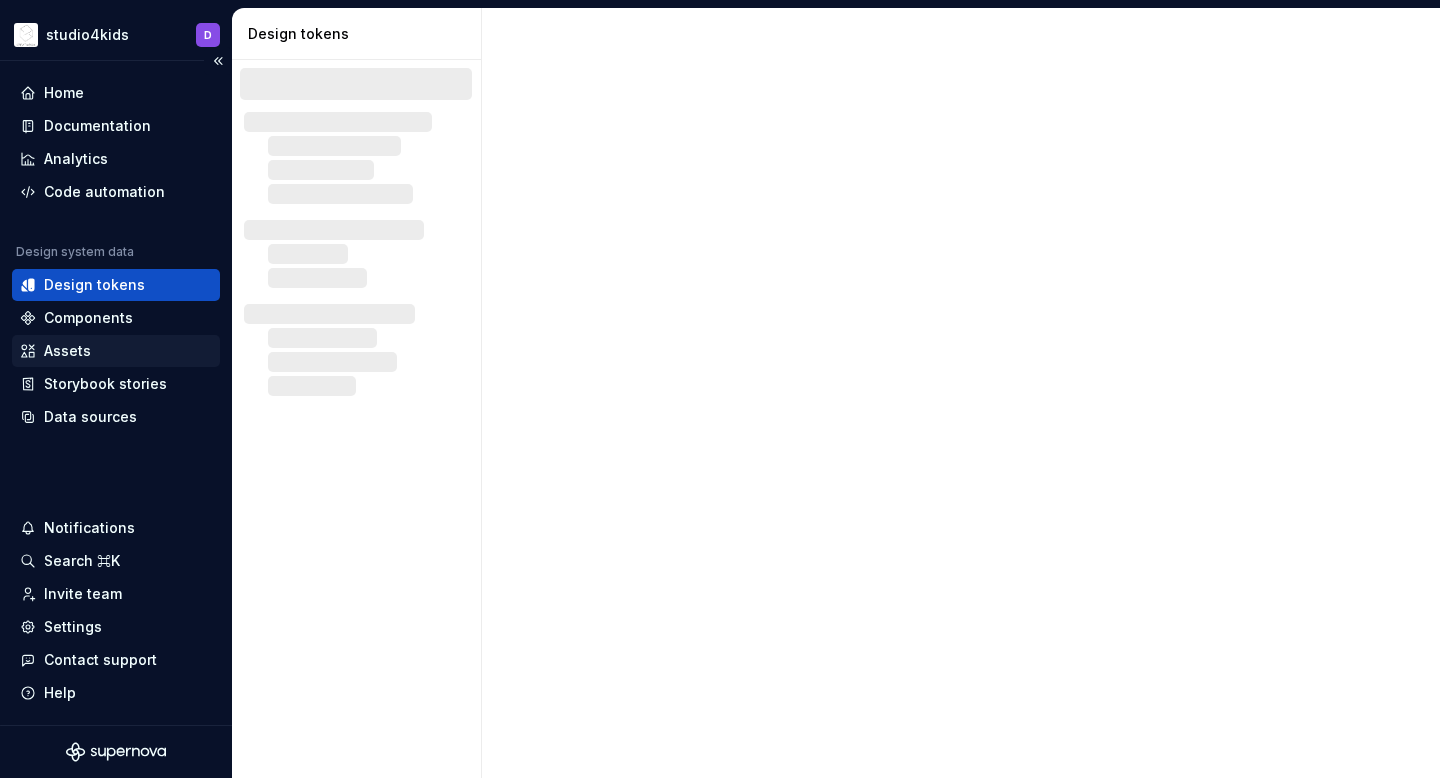 click on "Assets" at bounding box center [67, 351] 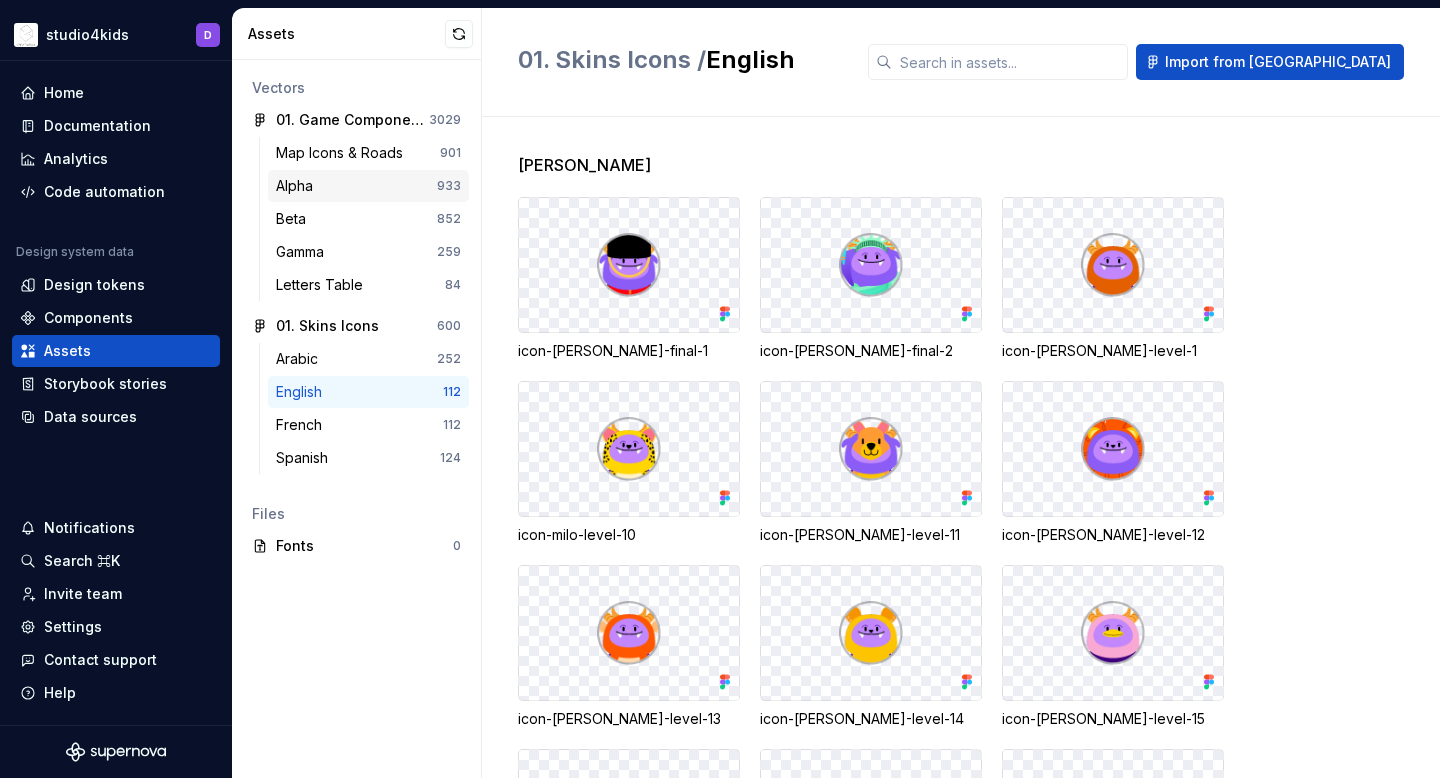 click on "Alpha" at bounding box center (356, 186) 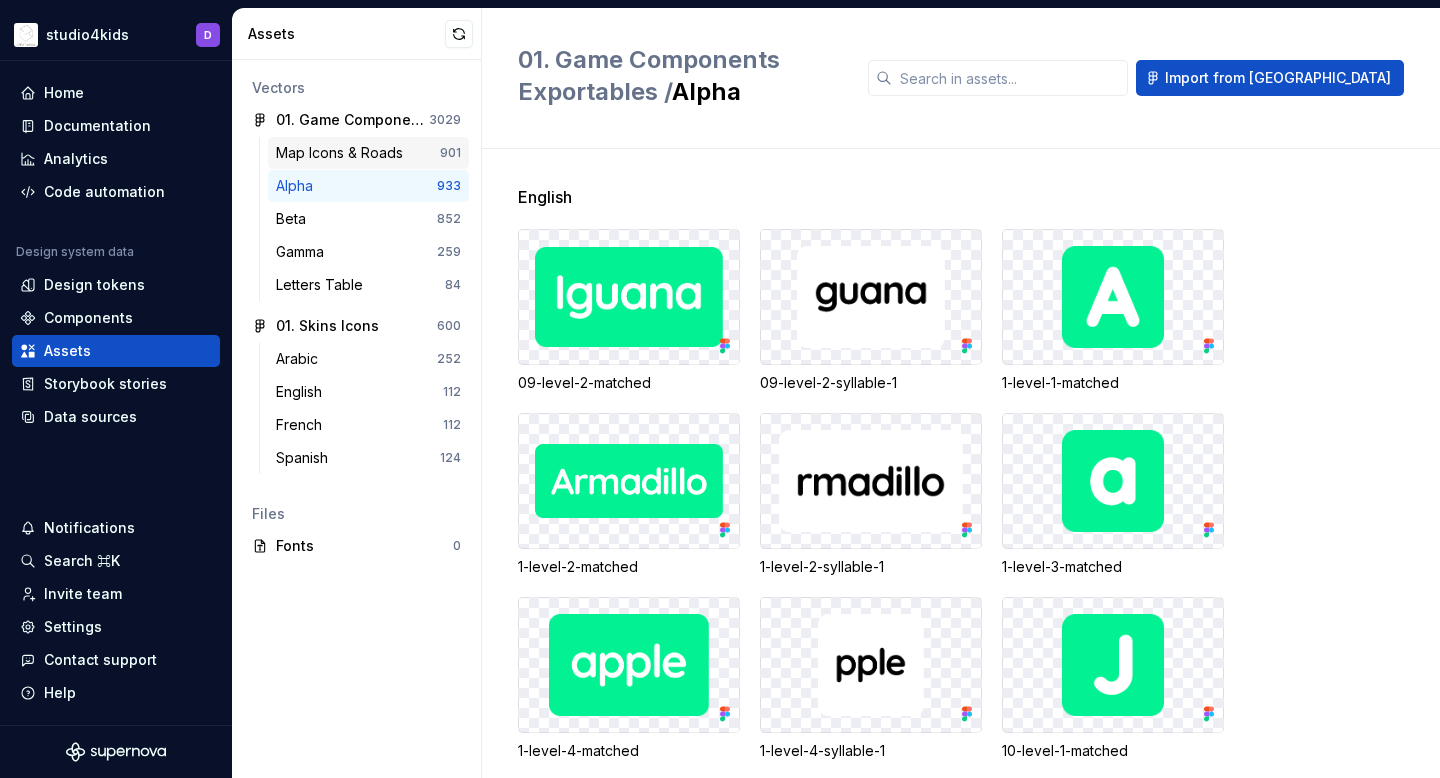 click on "Map Icons & Roads" at bounding box center [343, 153] 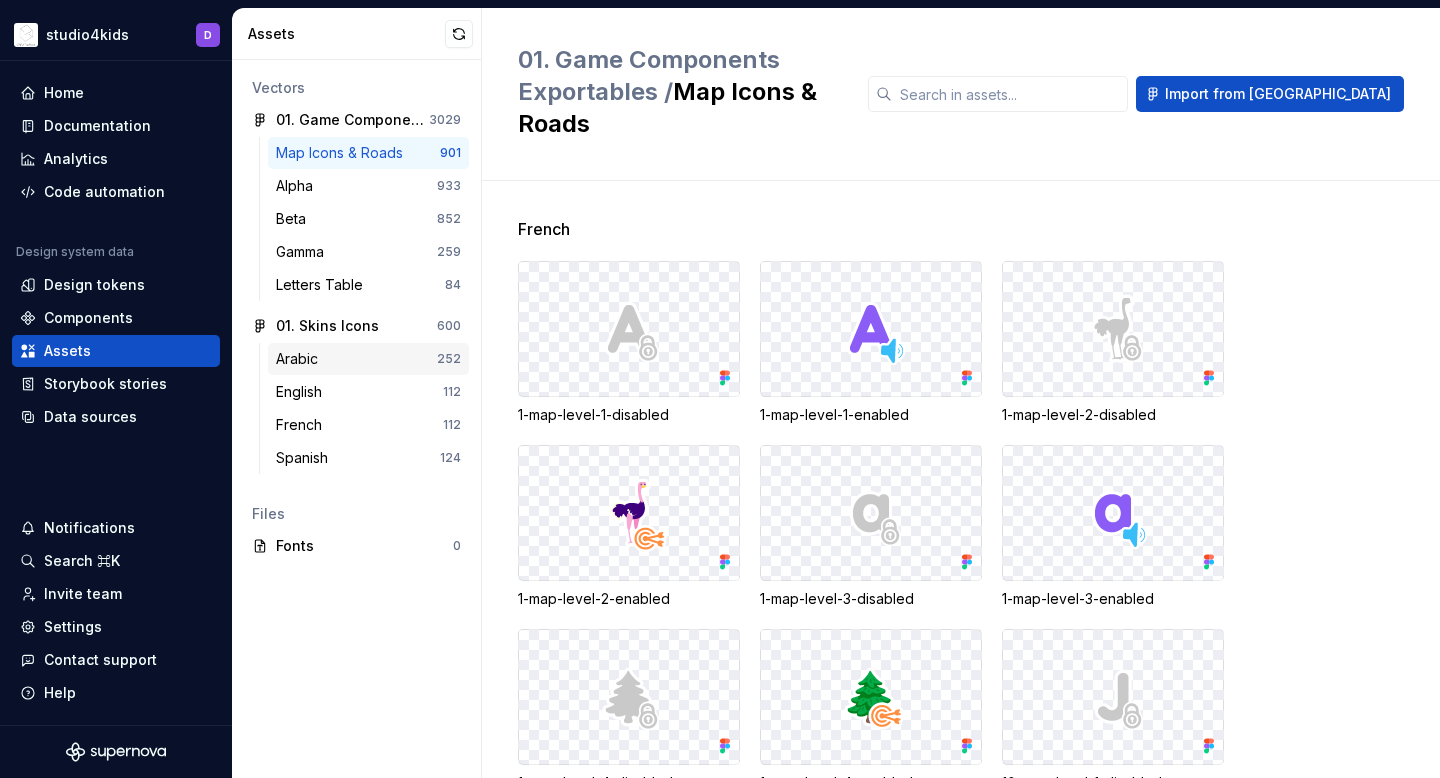 click on "Arabic" at bounding box center [356, 359] 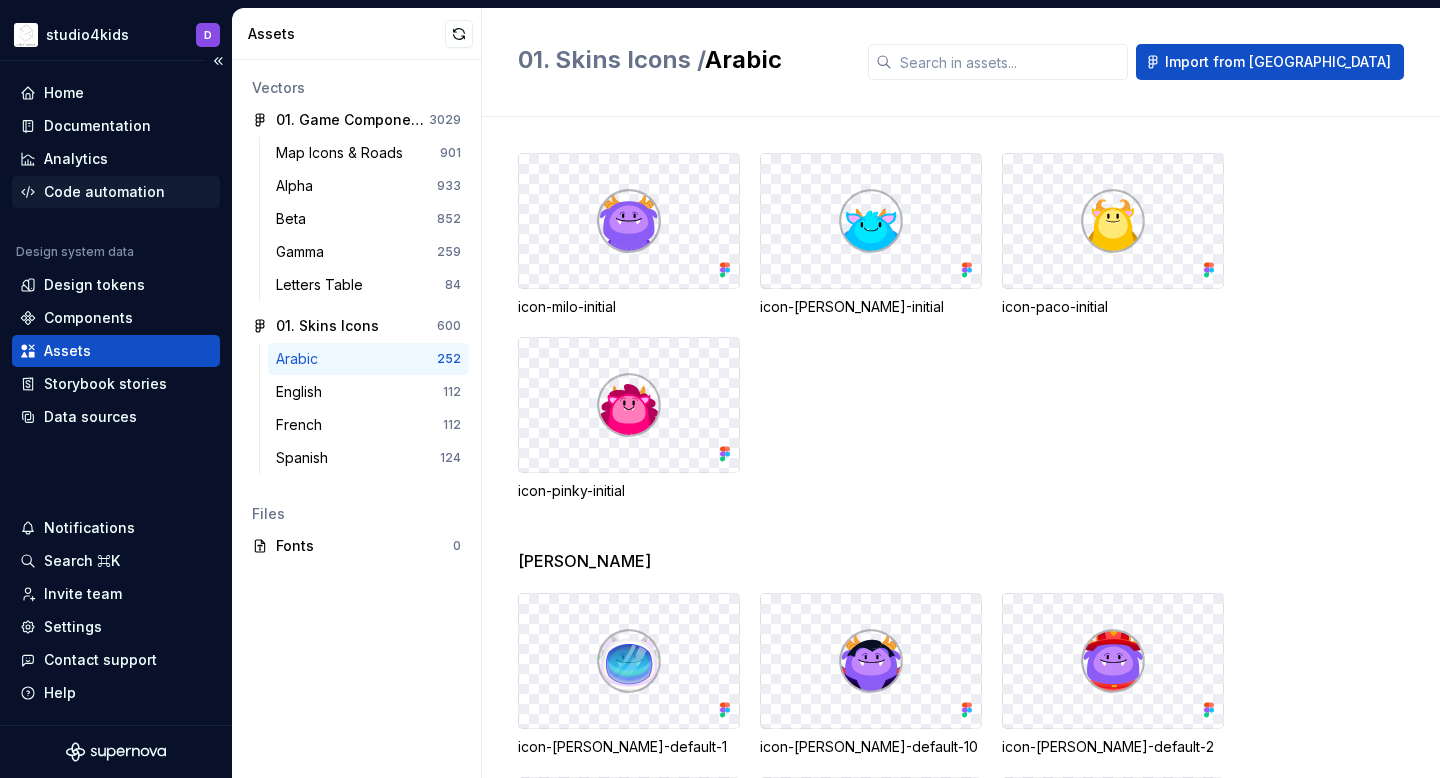 click on "Code automation" at bounding box center [104, 192] 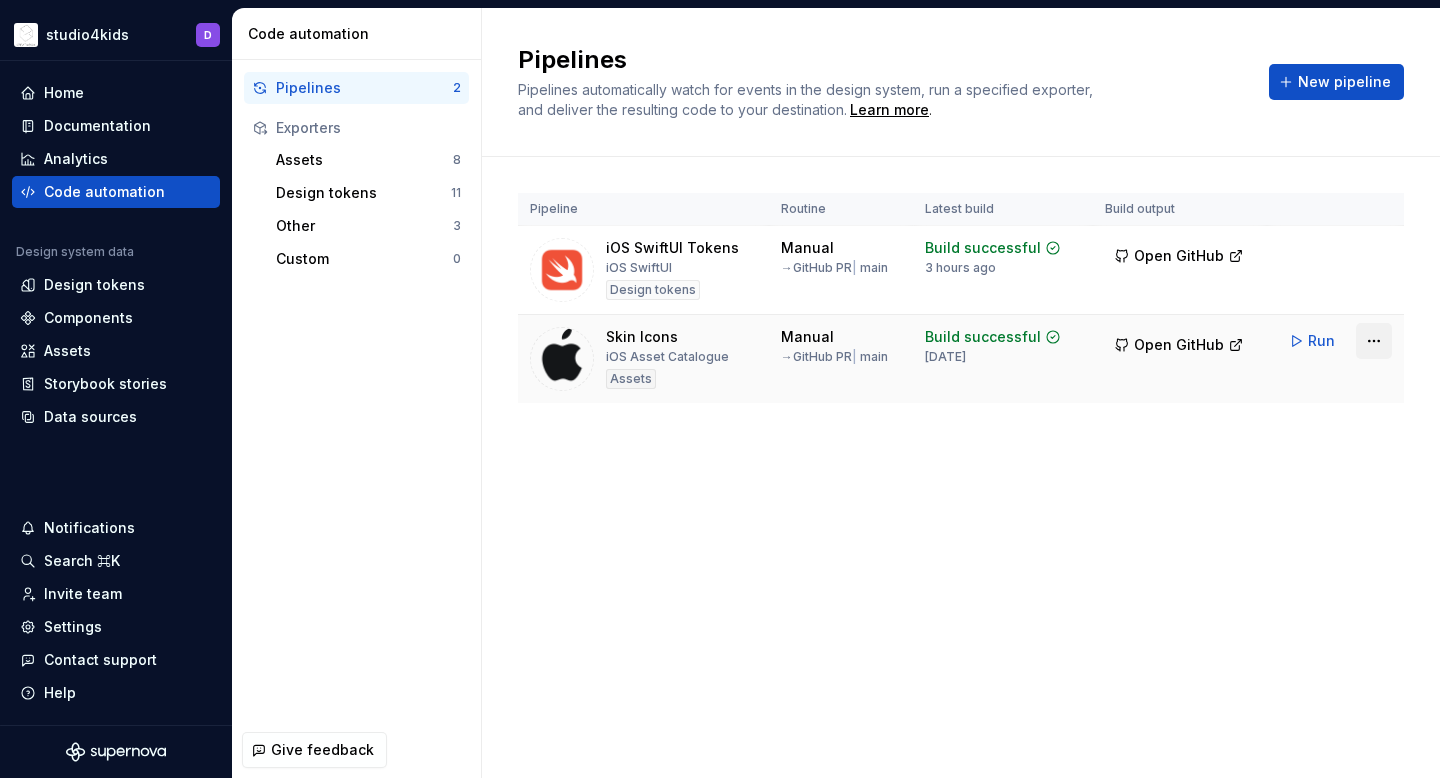 click on "studio4kids D Home Documentation Analytics Code automation Design system data Design tokens Components Assets Storybook stories Data sources Notifications Search ⌘K Invite team Settings Contact support Help Code automation Pipelines 2 Exporters Assets 8 Design tokens 11 Other 3 Custom 0 Give feedback Pipelines Pipelines automatically watch for events in the design system, run a specified exporter, and deliver the resulting code to your destination.   Learn more . New pipeline Pipeline Routine Latest build Build output iOS SwiftUI Tokens iOS SwiftUI Design tokens Manual →  GitHub PR  |   main Build successful 3 hours ago Open GitHub Run Skin Icons iOS Asset Catalogue Assets Manual →  GitHub PR  |   main Build successful [DATE] Open GitHub Run   *" at bounding box center [720, 389] 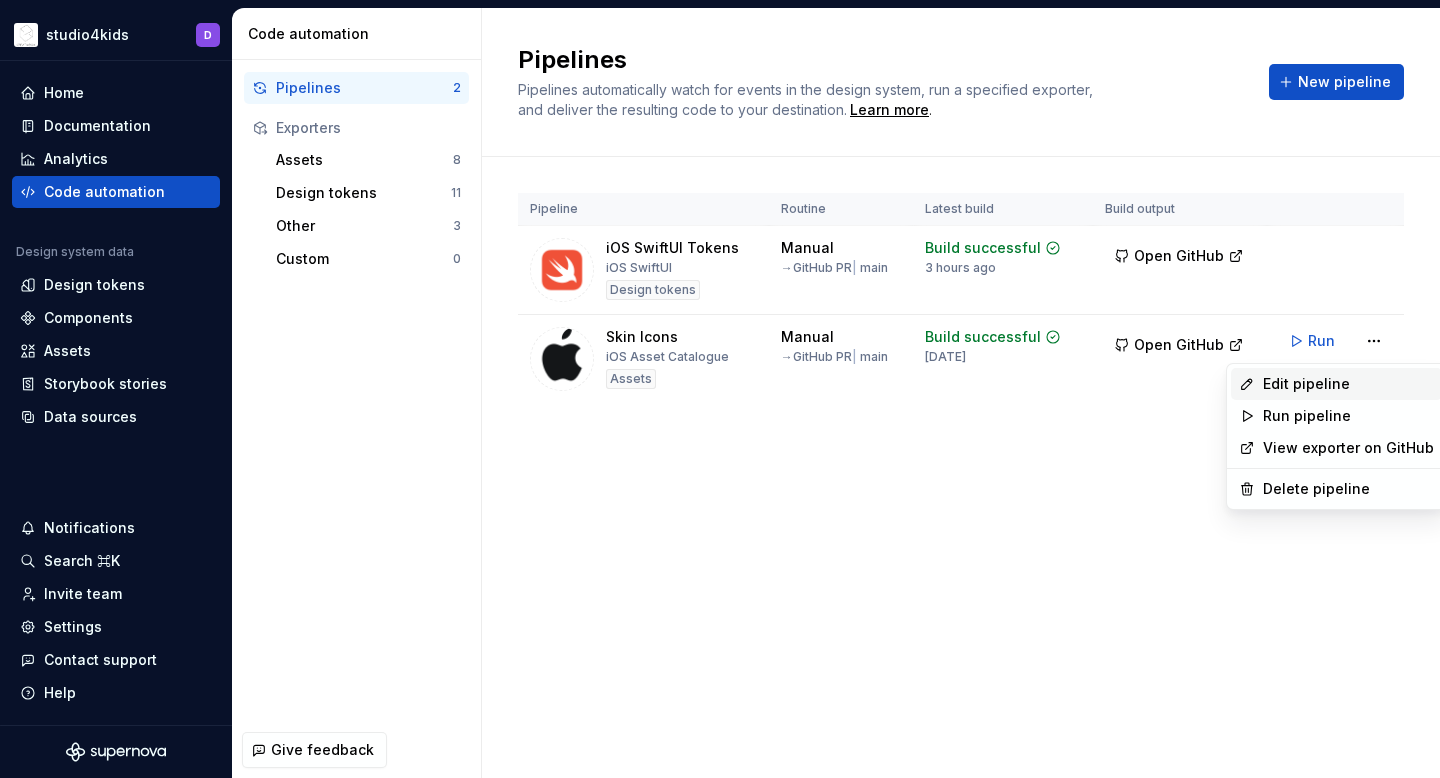 click on "Edit pipeline" at bounding box center (1348, 384) 